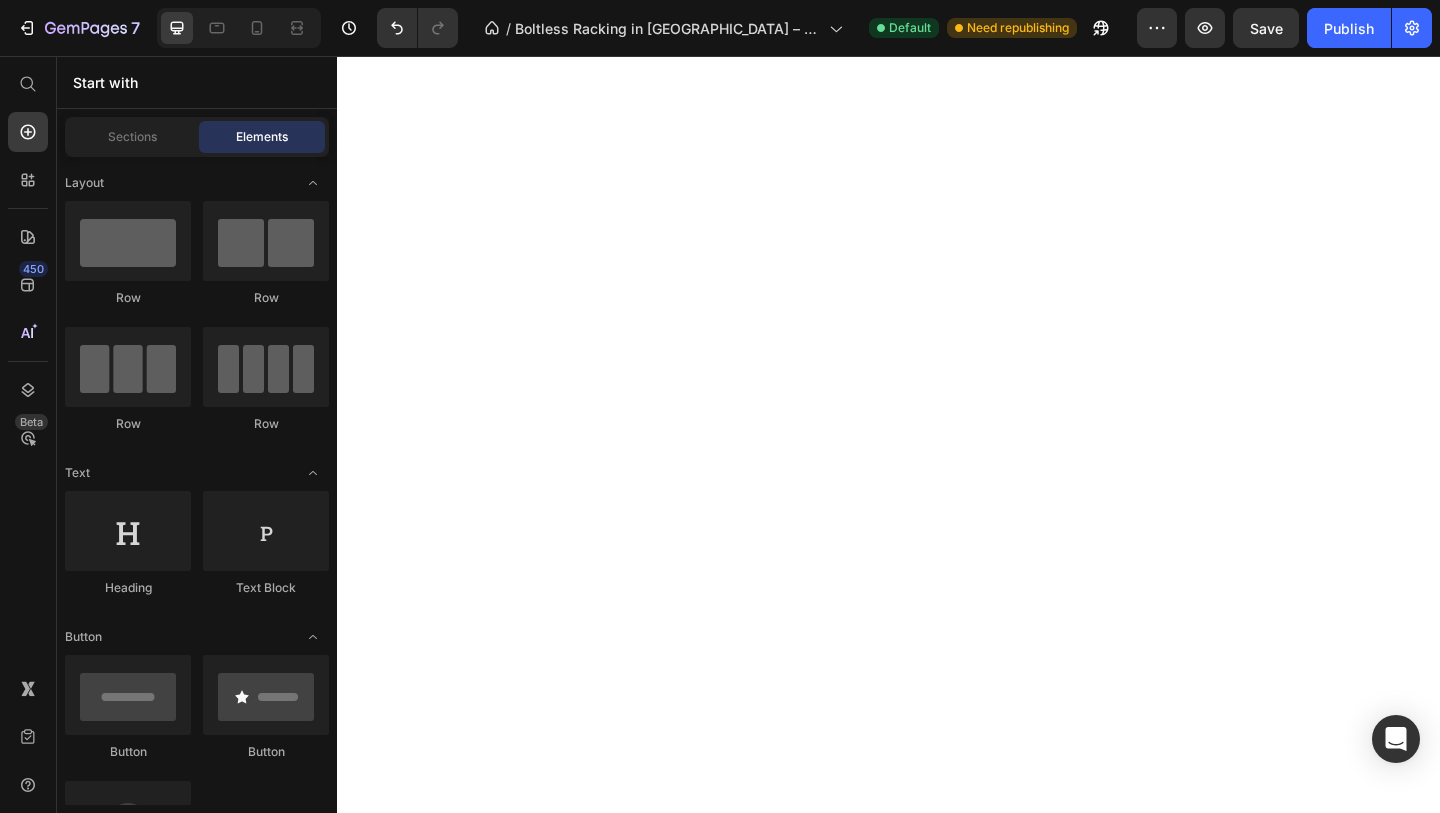 scroll, scrollTop: 0, scrollLeft: 0, axis: both 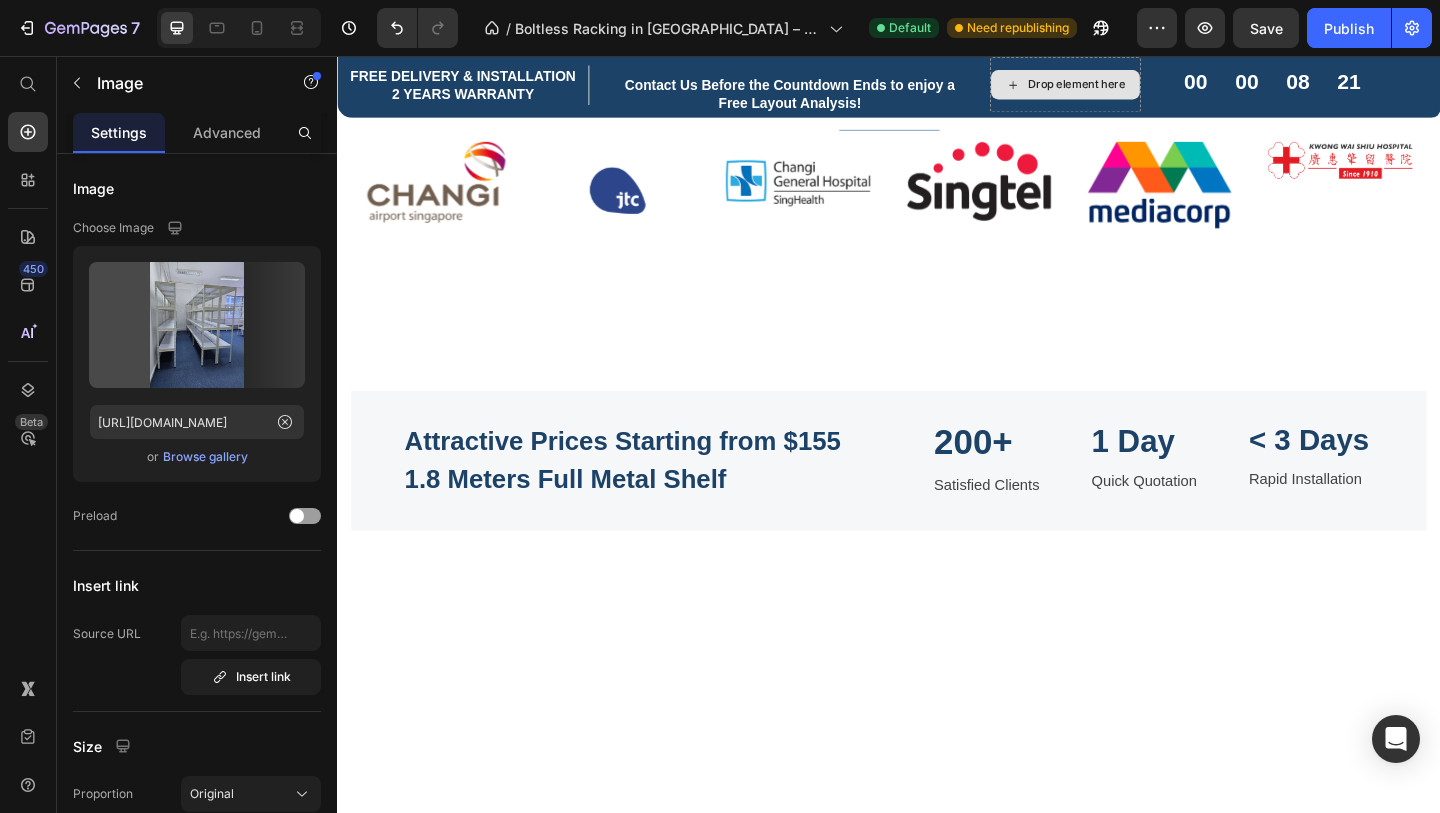click at bounding box center [936, -223] 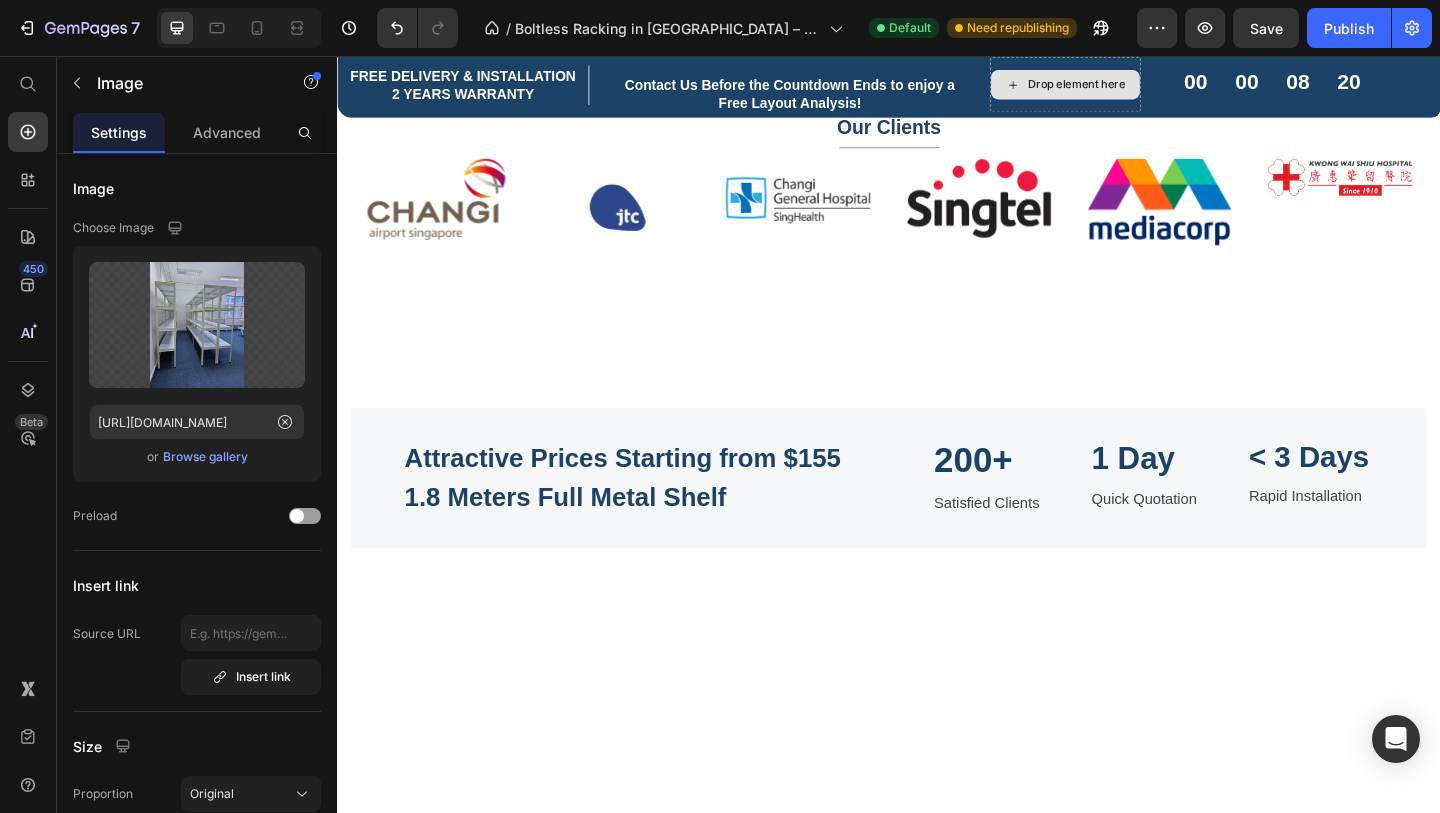 scroll, scrollTop: 1163, scrollLeft: 0, axis: vertical 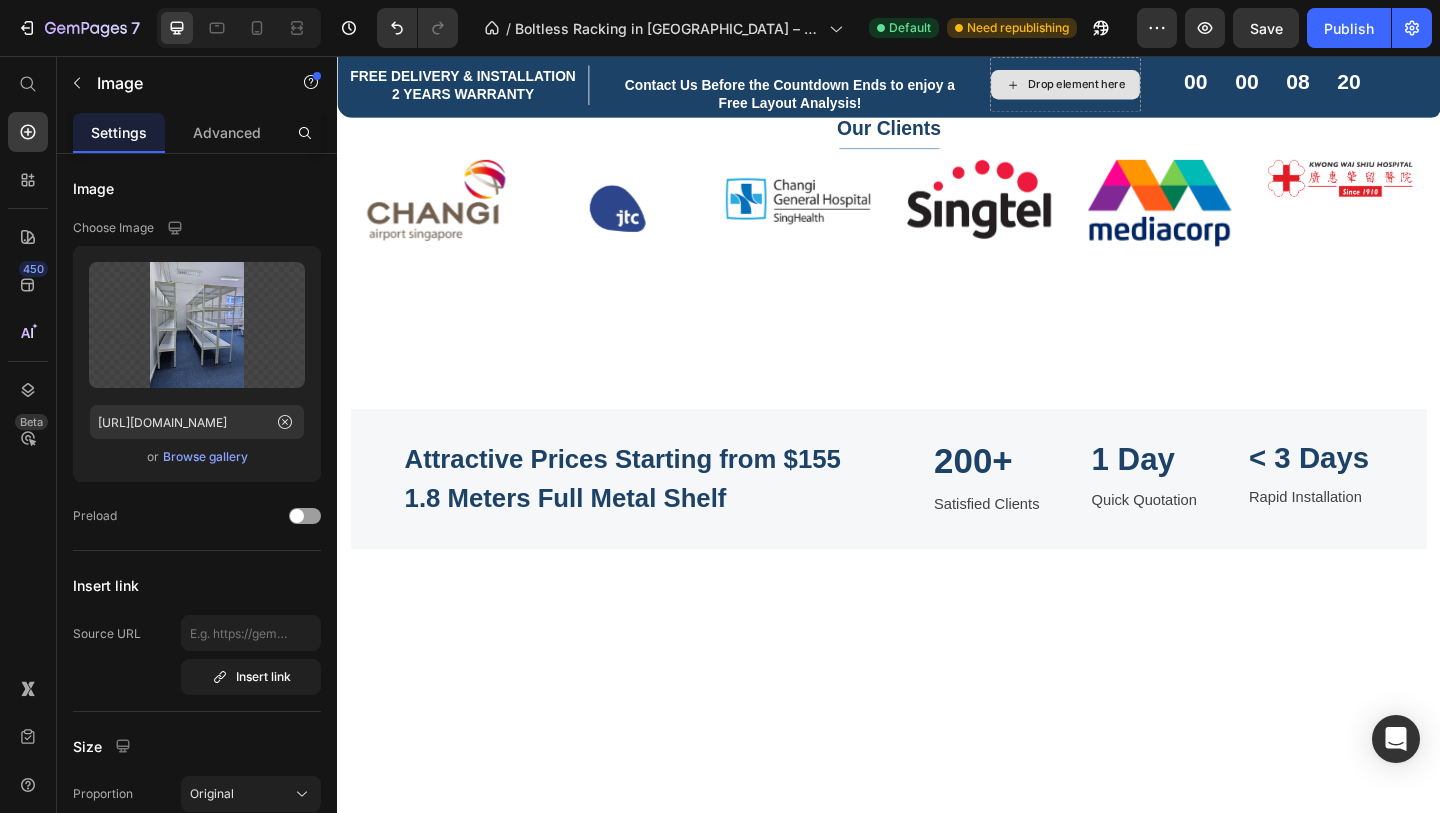 click on "Image Image   0 Image Image Image Image Image Image" at bounding box center (937, -203) 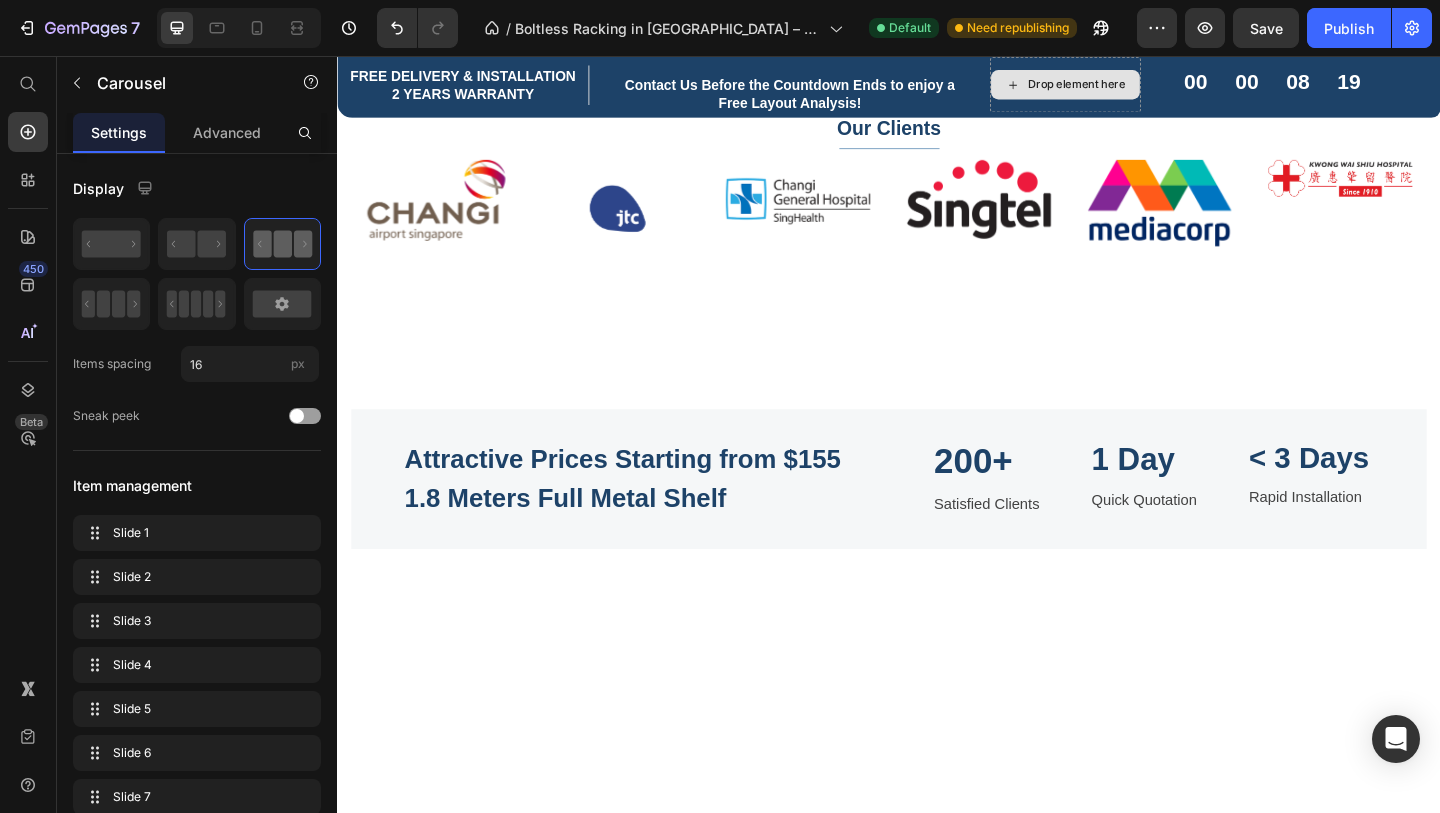 click 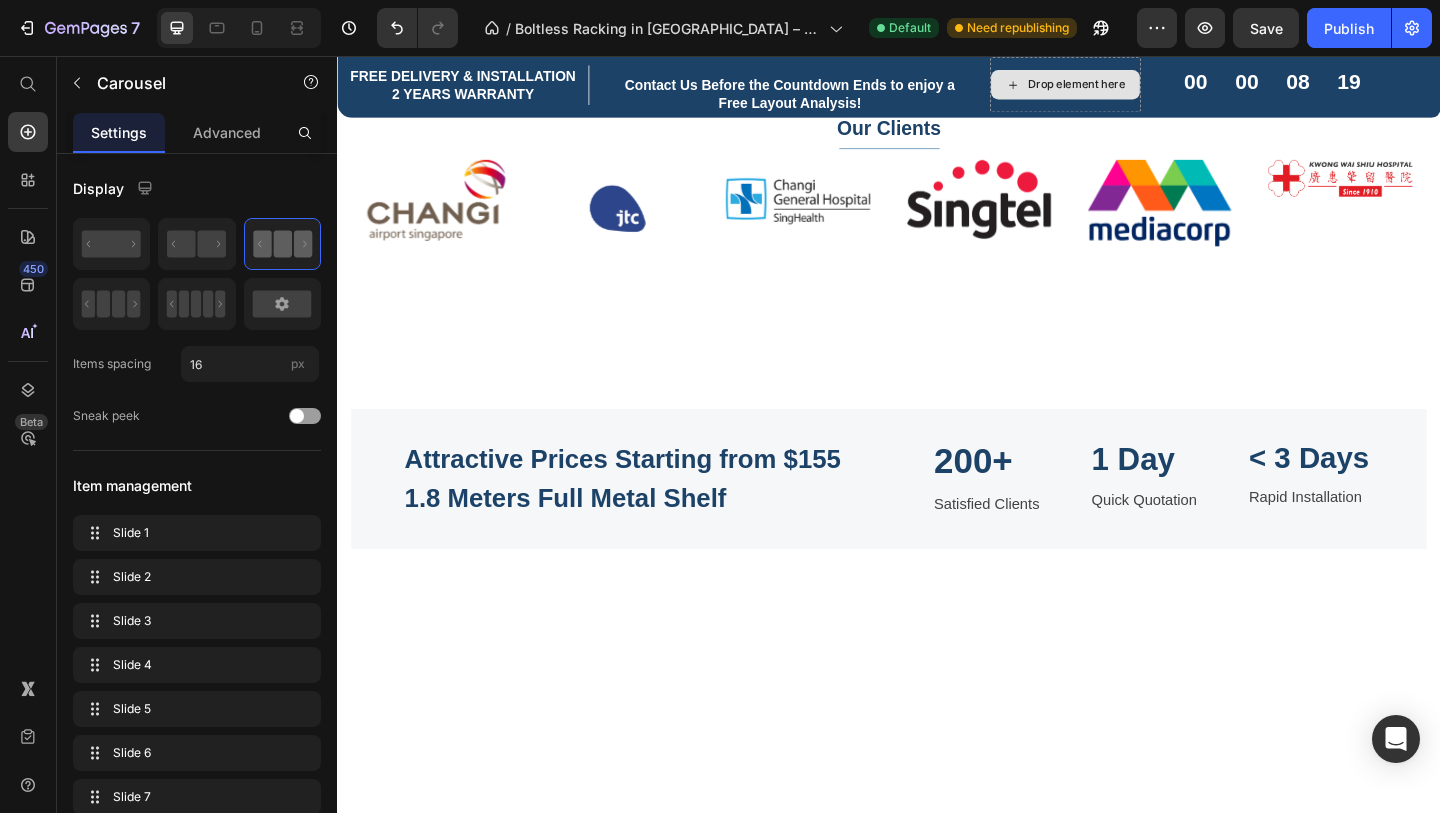 click 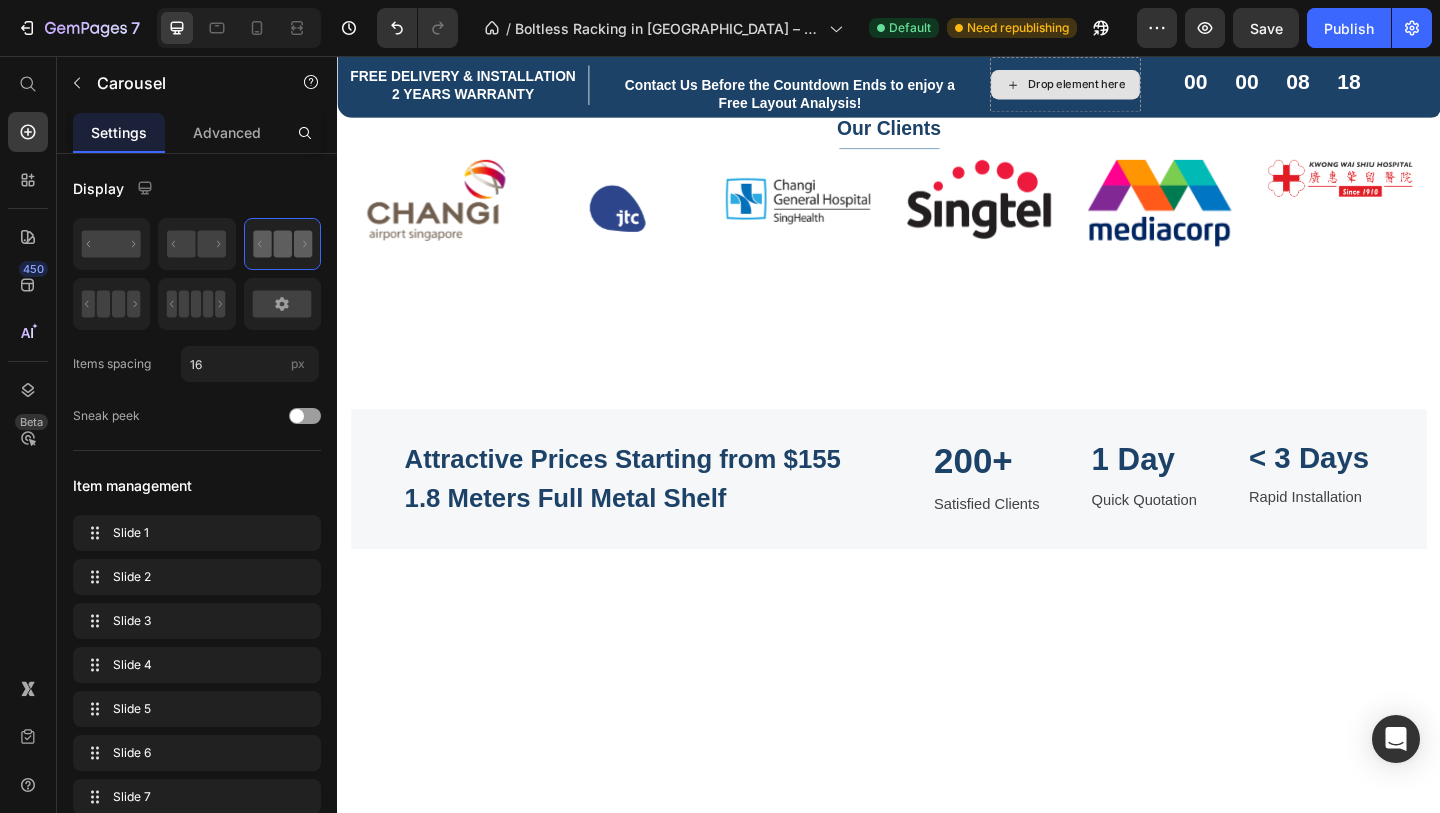 click 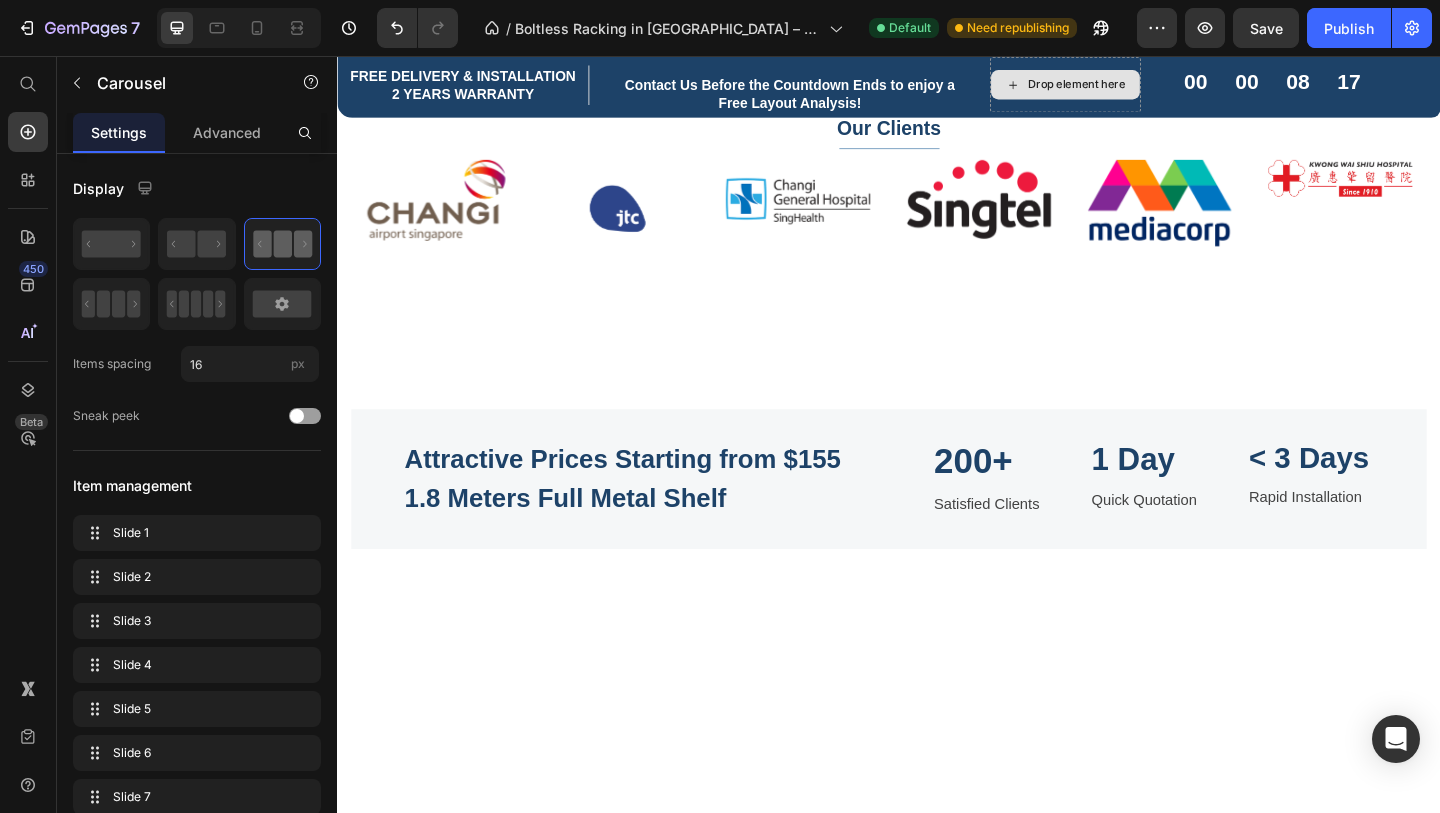 click at bounding box center [936, -203] 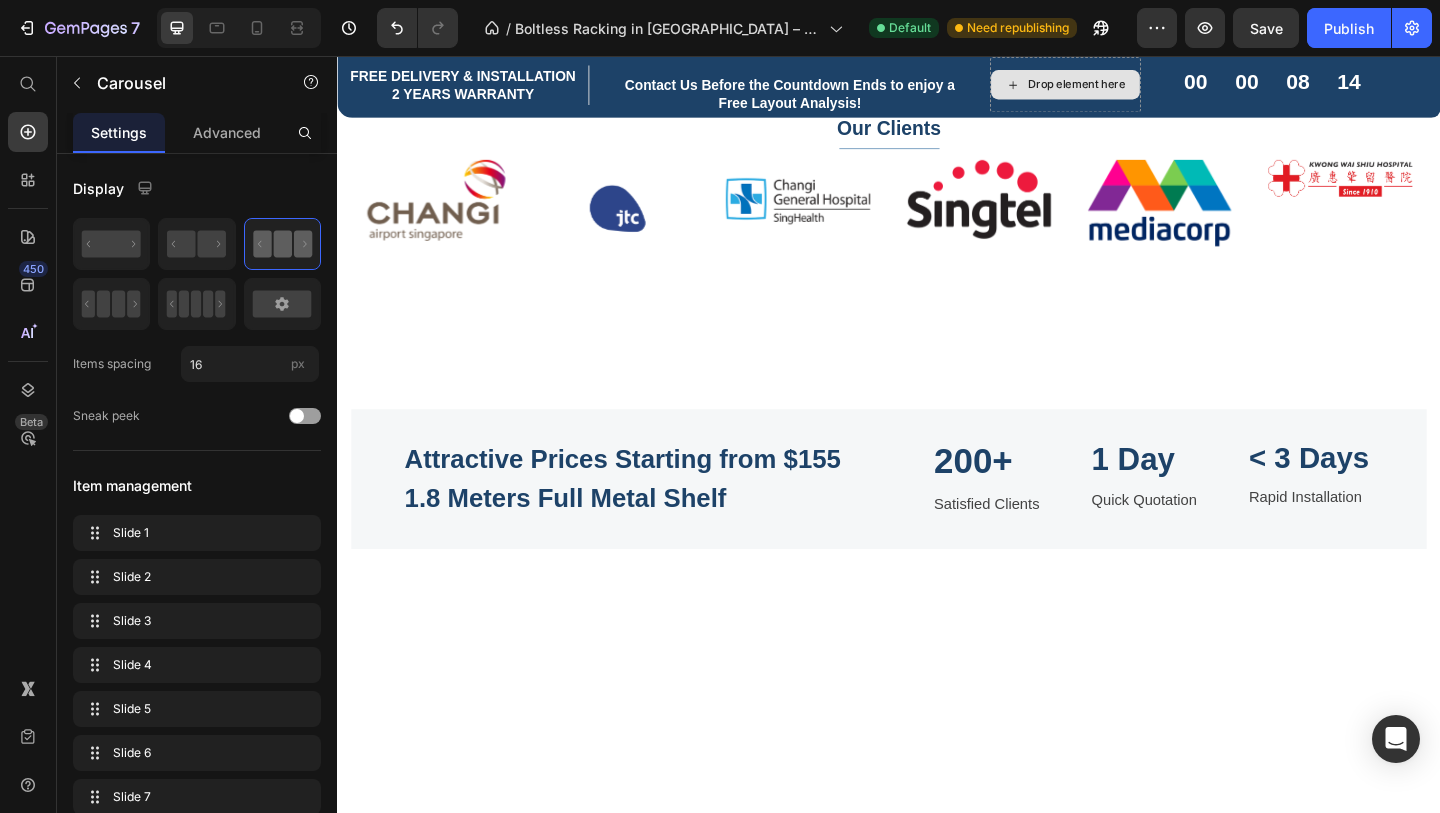 click 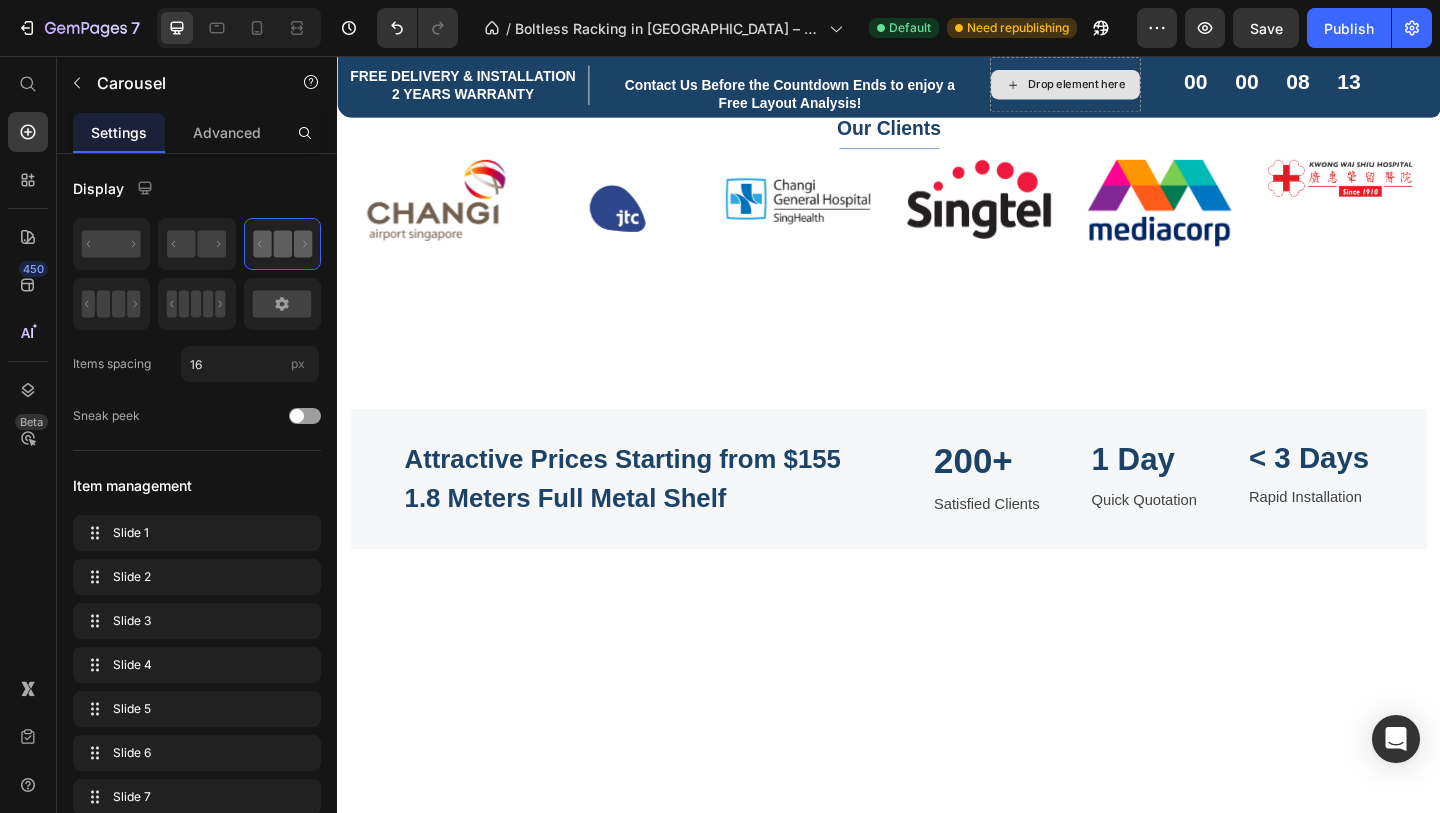 click 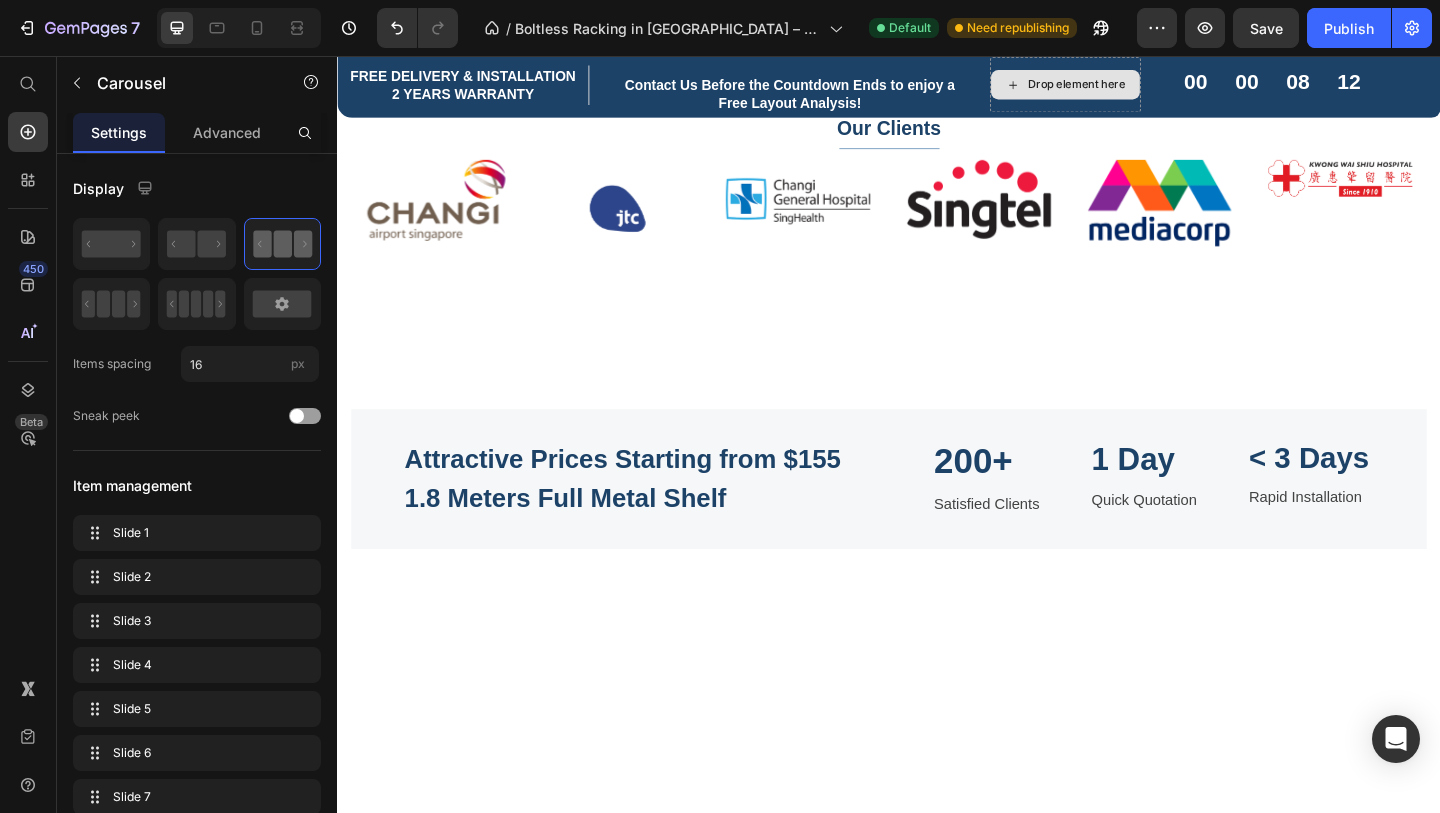 click on "Image Image Image Image Image Image Image Image" at bounding box center (937, -203) 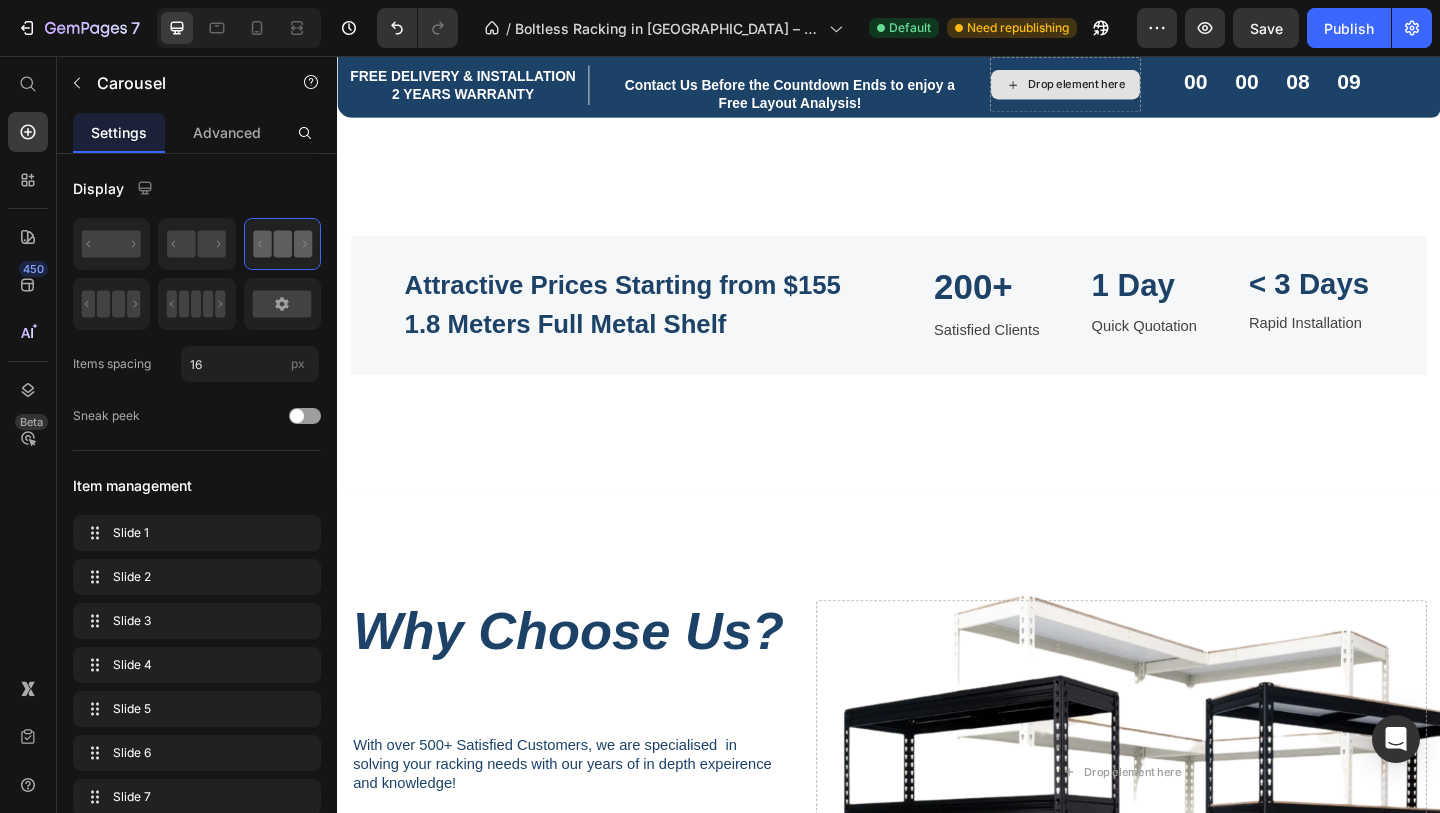 scroll, scrollTop: 1430, scrollLeft: 0, axis: vertical 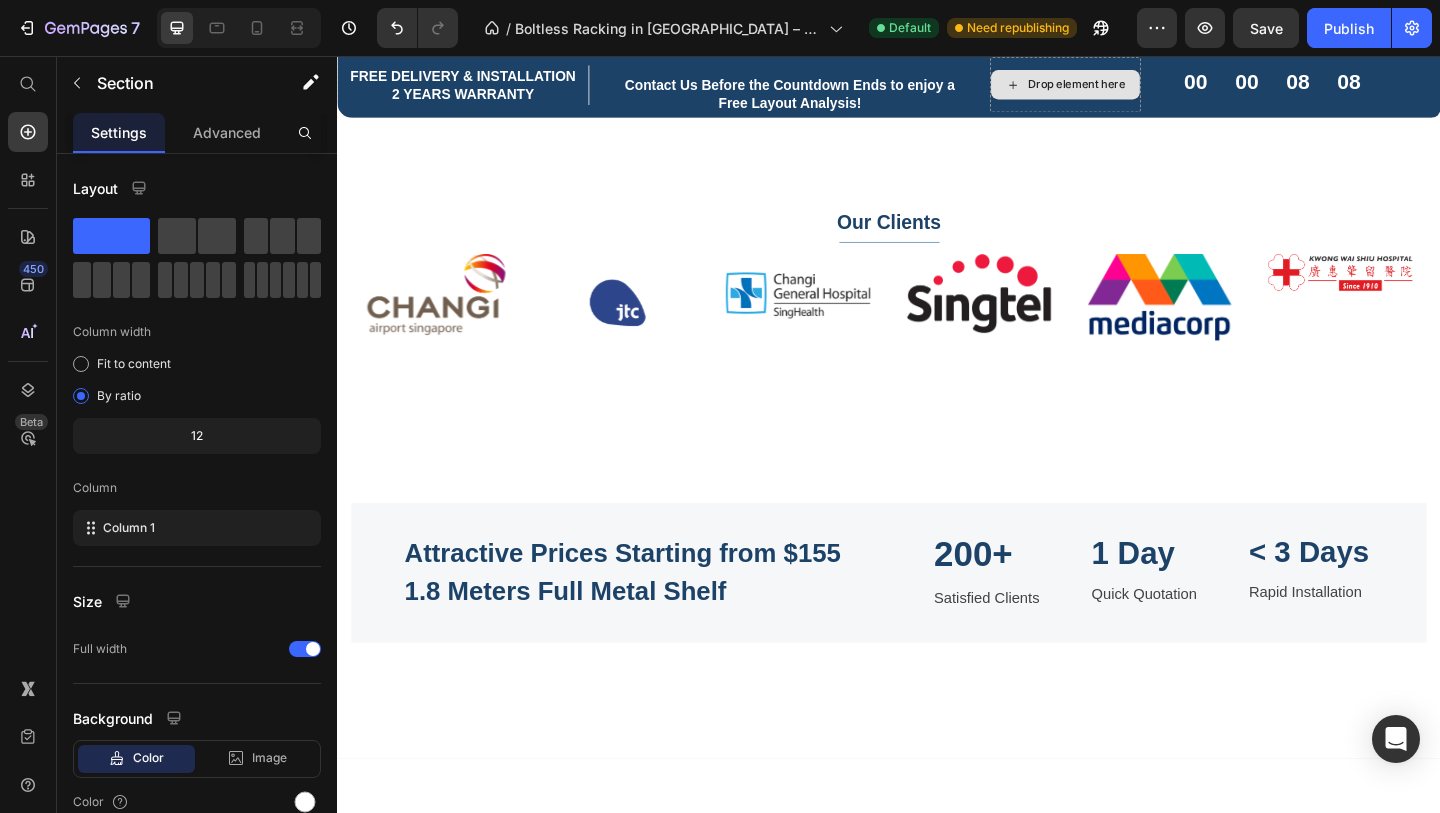 click on "Boltless Rack Series Text block                Title Line Row Introducing  Customisable Boltless Racks Heading Row
Image Image Image Image Image Image Image Image
Carousel   0 Row Section 3" at bounding box center [937, -225] 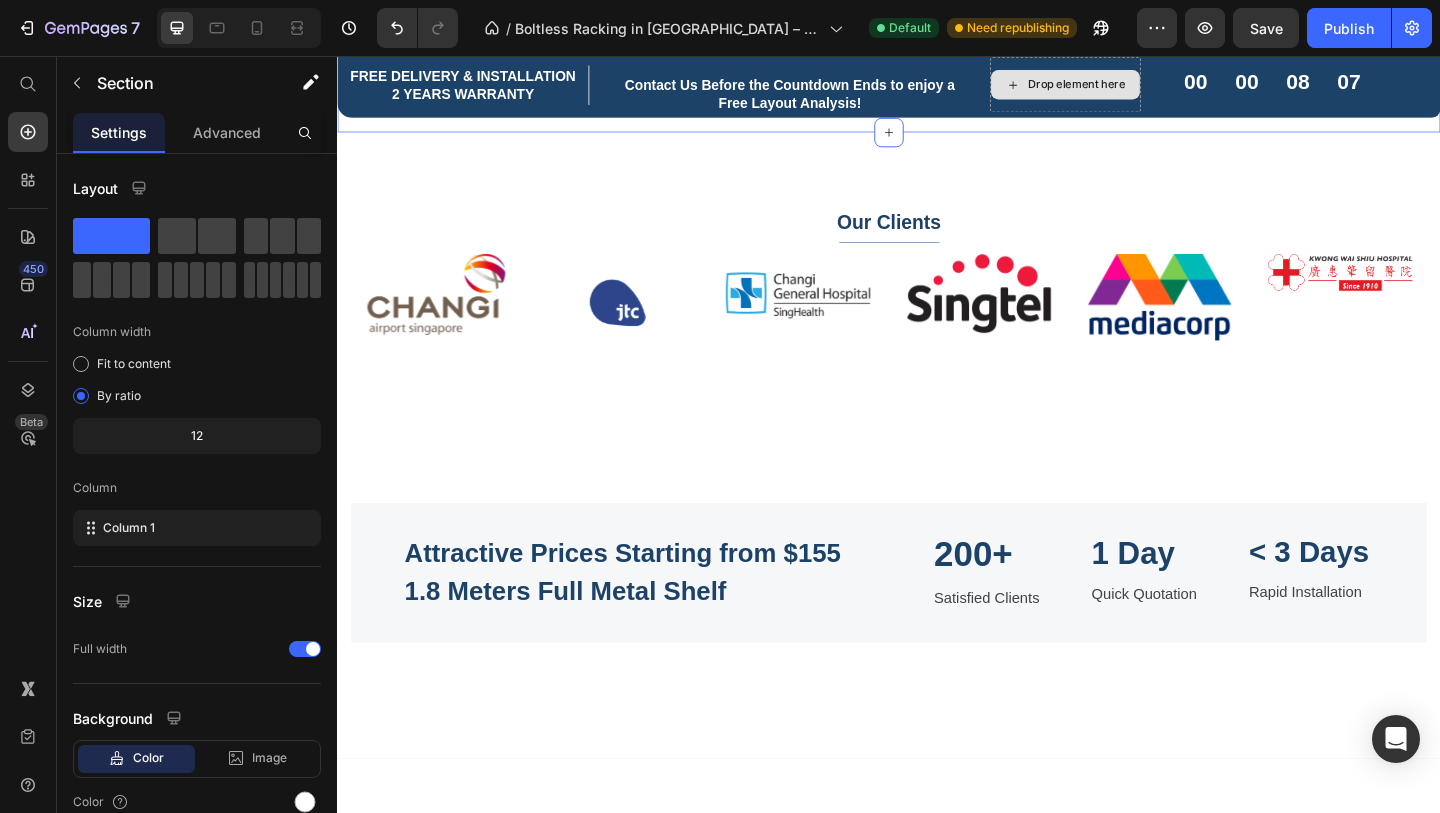 click on "Drop element here Section 4" at bounding box center [937, 77] 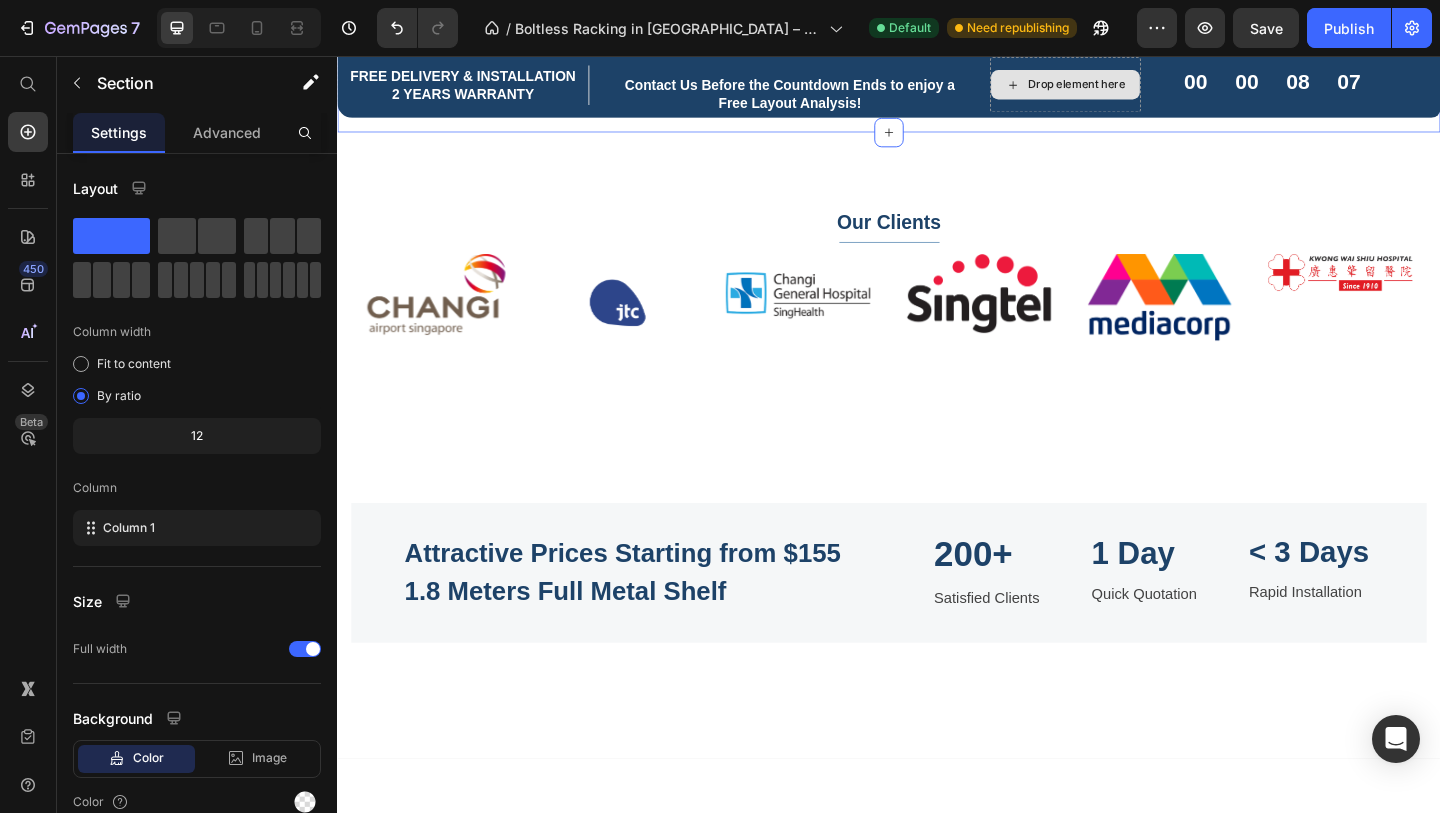 click on "Drop element here Section 4   You can create reusable sections Create Theme Section AI Content Write with GemAI What would you like to describe here? Tone and Voice Persuasive Product Show more Generate" at bounding box center (937, 77) 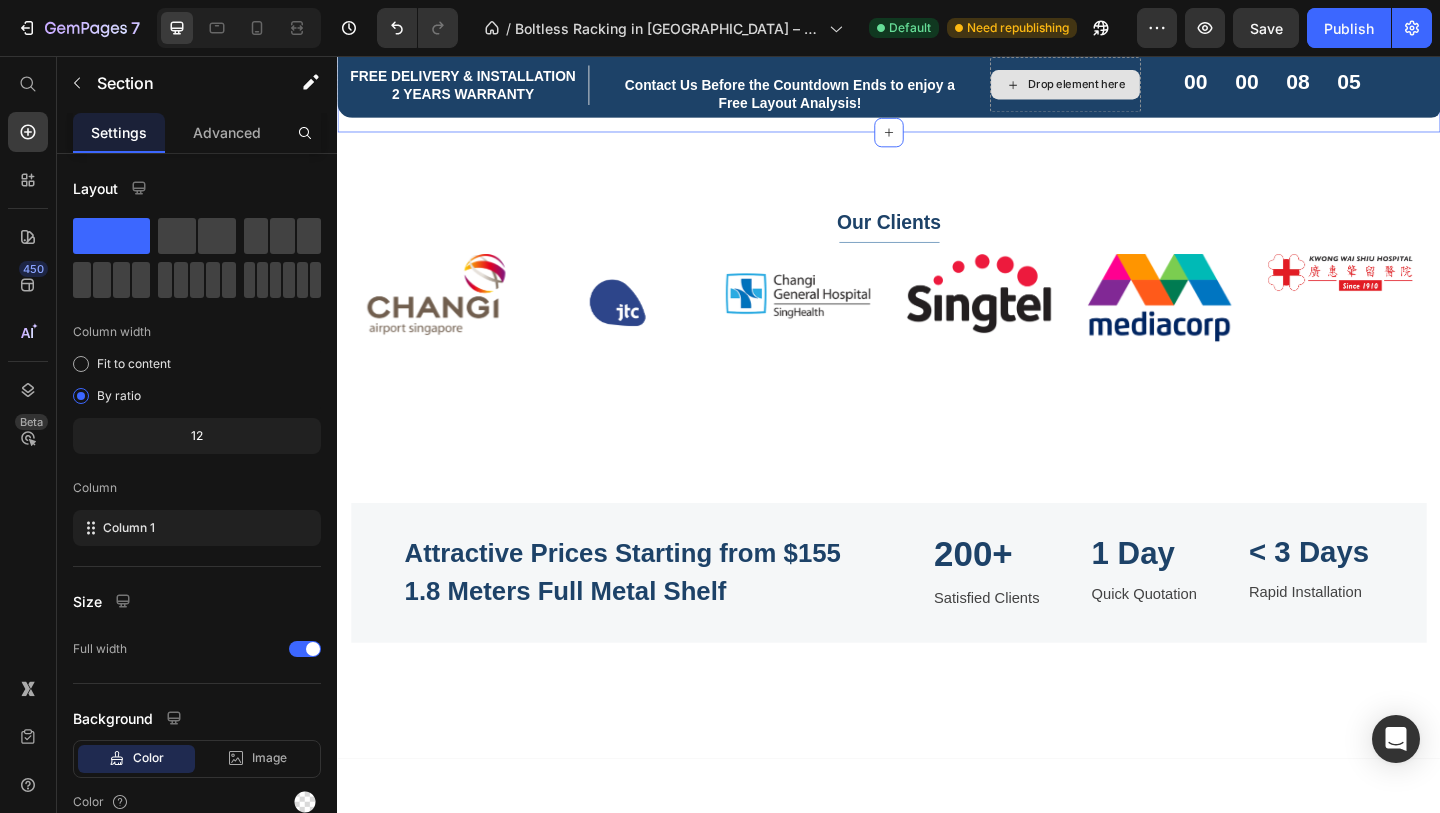 click 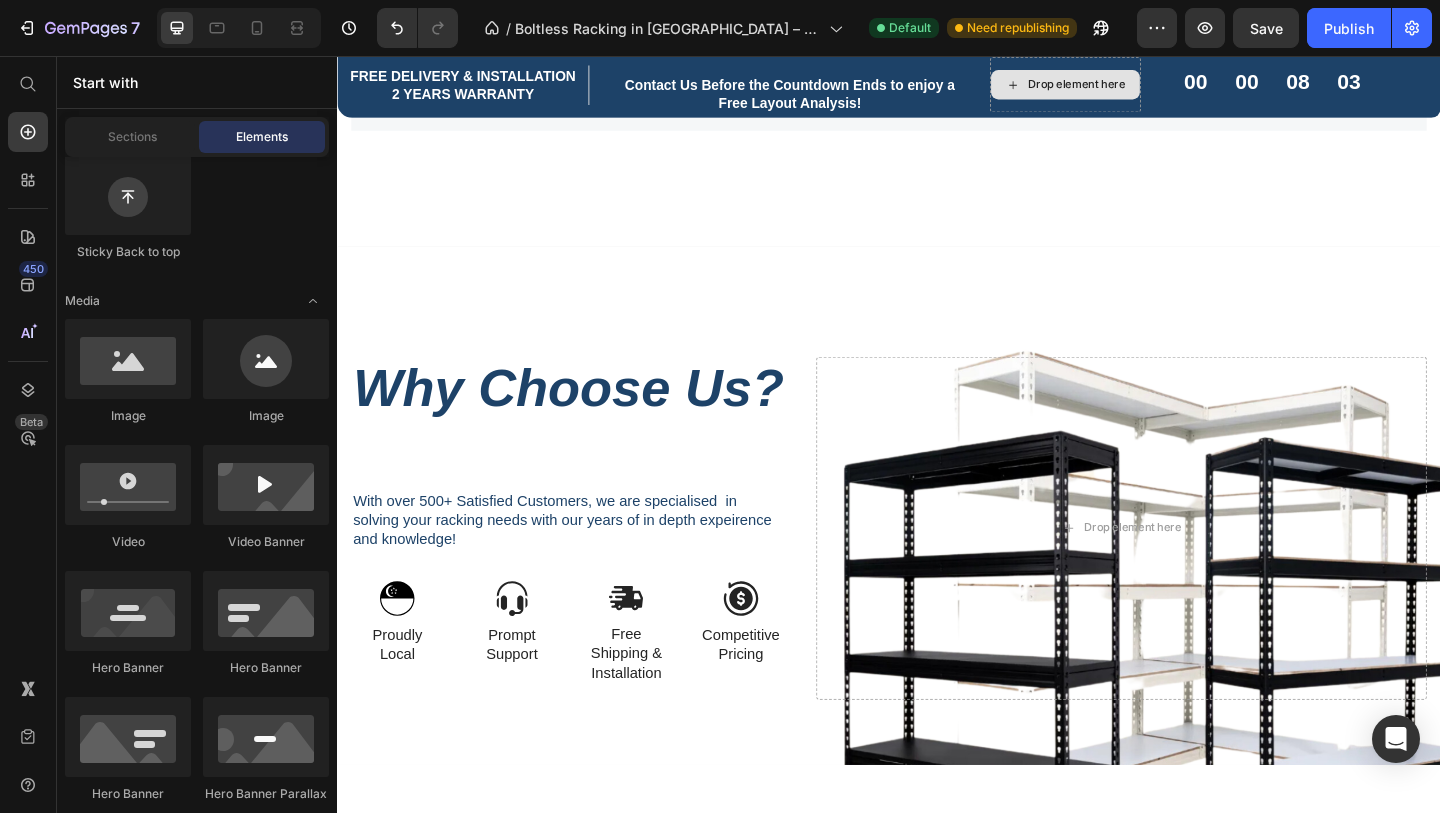 scroll, scrollTop: 1848, scrollLeft: 0, axis: vertical 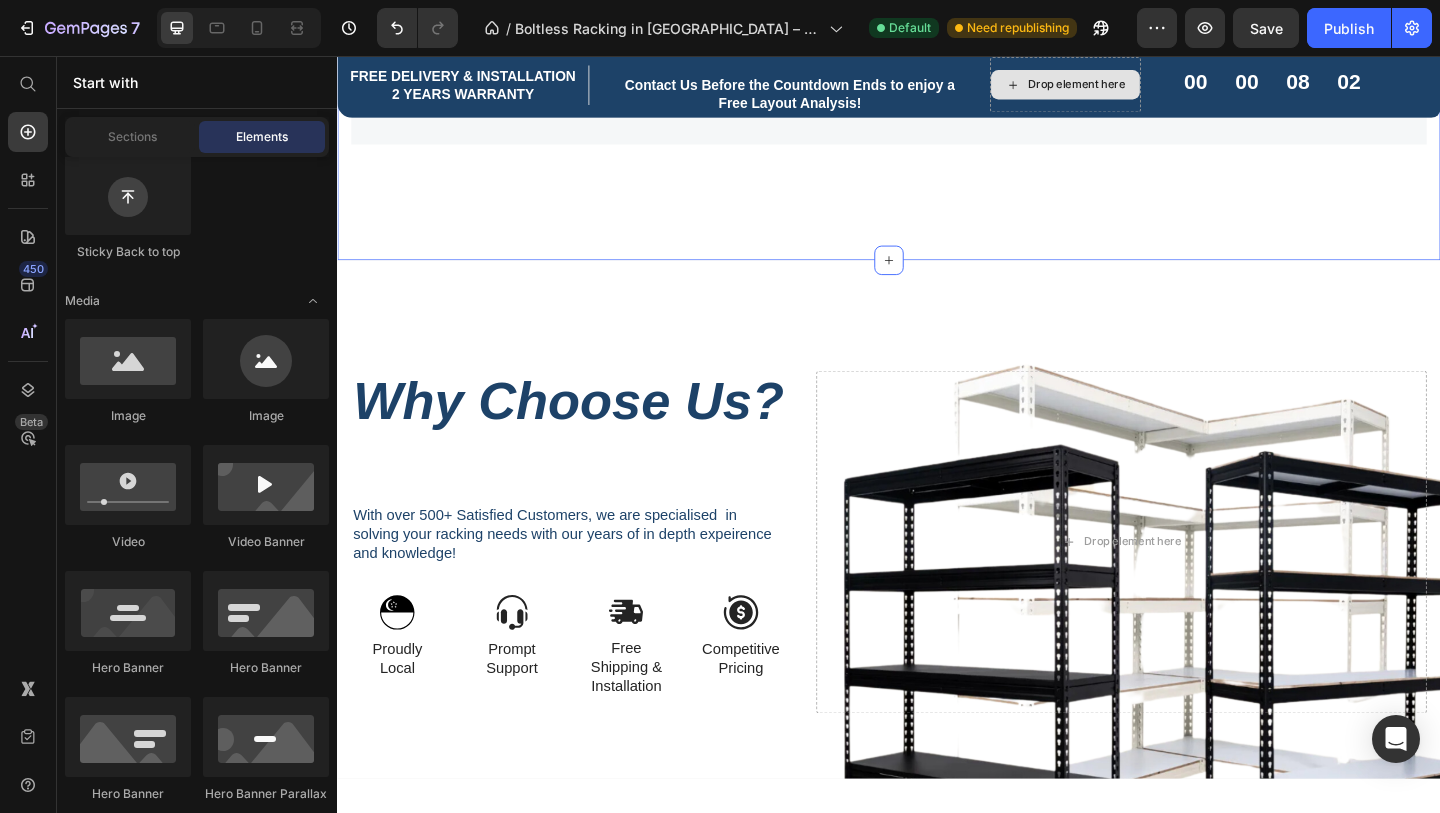 click on "Attractive Prices Starting from $155 1.8 Meters Full Metal Shelf Heading 200+ Heading Satisfied Clients Text block  1 Day Heading Quick Quotation Text block < 3 Days Heading Rapid Installation Text block Row Row Section 5" at bounding box center [937, 99] 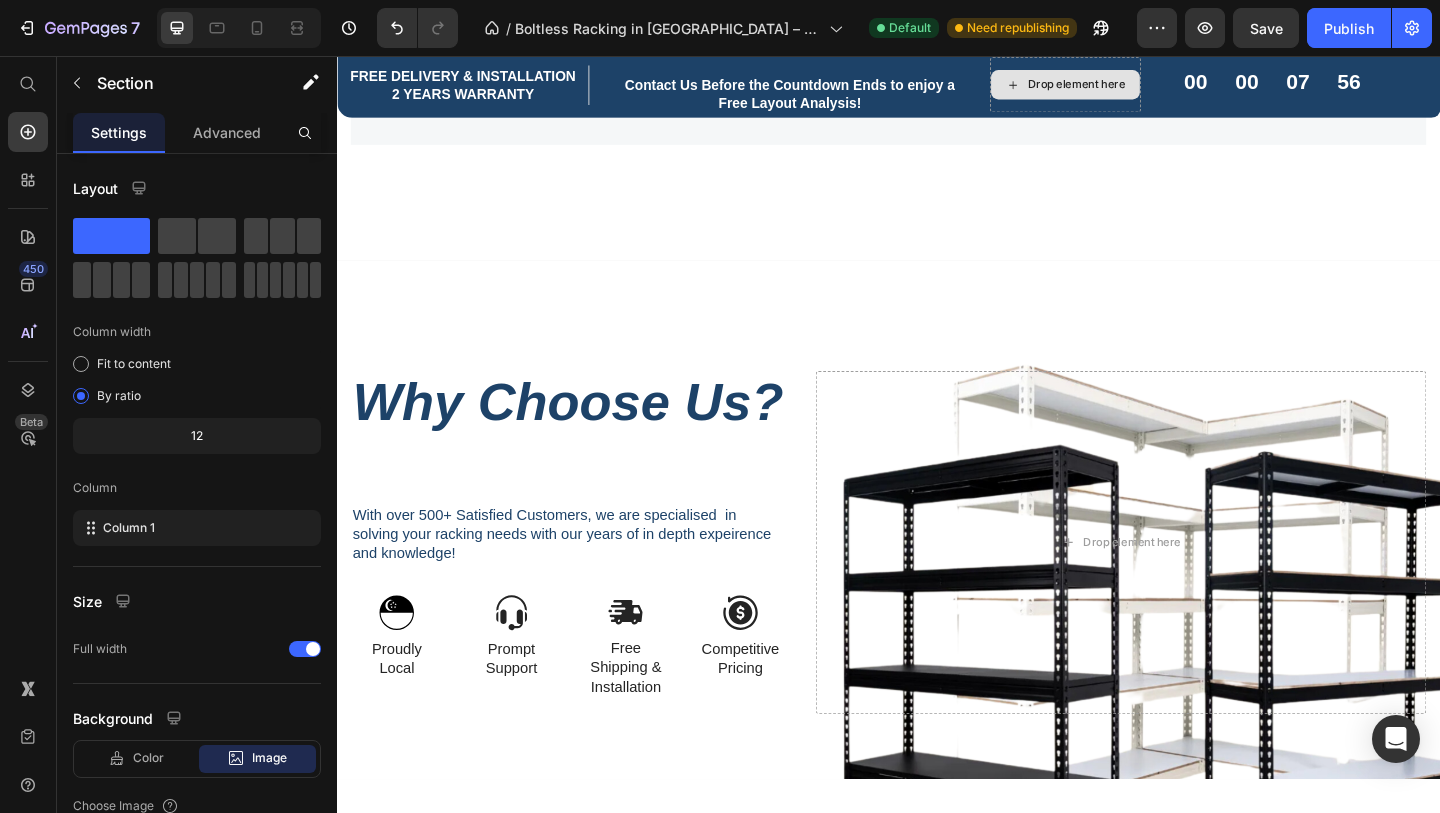 click on "Our Clients Text block                Title Line Text block Image Image Image Image Image Image Carousel Row Section 4" at bounding box center [937, -242] 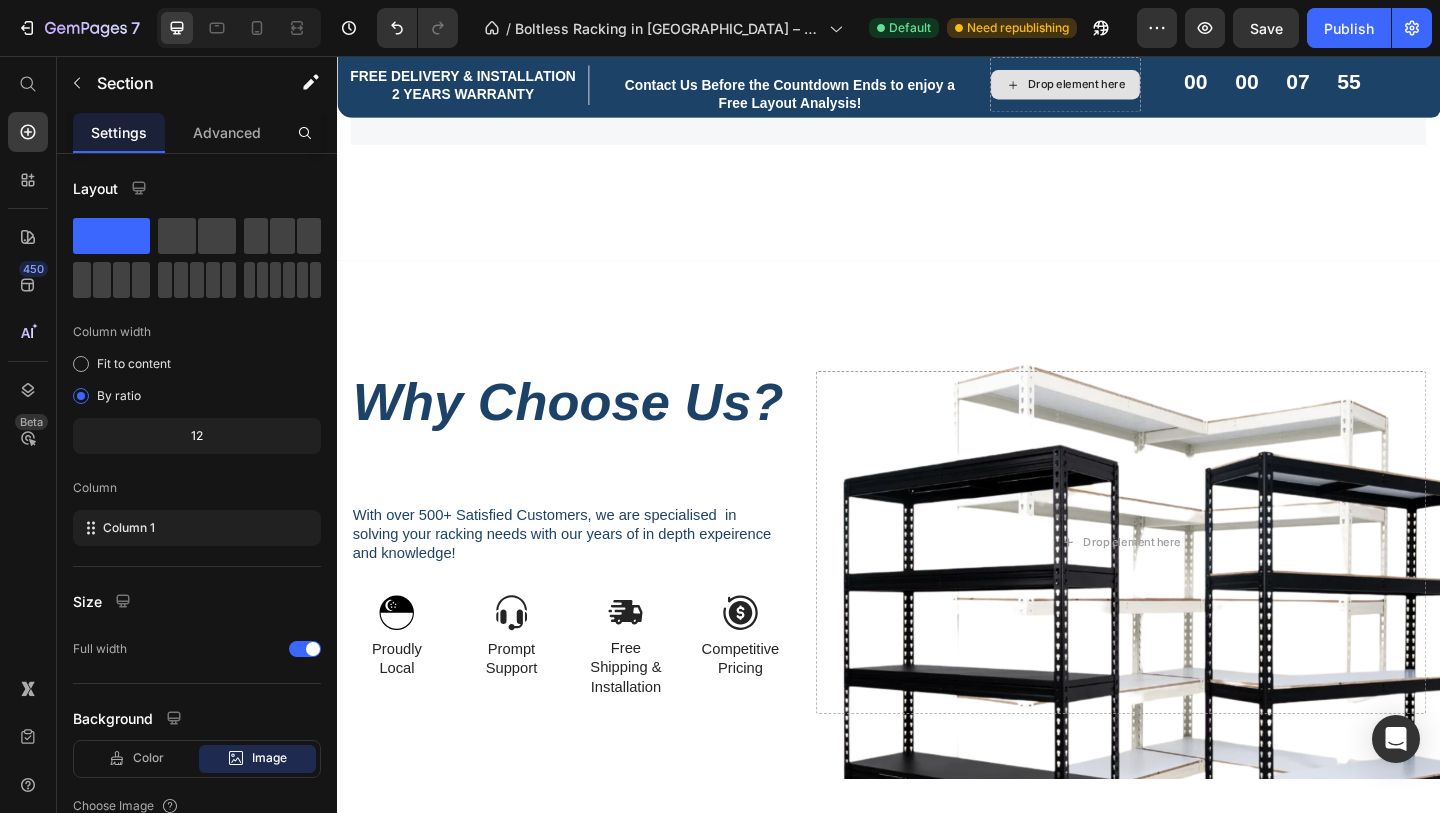 click on "Our Clients Text block                Title Line Text block Image Image Image Image Image Image Carousel Row Section 4   You can create reusable sections Create Theme Section AI Content Write with GemAI What would you like to describe here? Tone and Voice Persuasive Product Show more Generate" at bounding box center [937, -242] 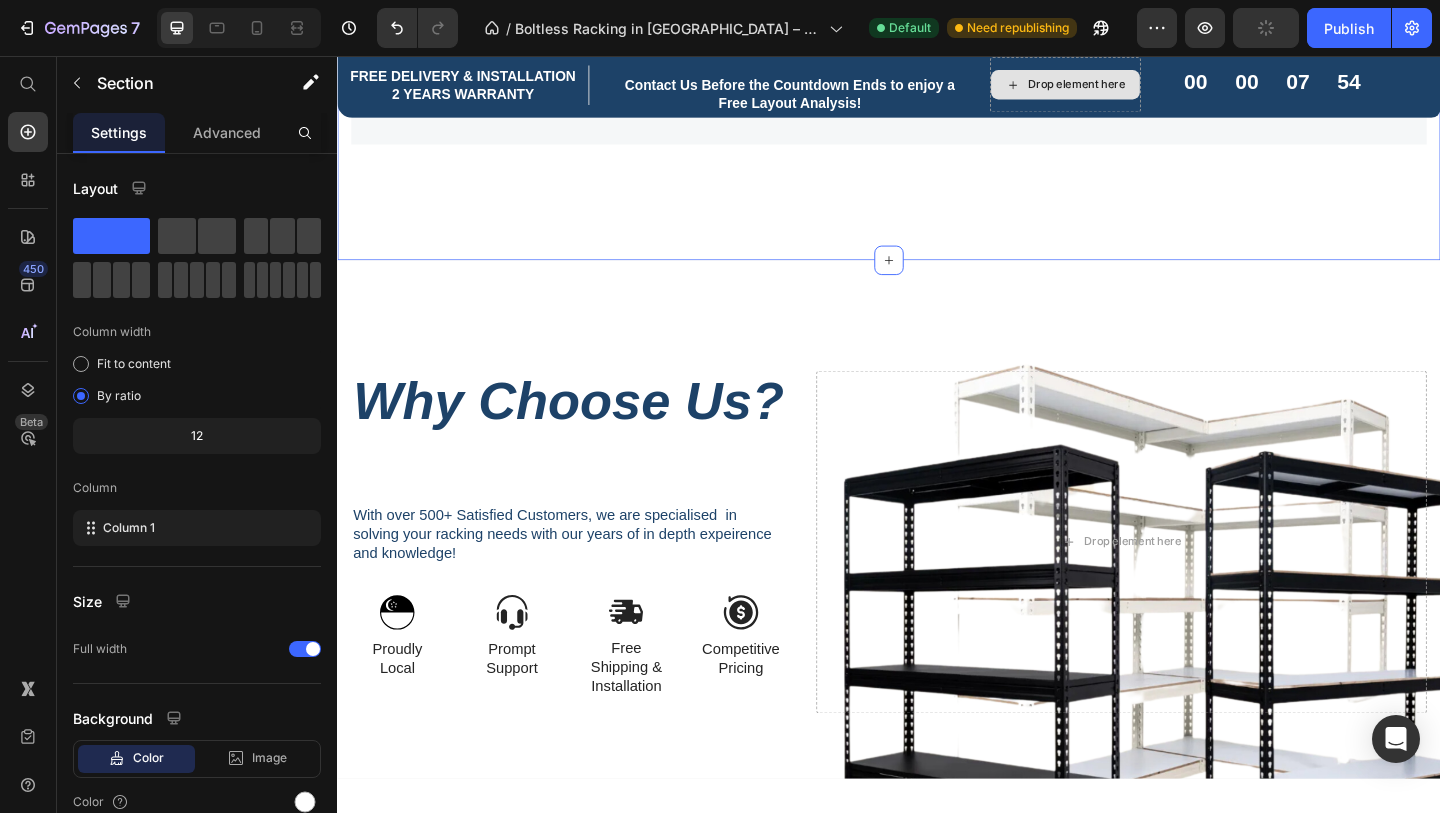 click on "Attractive Prices Starting from $155 1.8 Meters Full Metal Shelf Heading 200+ Heading Satisfied Clients Text block  1 Day Heading Quick Quotation Text block < 3 Days Heading Rapid Installation Text block Row Row Section 5   You can create reusable sections Create Theme Section AI Content Write with GemAI What would you like to describe here? Tone and Voice Persuasive Product Show more Generate" at bounding box center [937, 99] 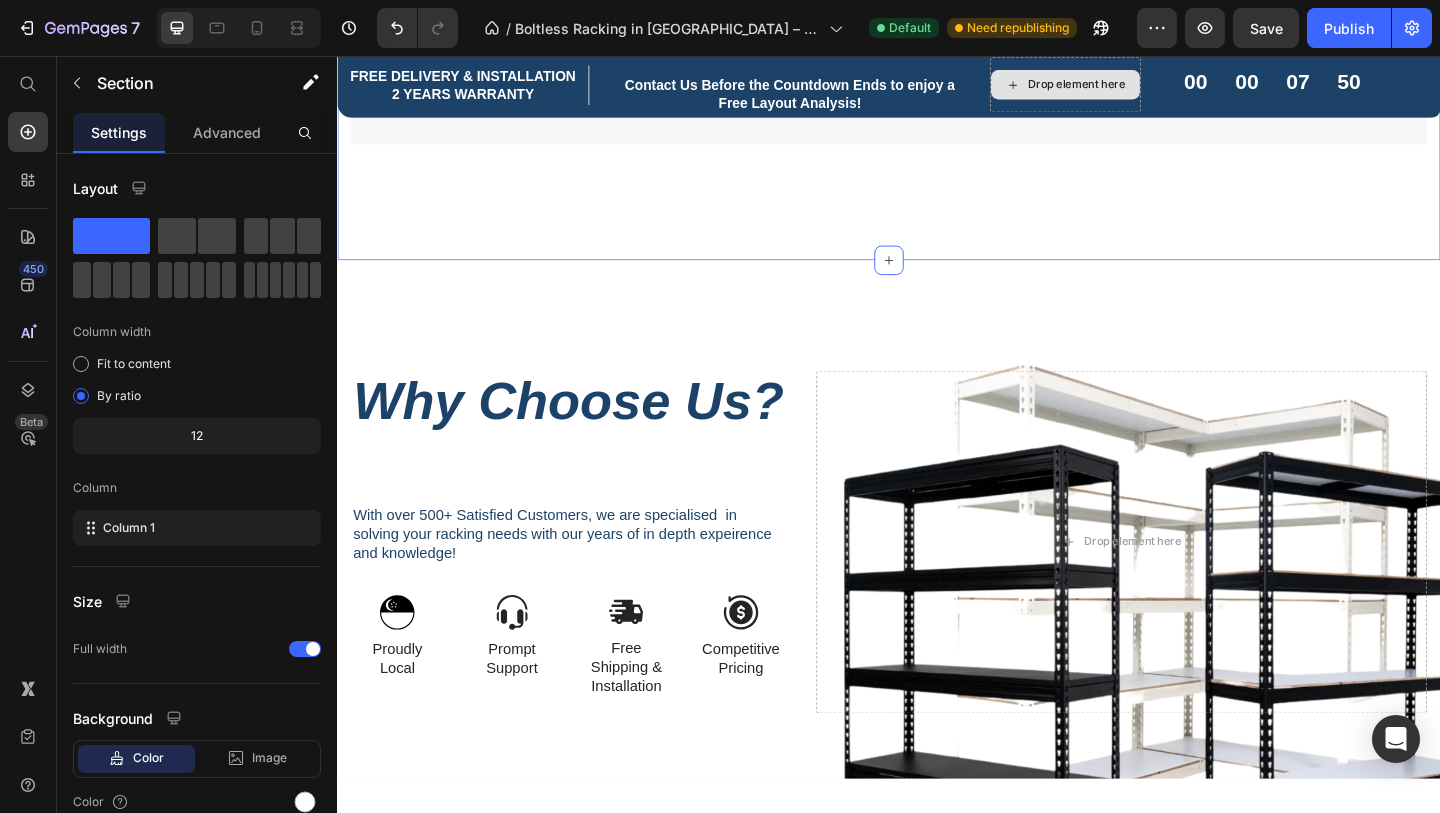 click on "Attractive Prices Starting from $155 1.8 Meters Full Metal Shelf Heading 200+ Heading Satisfied Clients Text block  1 Day Heading Quick Quotation Text block < 3 Days Heading Rapid Installation Text block Row Row Section 5   You can create reusable sections Create Theme Section AI Content Write with GemAI What would you like to describe here? Tone and Voice Persuasive Product Show more Generate" at bounding box center [937, 99] 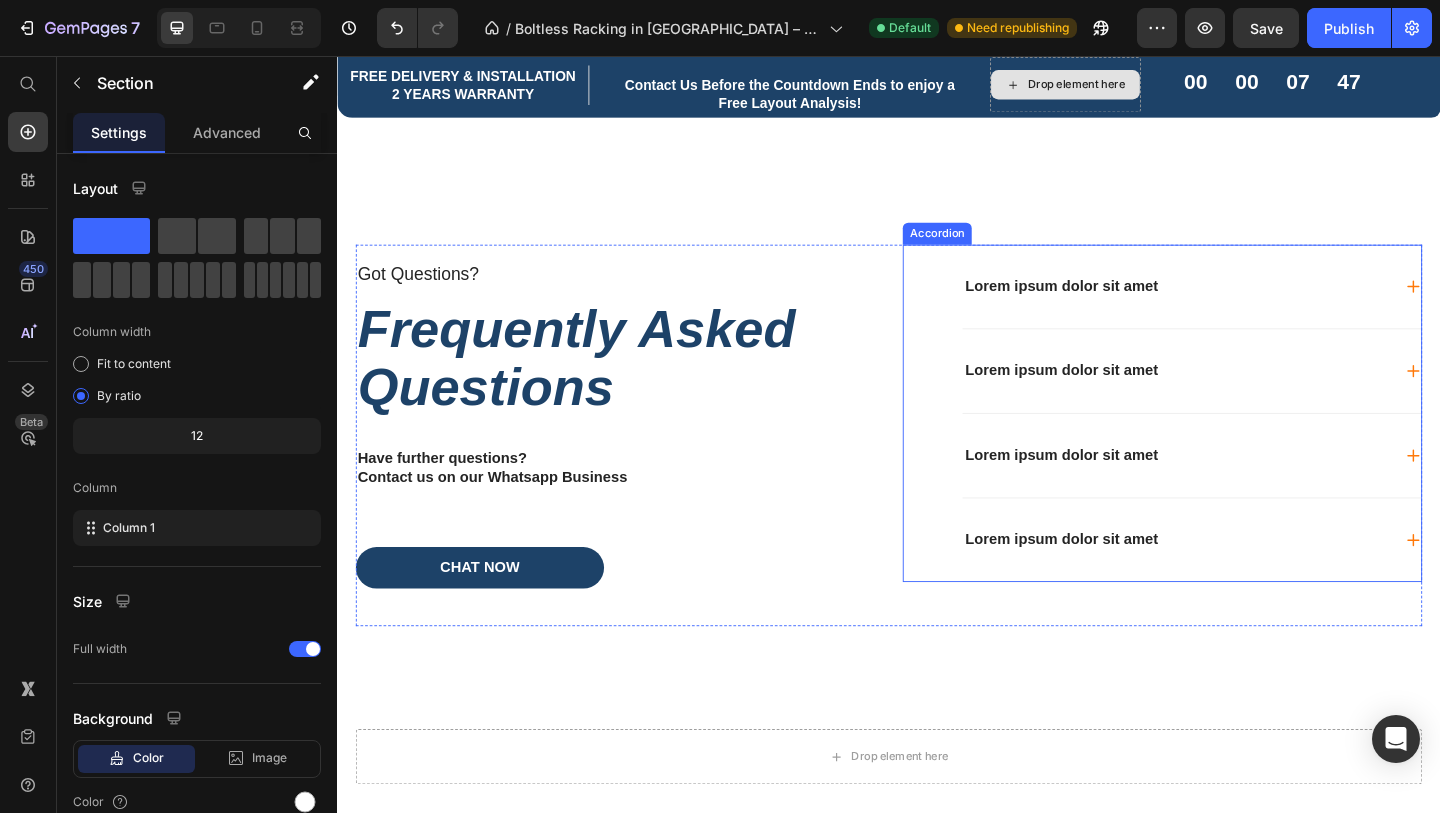 scroll, scrollTop: 4293, scrollLeft: 0, axis: vertical 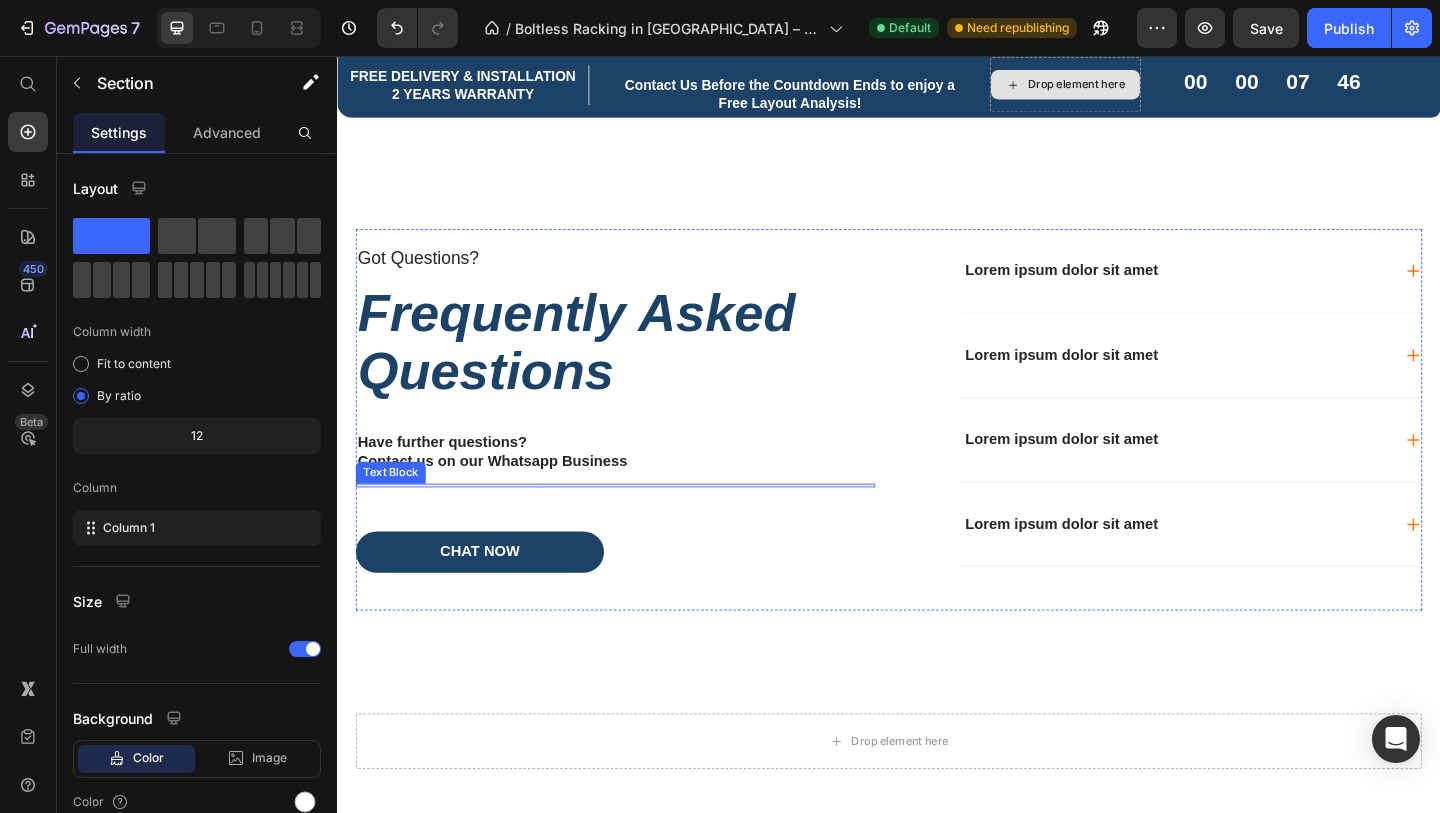 click on "Text Block" at bounding box center (639, 523) 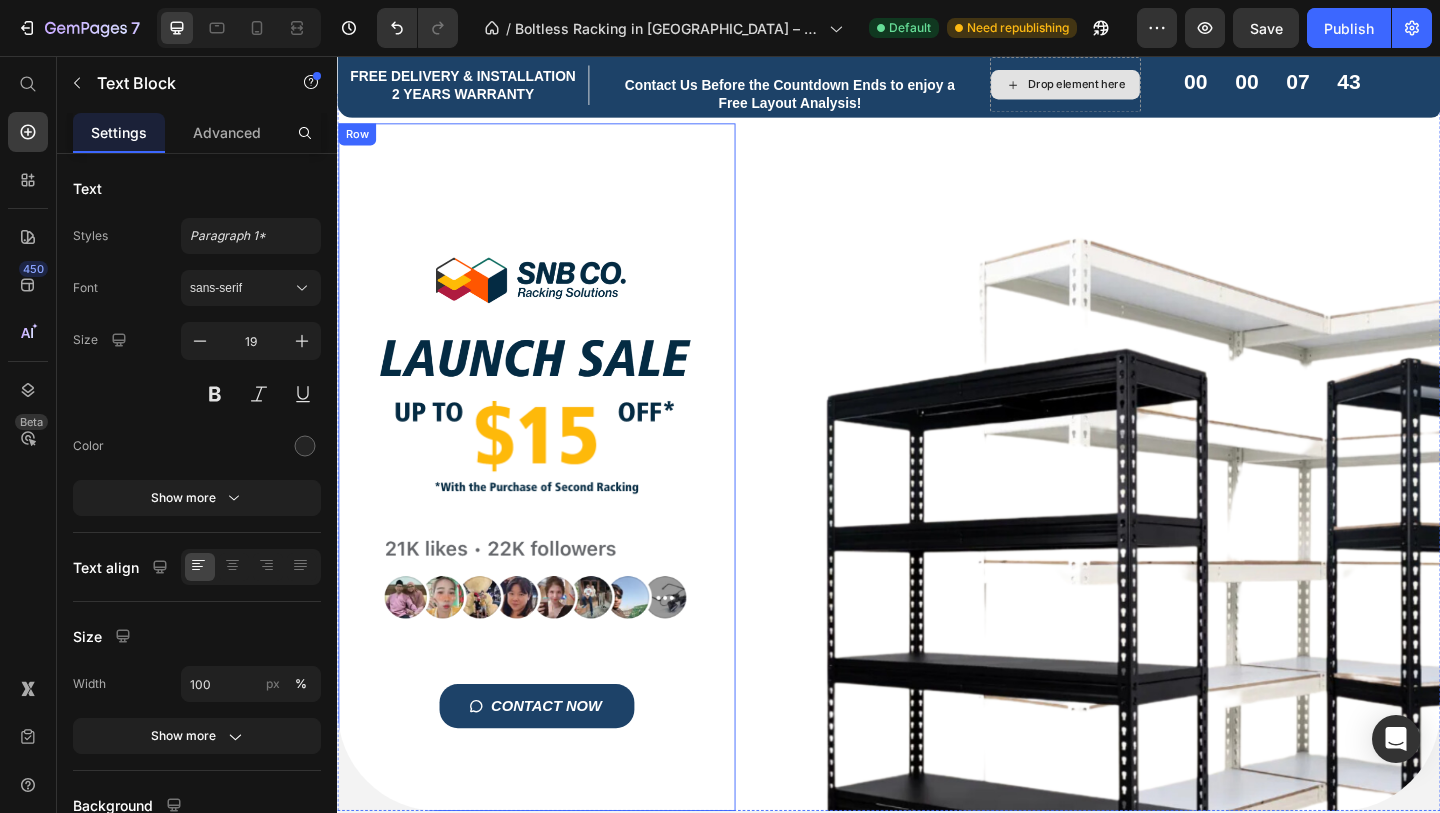 scroll, scrollTop: 0, scrollLeft: 0, axis: both 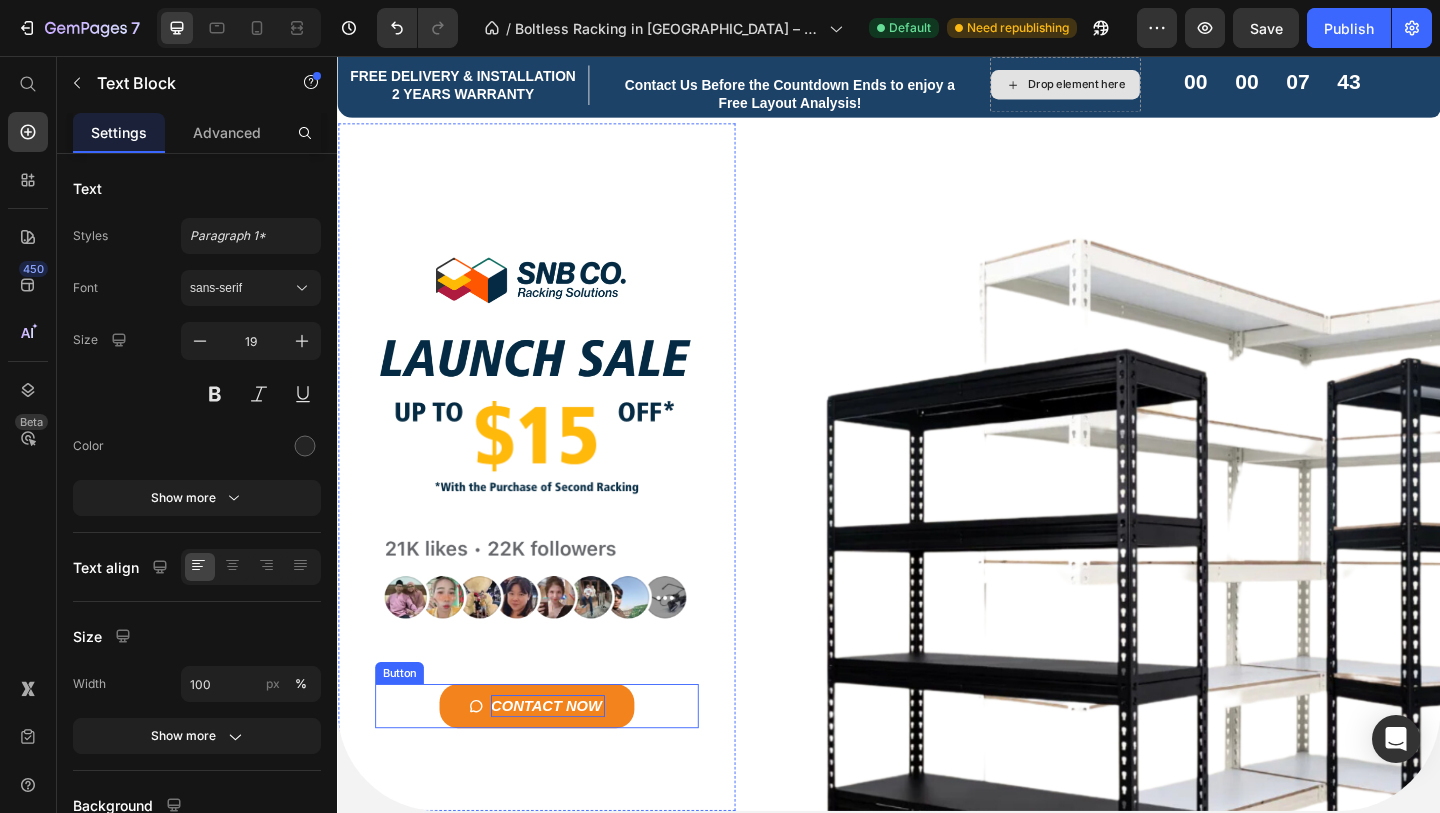 click on "CONTACT NOW" at bounding box center (566, 763) 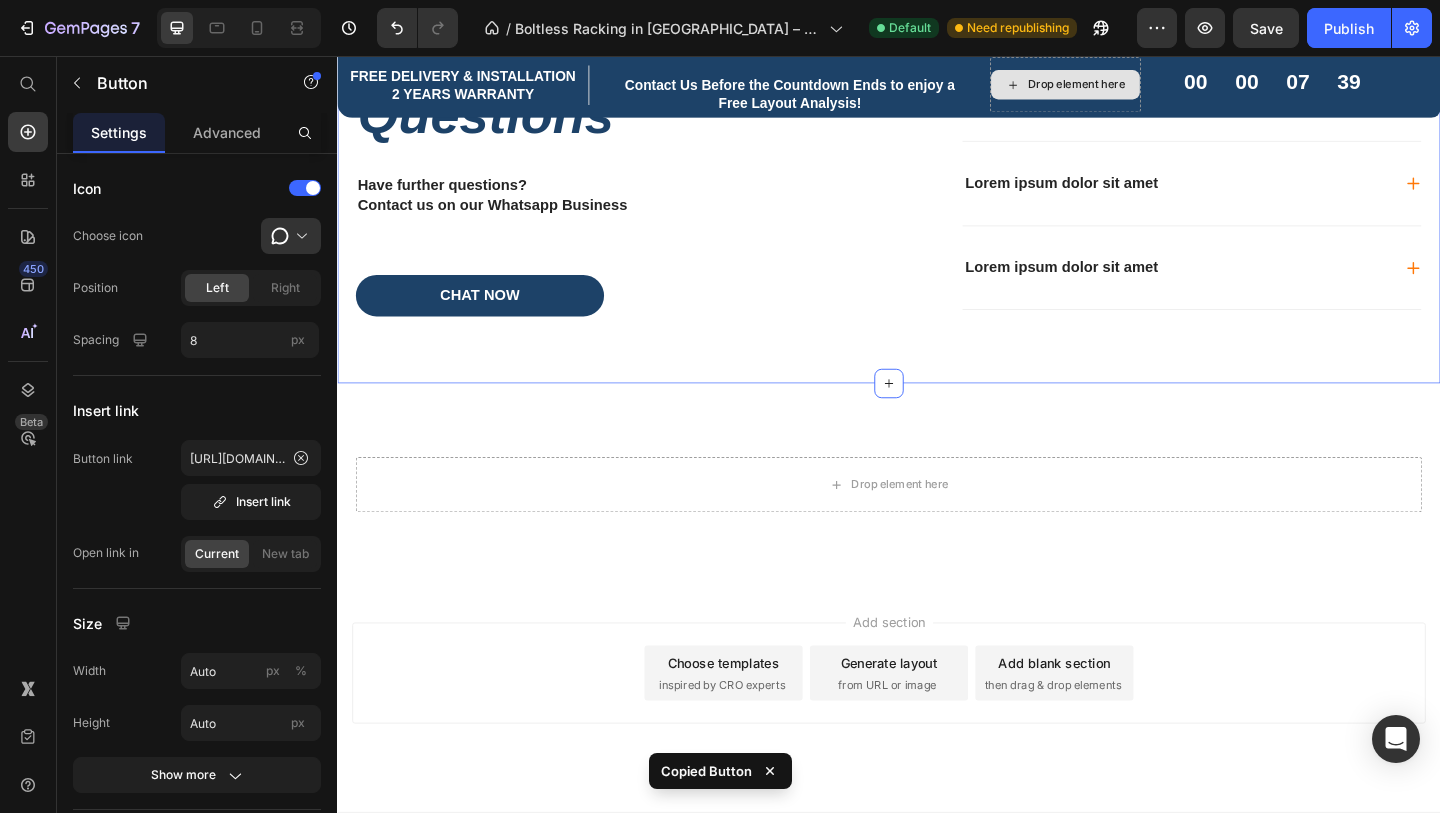 scroll, scrollTop: 4513, scrollLeft: 0, axis: vertical 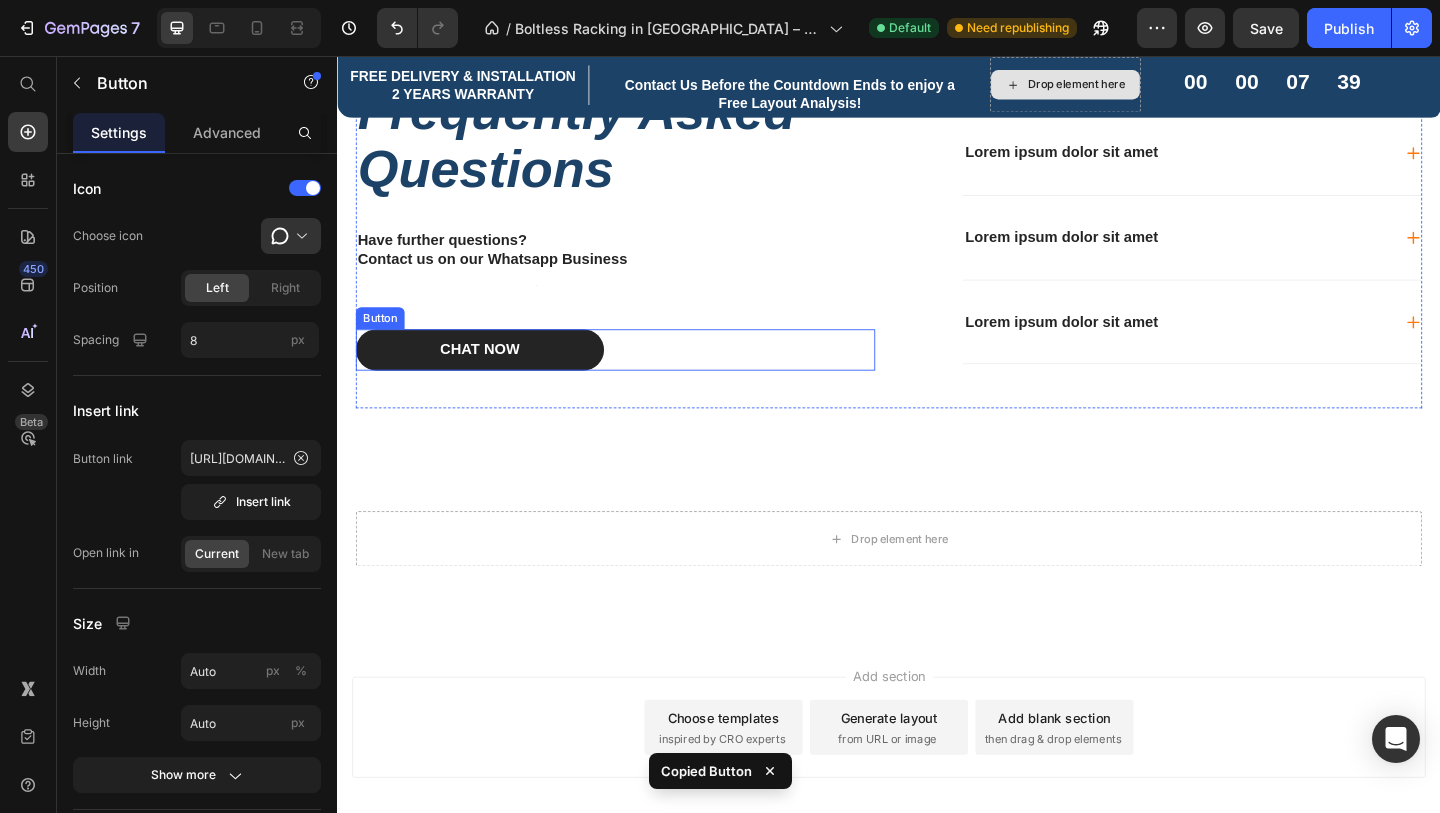 click on "Chat now" at bounding box center (492, 375) 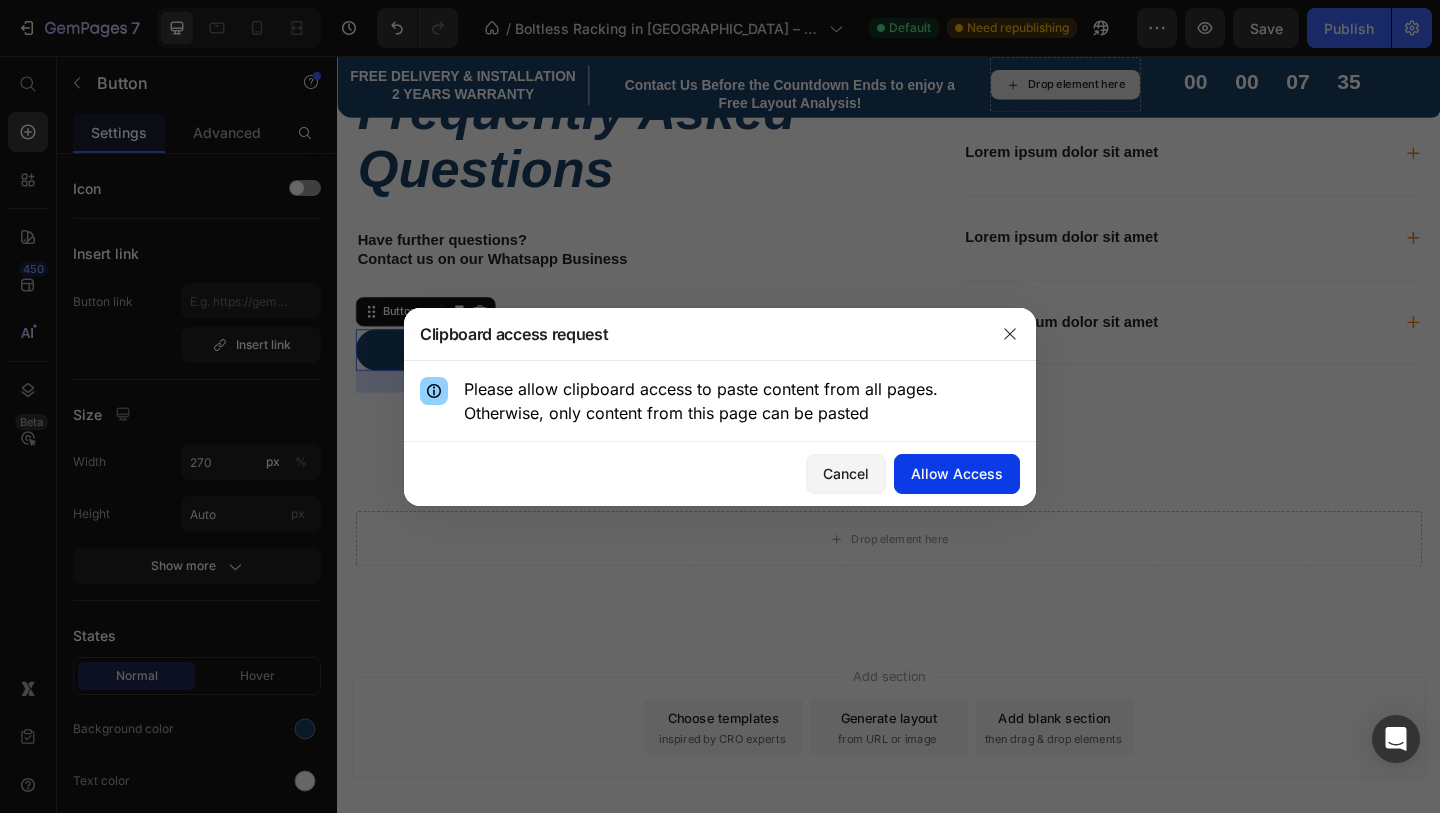 click on "Allow Access" at bounding box center [957, 473] 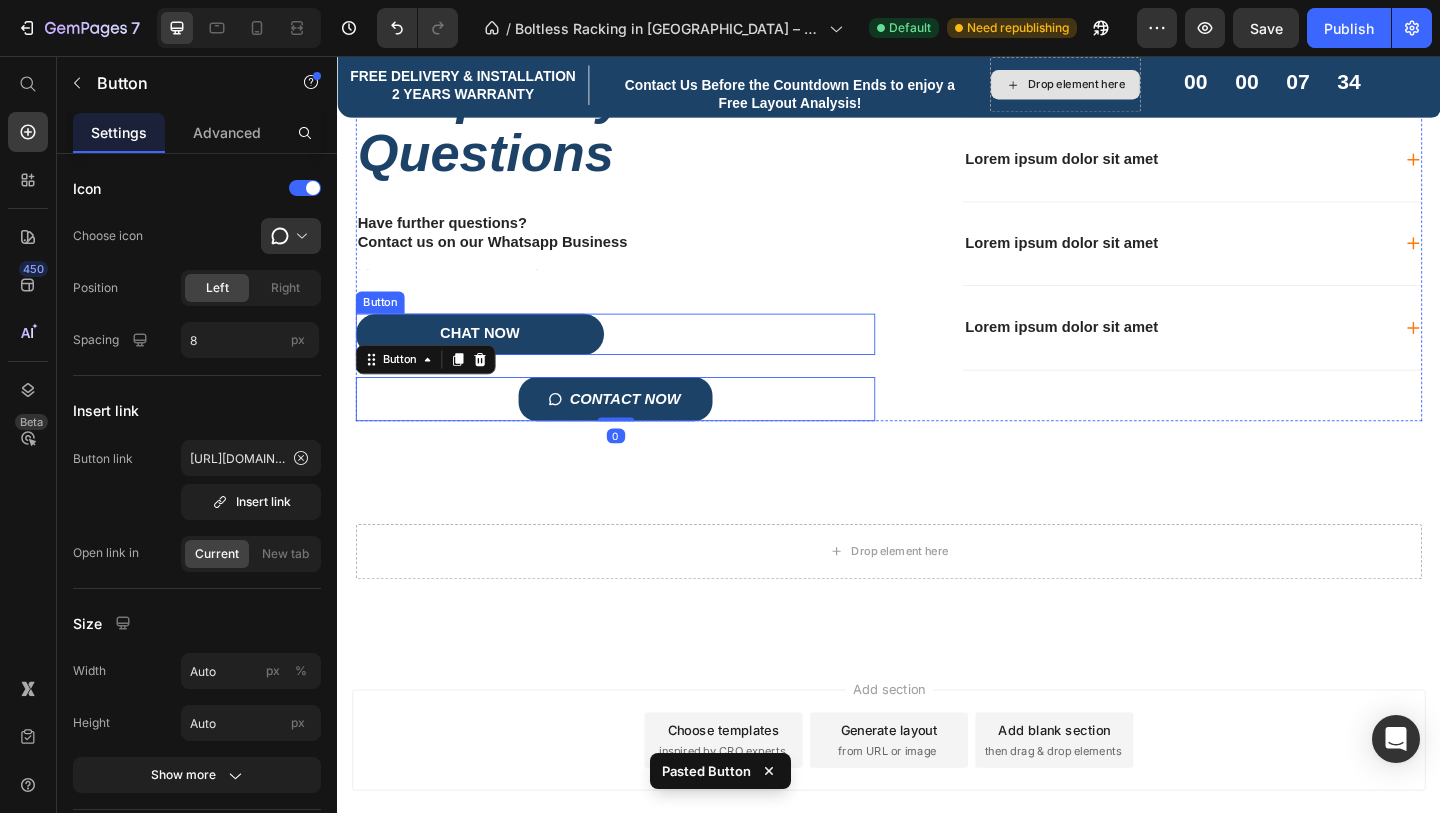 click on "Chat now Button" at bounding box center (639, 358) 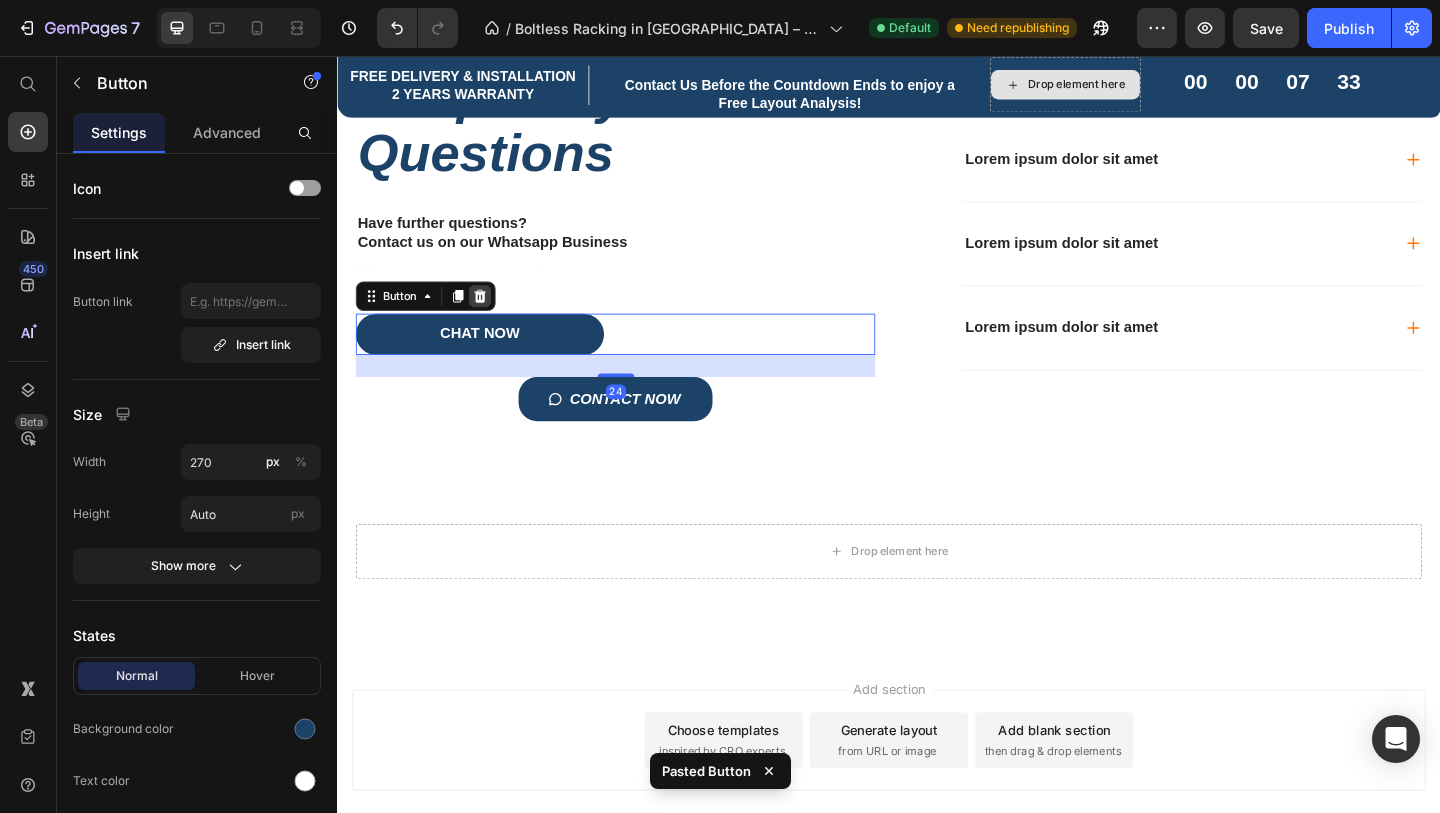 click at bounding box center [492, 317] 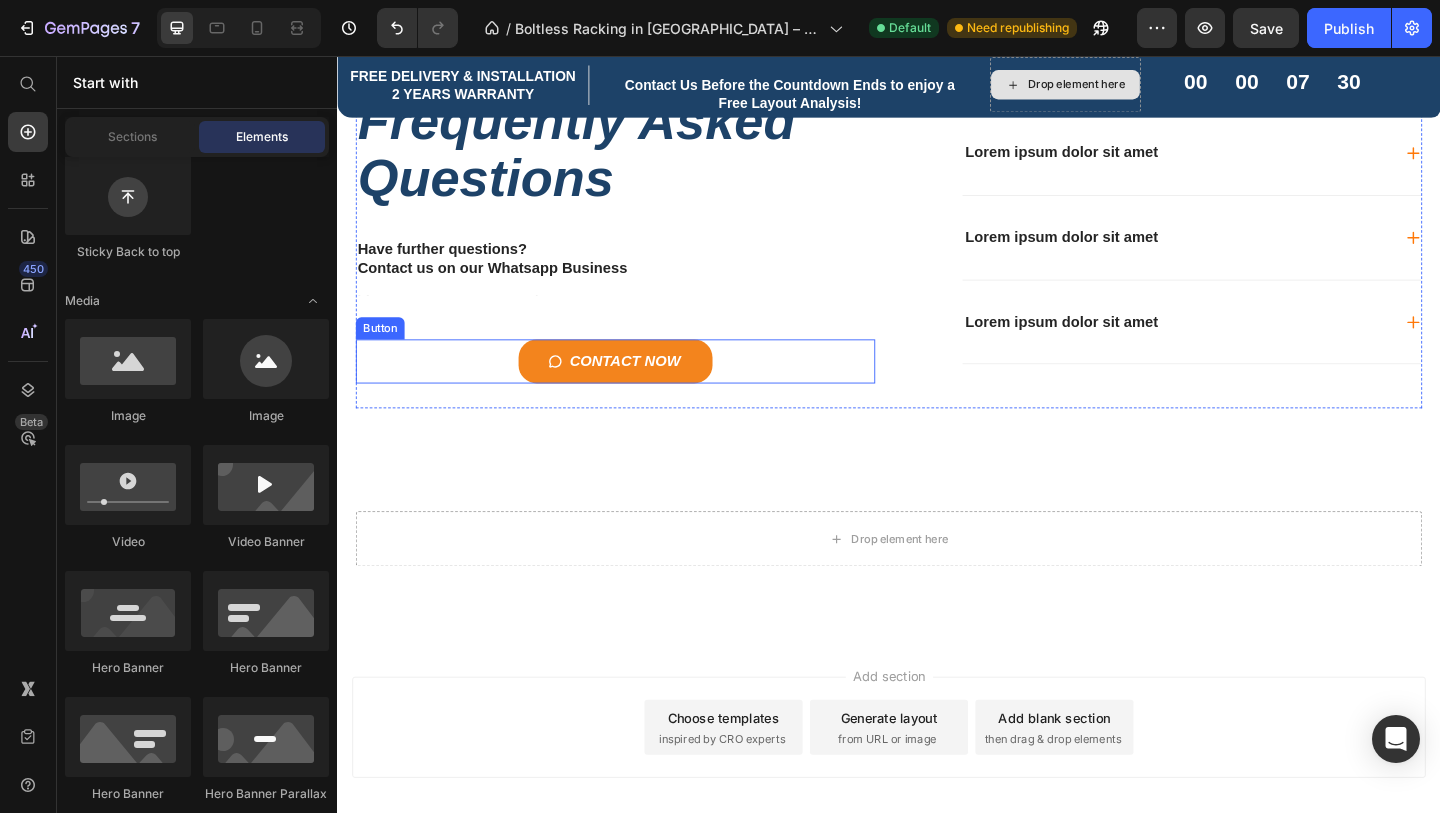 scroll, scrollTop: 4419, scrollLeft: 0, axis: vertical 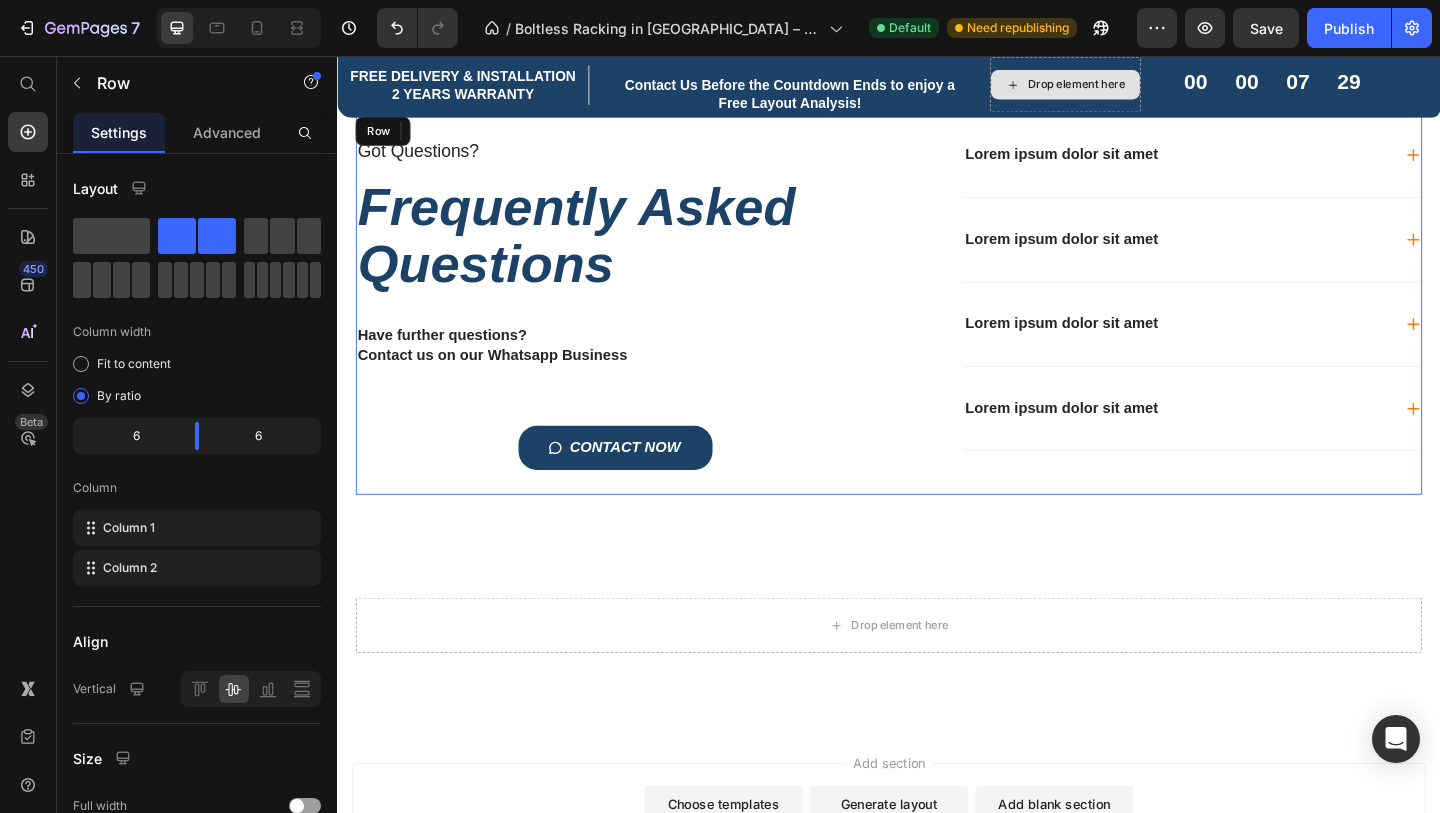 click on "Got Questions? Text Block Frequently Asked Questions  Heading Have further questions?  Contact us on our Whatsapp Business  Text Block Text Block
CONTACT NOW Button" at bounding box center (639, 325) 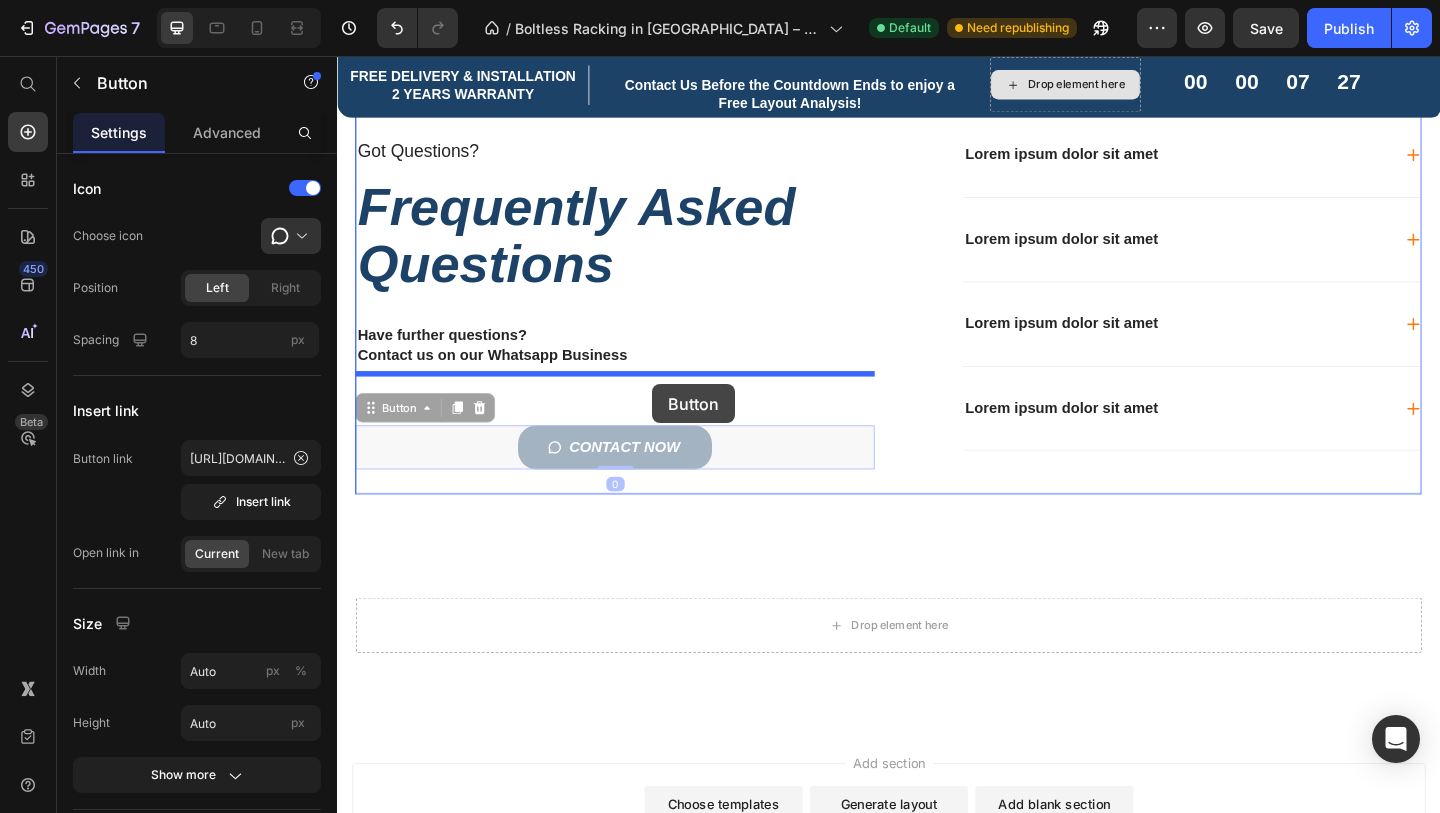 drag, startPoint x: 785, startPoint y: 469, endPoint x: 680, endPoint y: 413, distance: 119 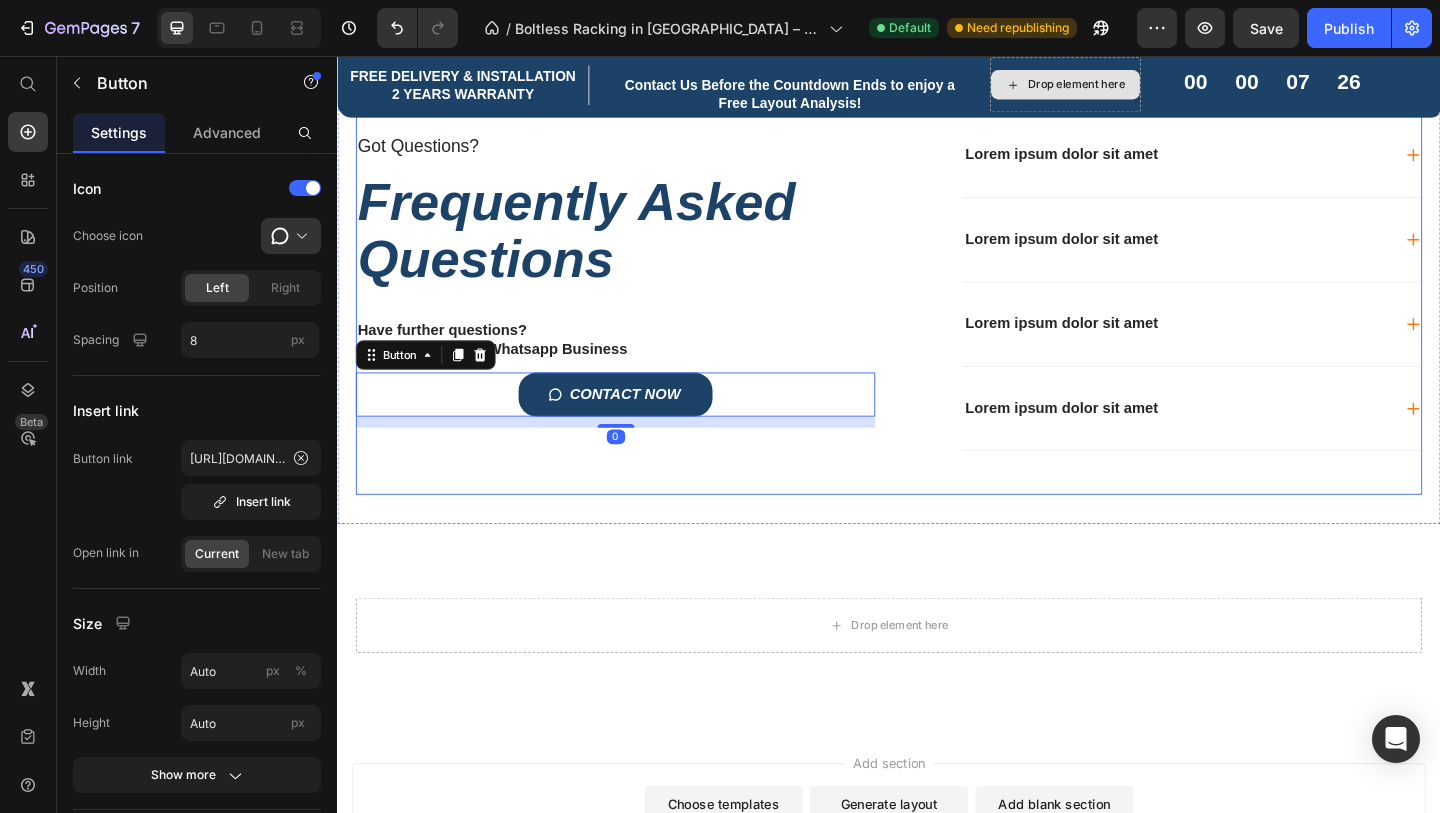 click on "Got Questions? Text Block Frequently Asked Questions  Heading Have further questions?  Contact us on our Whatsapp Business  Text Block
CONTACT NOW Button   0 Text Block" at bounding box center (639, 325) 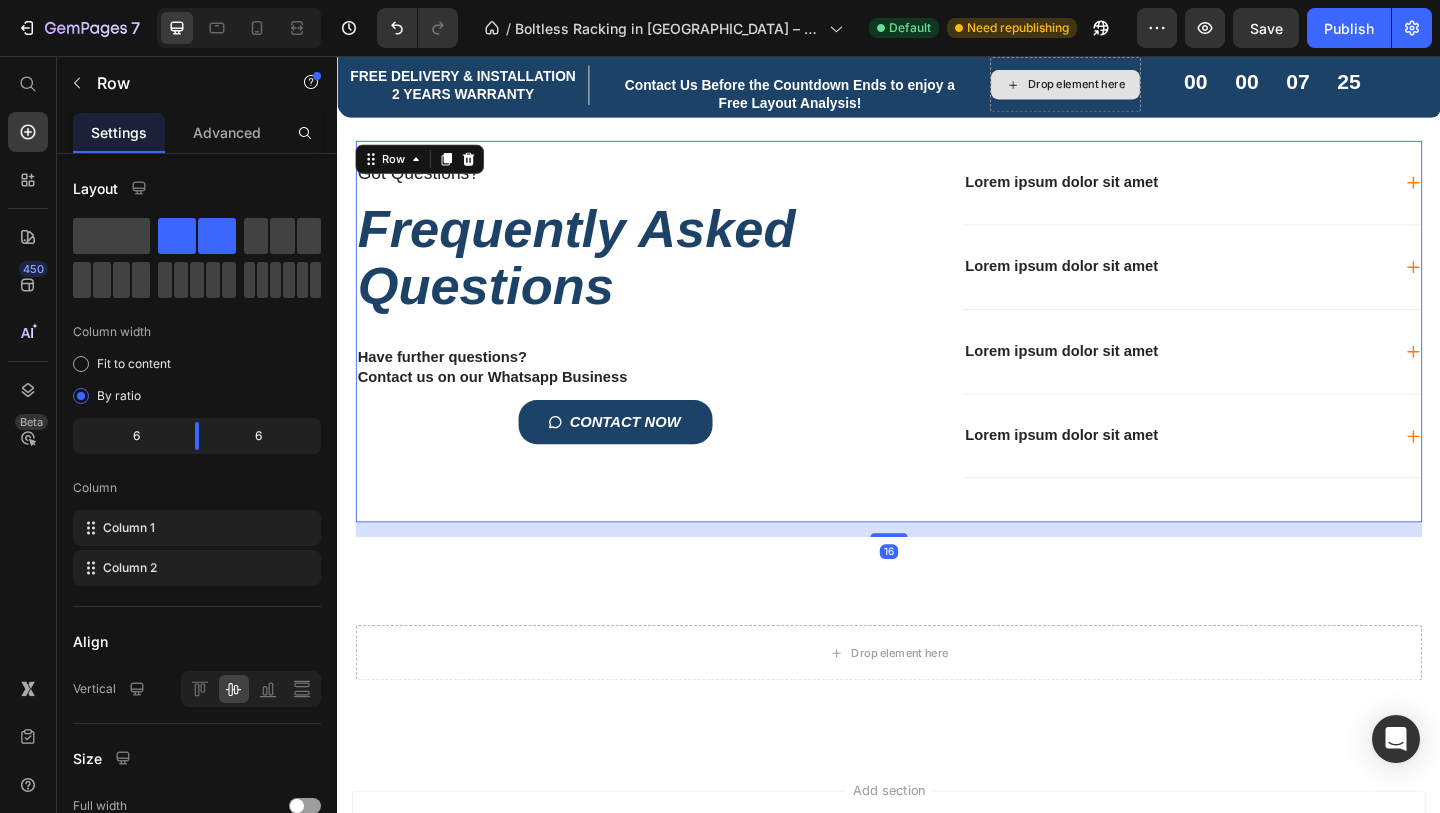 scroll, scrollTop: 4342, scrollLeft: 0, axis: vertical 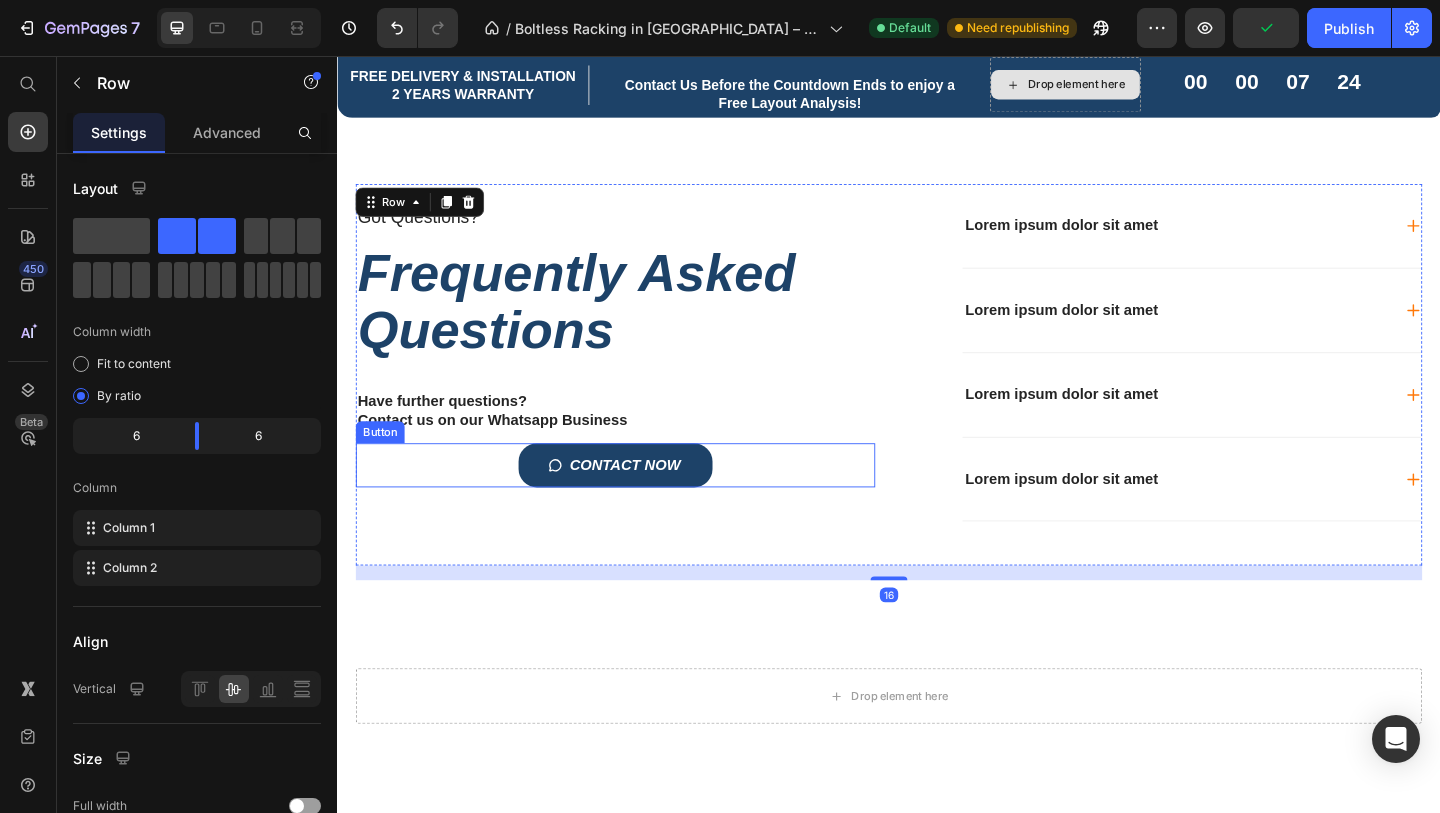 click on "CONTACT NOW Button" at bounding box center (639, 501) 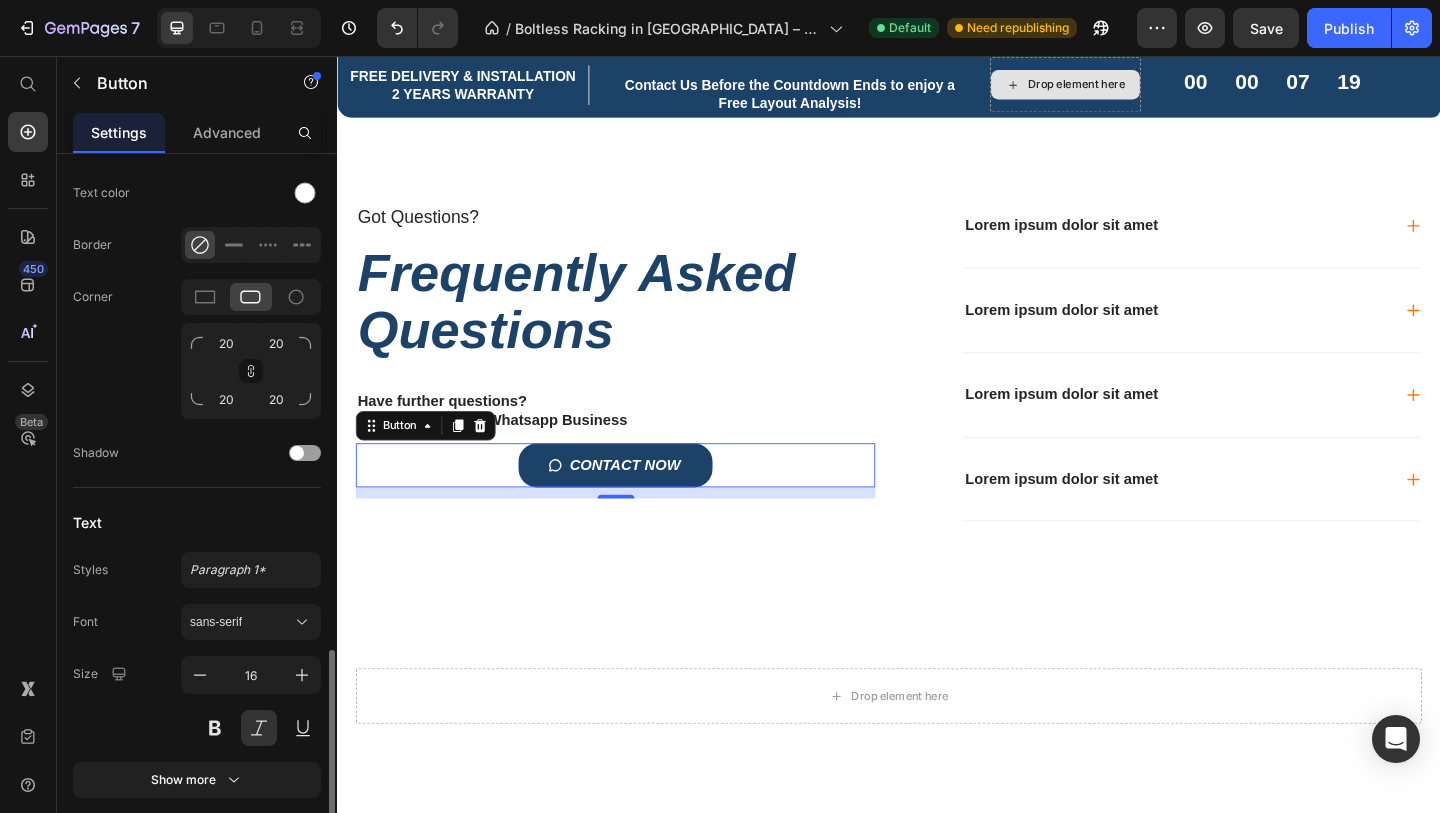 scroll, scrollTop: 938, scrollLeft: 0, axis: vertical 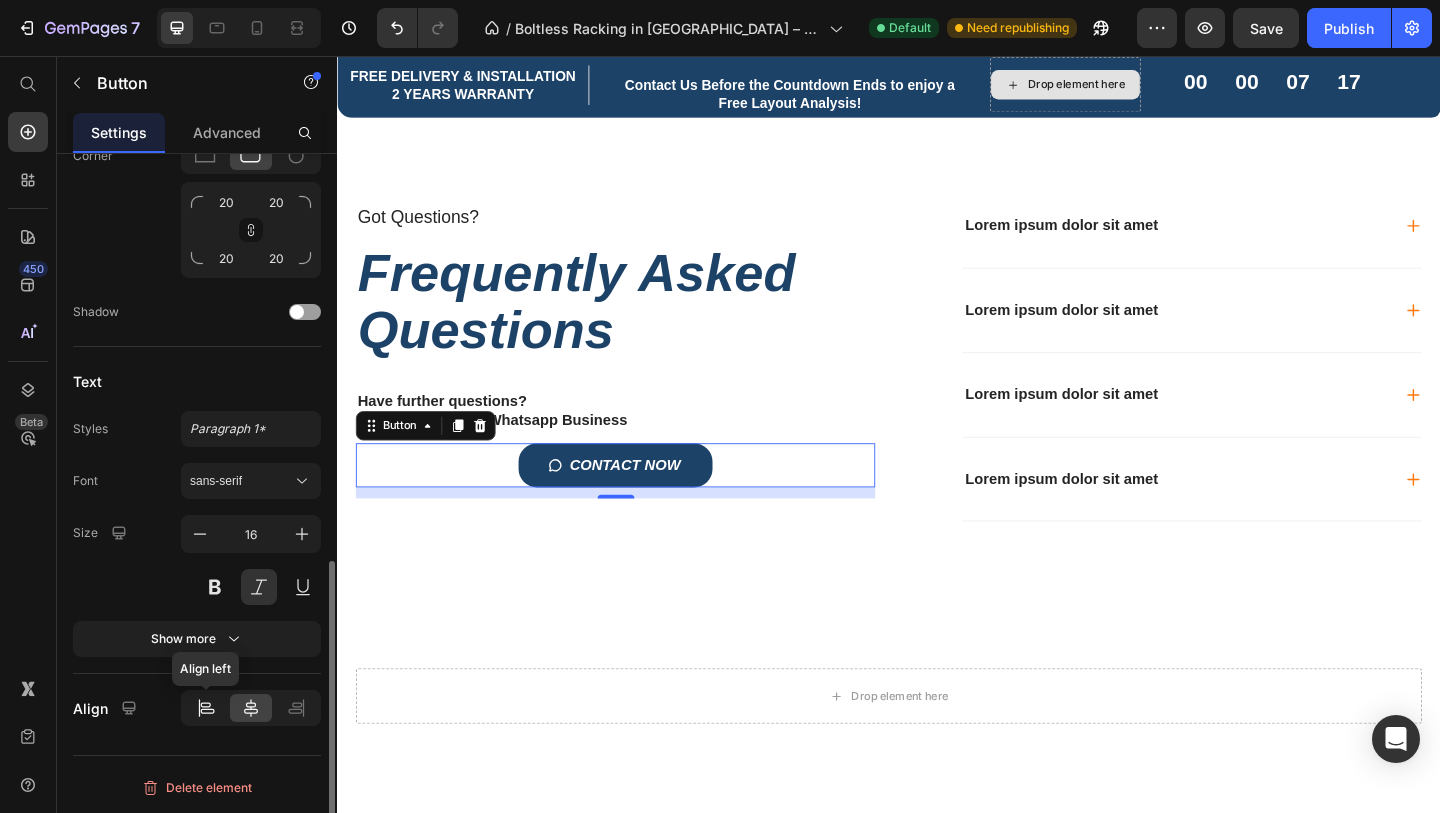 click 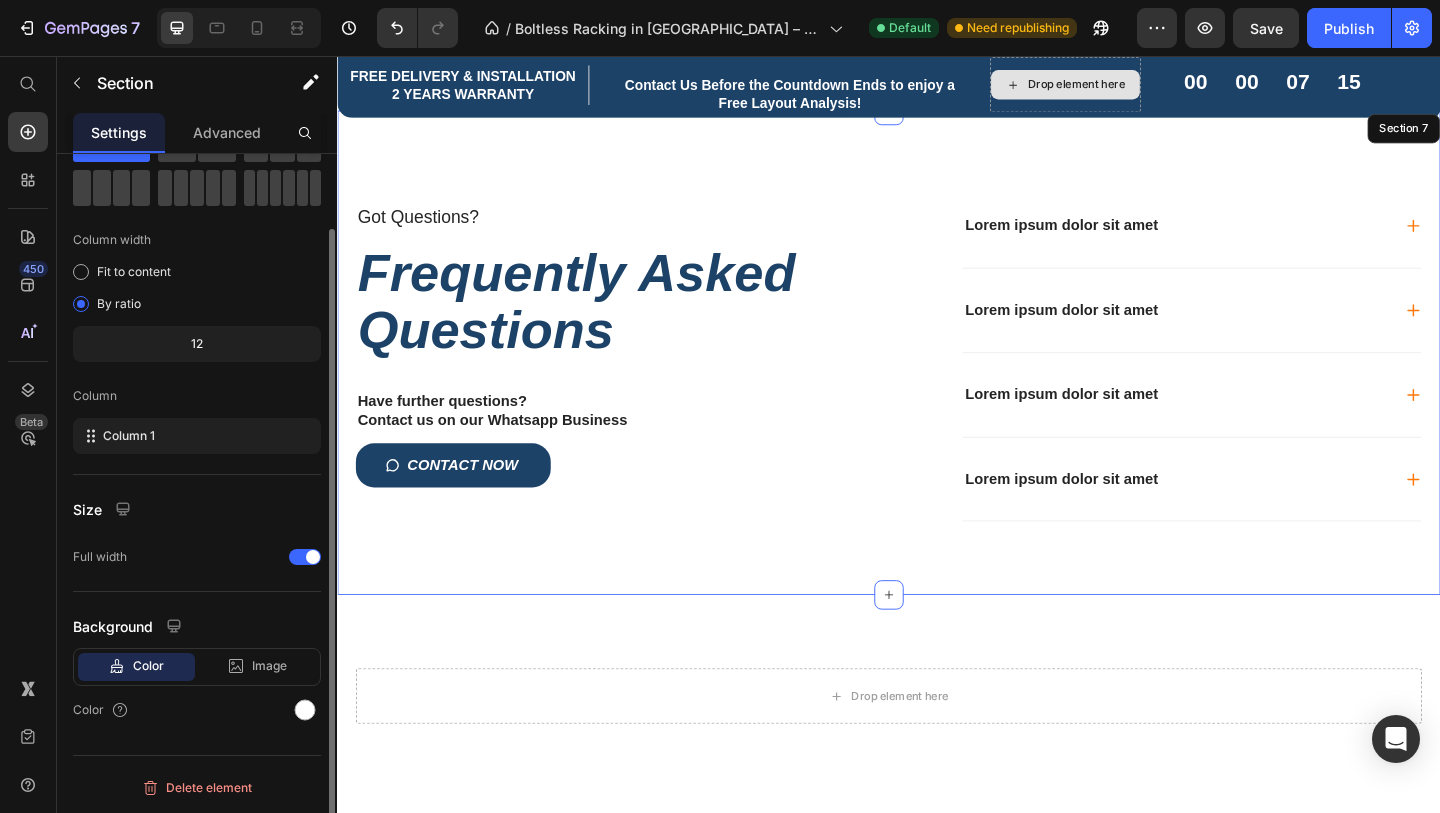 click on "Got Questions? Text Block Frequently Asked Questions  Heading Have further questions?  Contact us on our Whatsapp Business  Text Block
CONTACT NOW Button   12 Text Block
Lorem ipsum dolor sit amet
Lorem ipsum dolor sit amet
Lorem ipsum dolor sit amet
Lorem ipsum dolor sit amet Accordion Row" at bounding box center (937, 410) 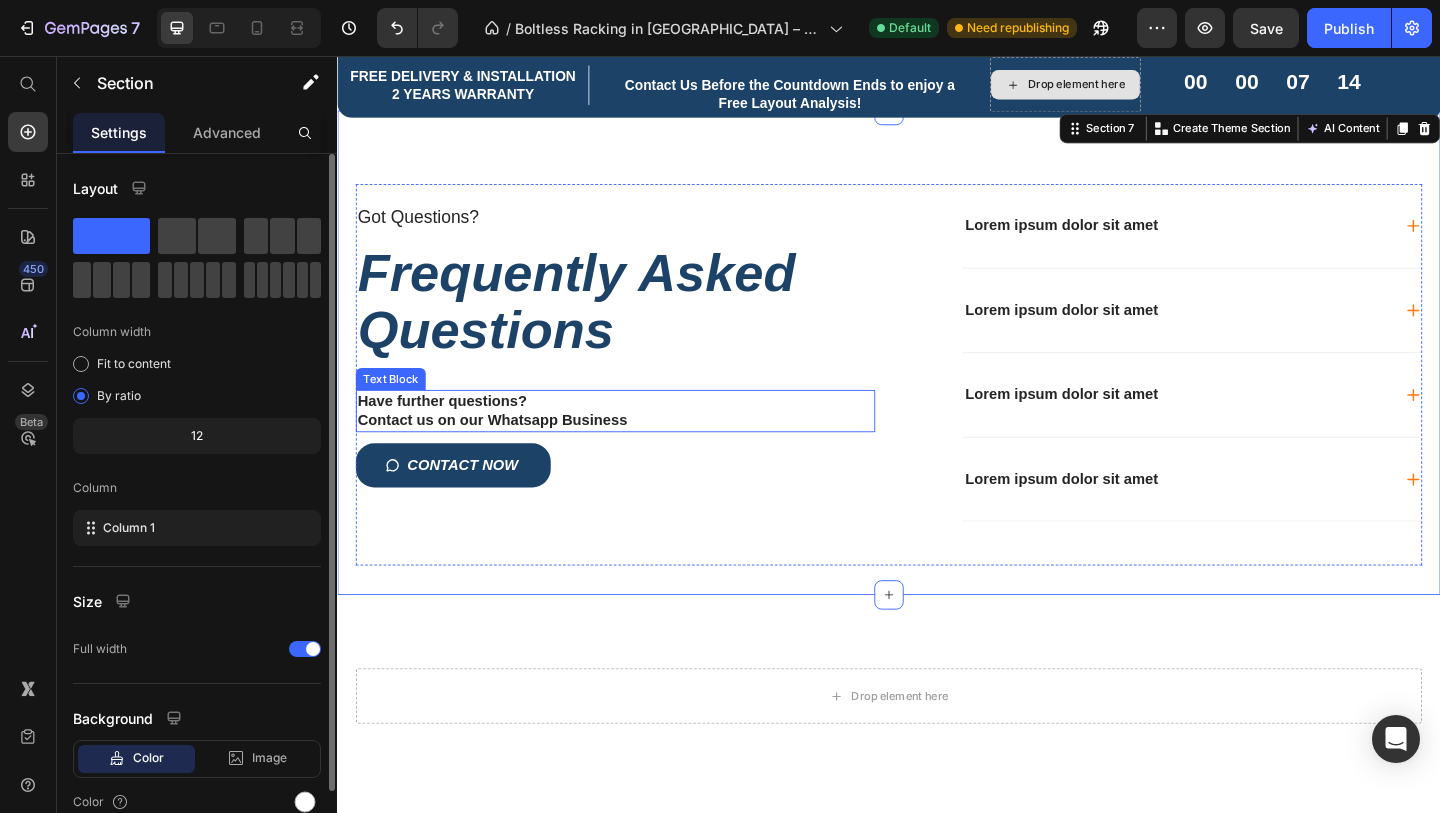 click on "Have further questions?" at bounding box center [639, 431] 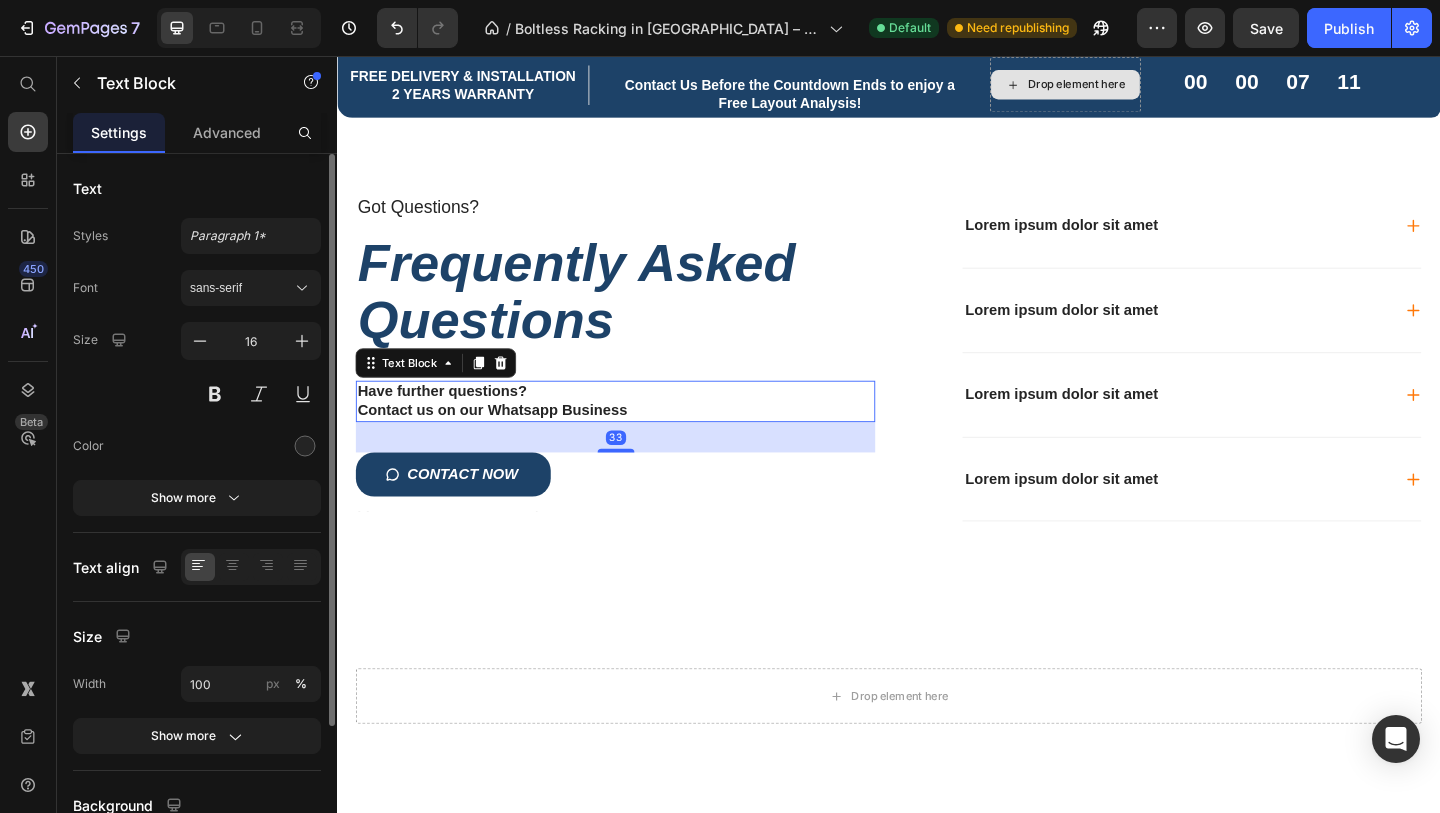 drag, startPoint x: 630, startPoint y: 468, endPoint x: 631, endPoint y: 489, distance: 21.023796 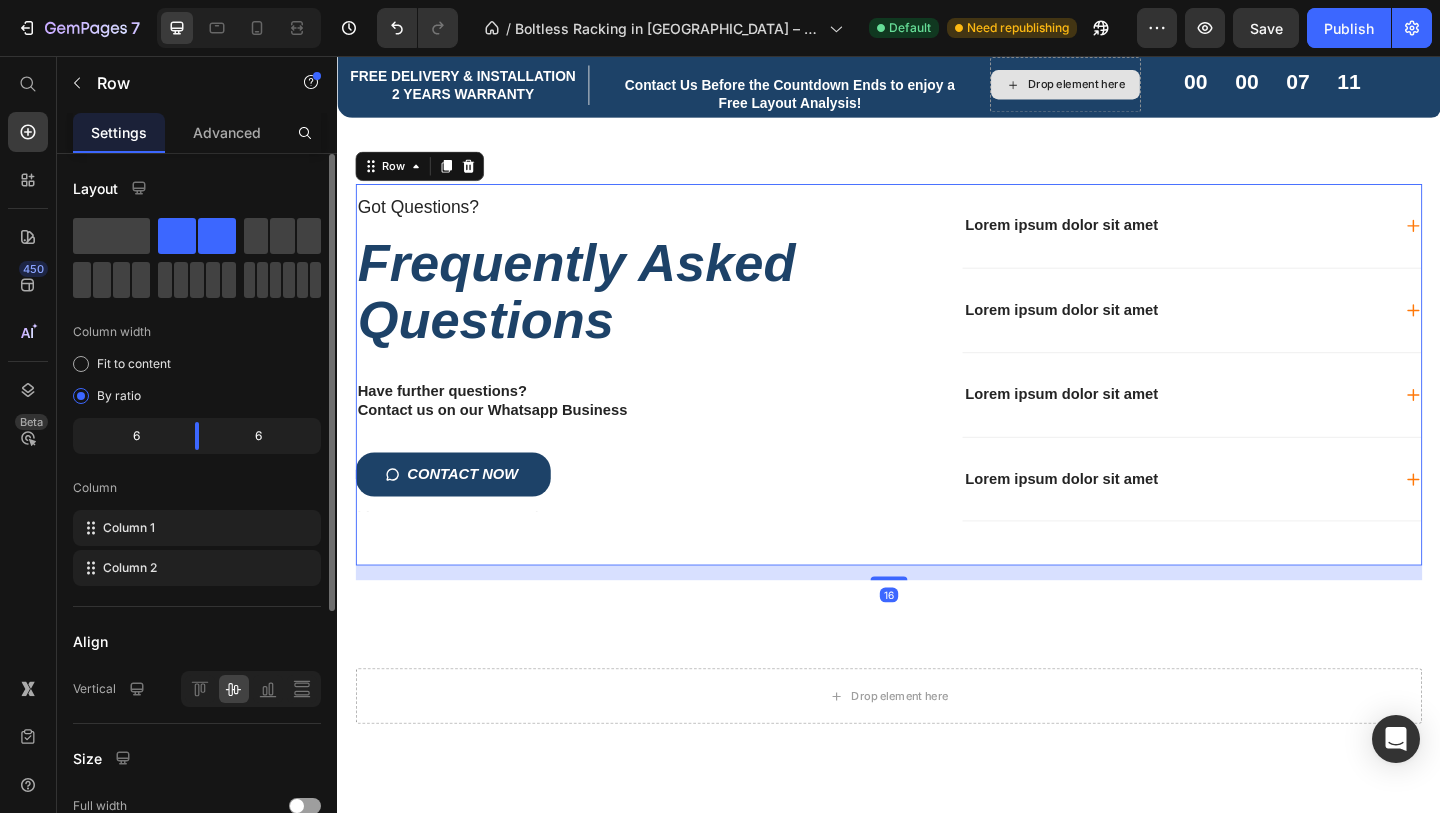 click on "Got Questions? Text Block Frequently Asked Questions  Heading Have further questions?  Contact us on our Whatsapp Business  Text Block
CONTACT NOW Button Text Block" at bounding box center [639, 402] 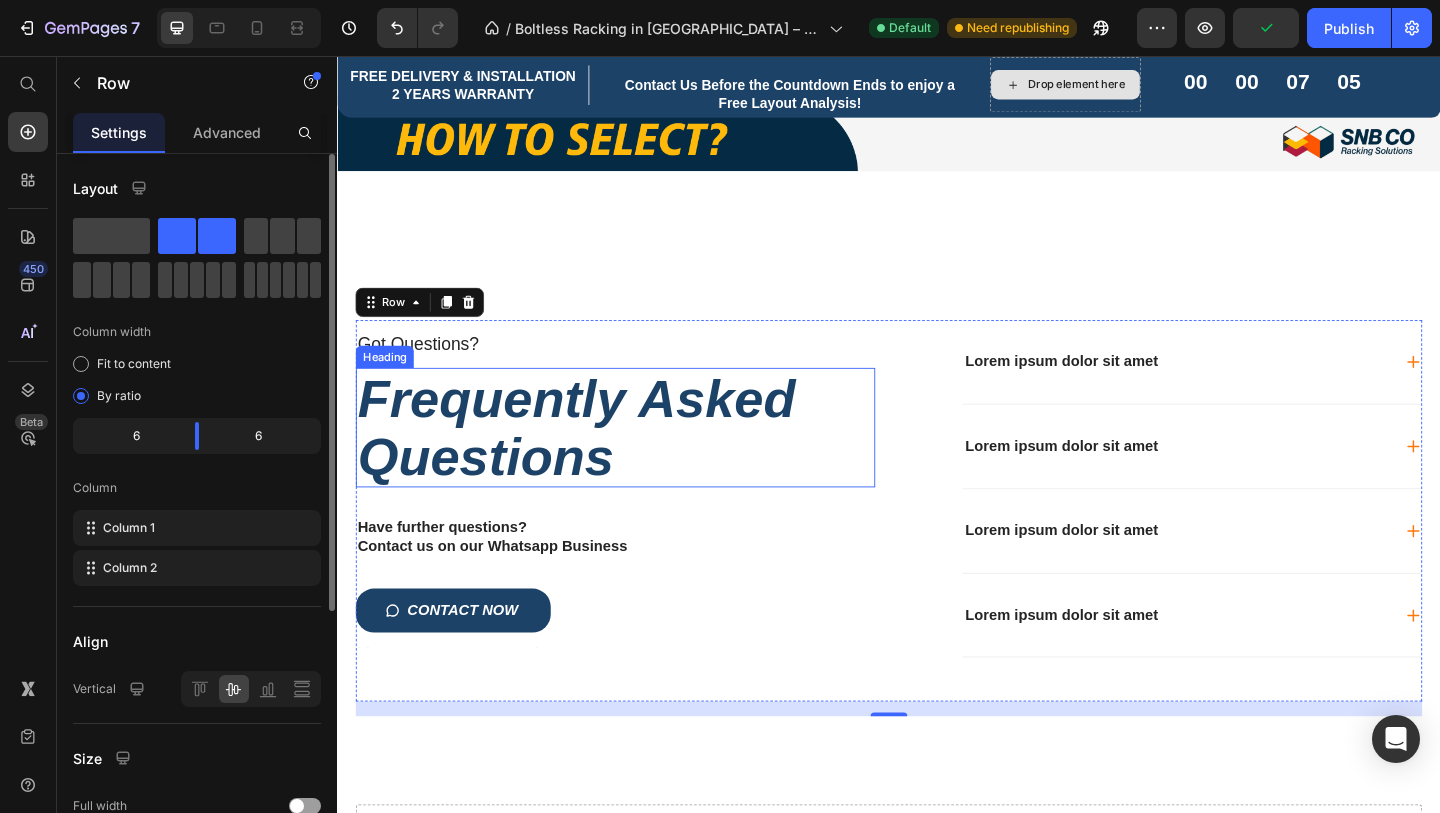 scroll, scrollTop: 4193, scrollLeft: 0, axis: vertical 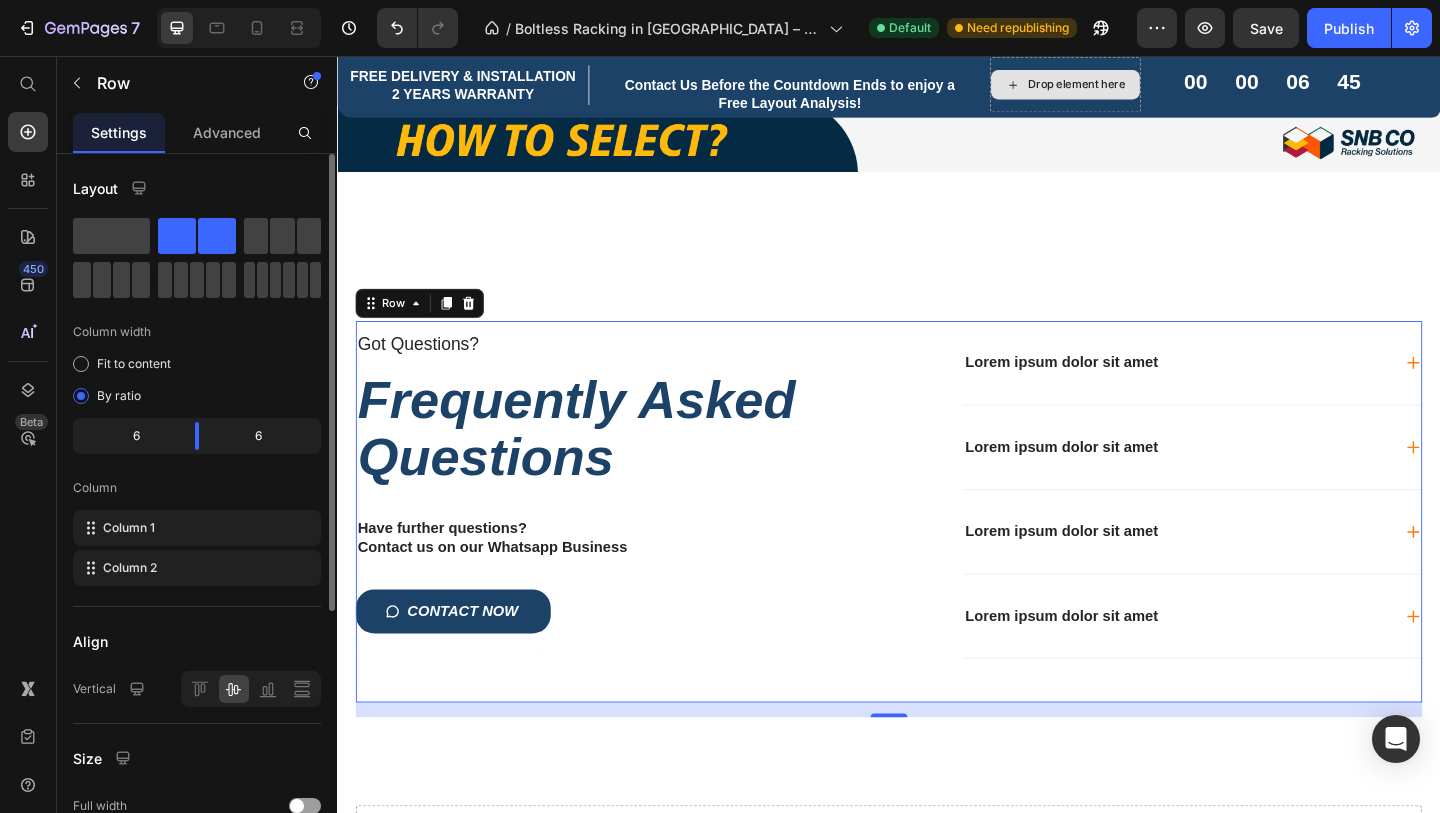 click on "Got Questions? Text Block Frequently Asked Questions  Heading Have further questions?  Contact us on our Whatsapp Business  Text Block
CONTACT NOW Button Text Block
Lorem ipsum dolor sit amet
Lorem ipsum dolor sit amet
Lorem ipsum dolor sit amet
Lorem ipsum dolor sit amet Accordion Row   16" at bounding box center [937, 551] 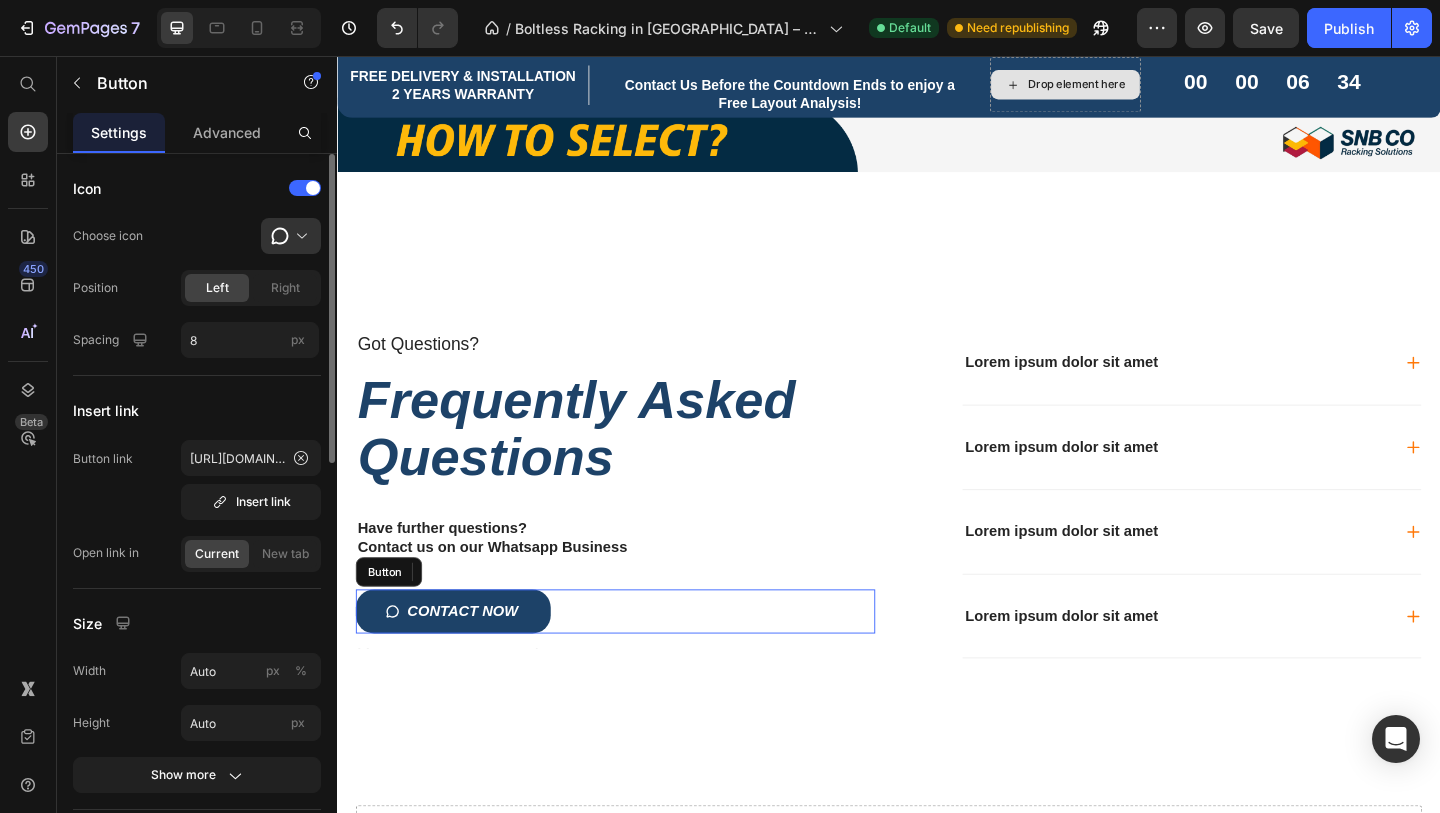 click on "CONTACT NOW Button" at bounding box center [639, 660] 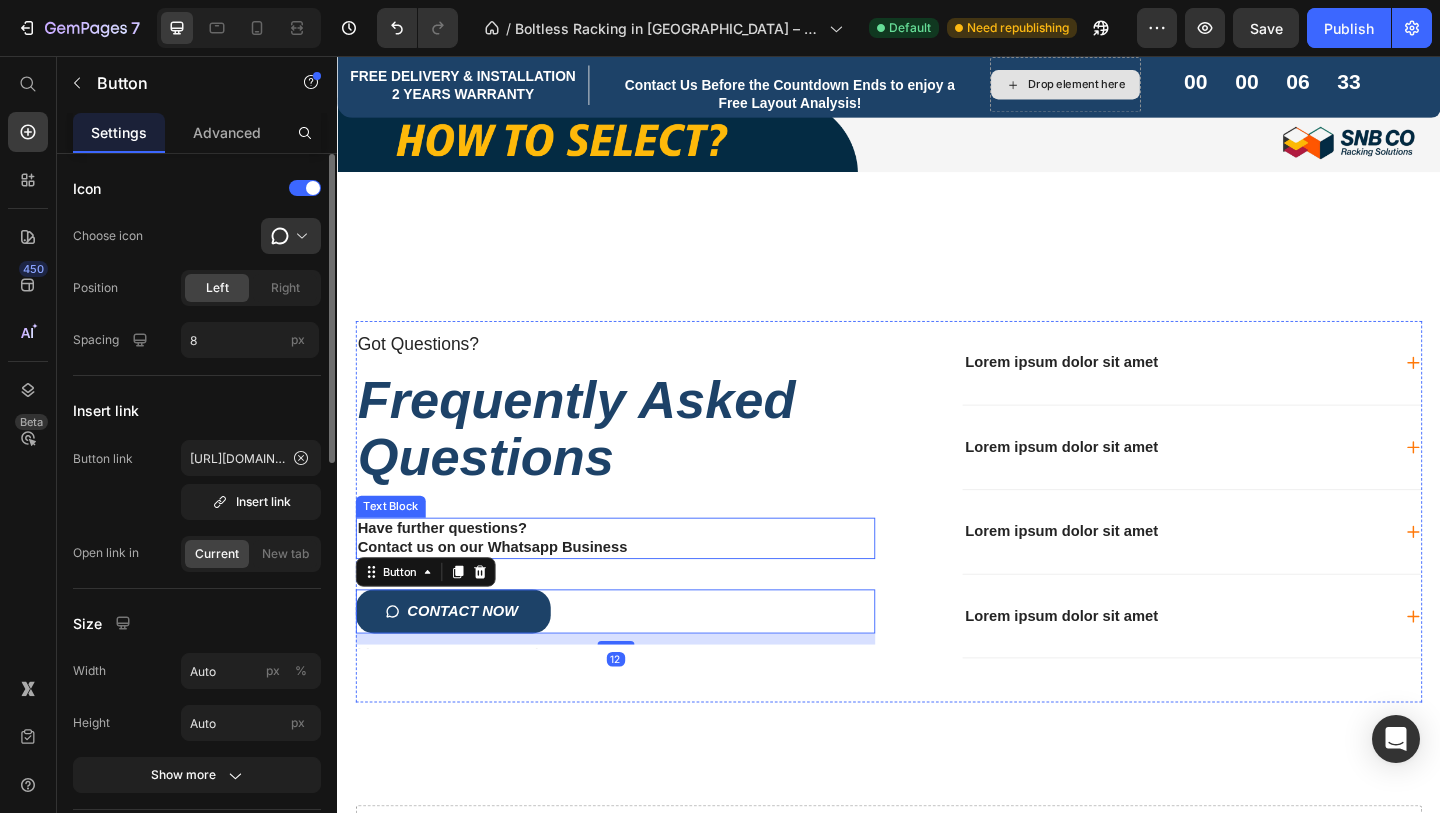 click on "Contact us on our Whatsapp Business" at bounding box center [639, 590] 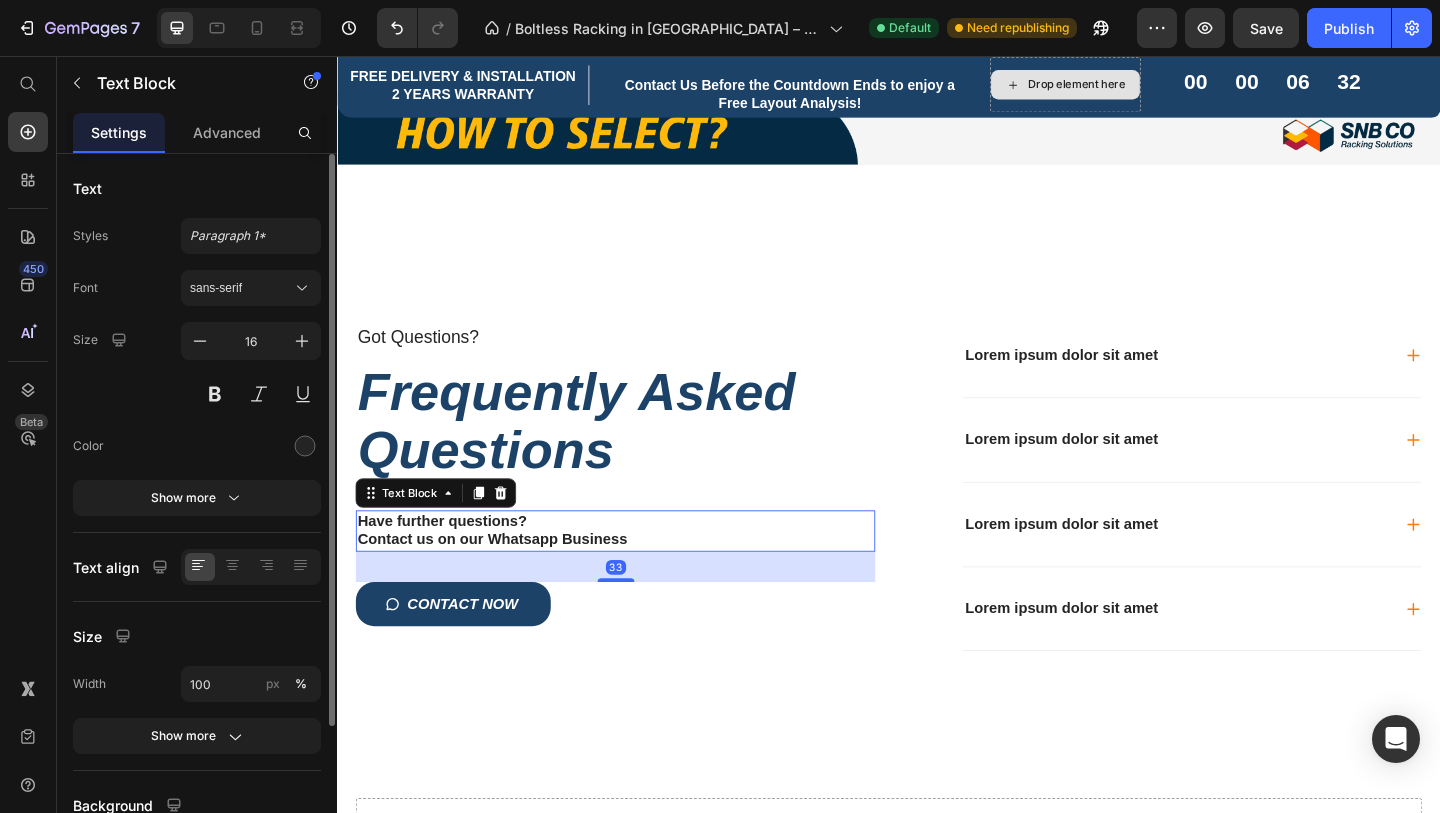scroll, scrollTop: 4181, scrollLeft: 0, axis: vertical 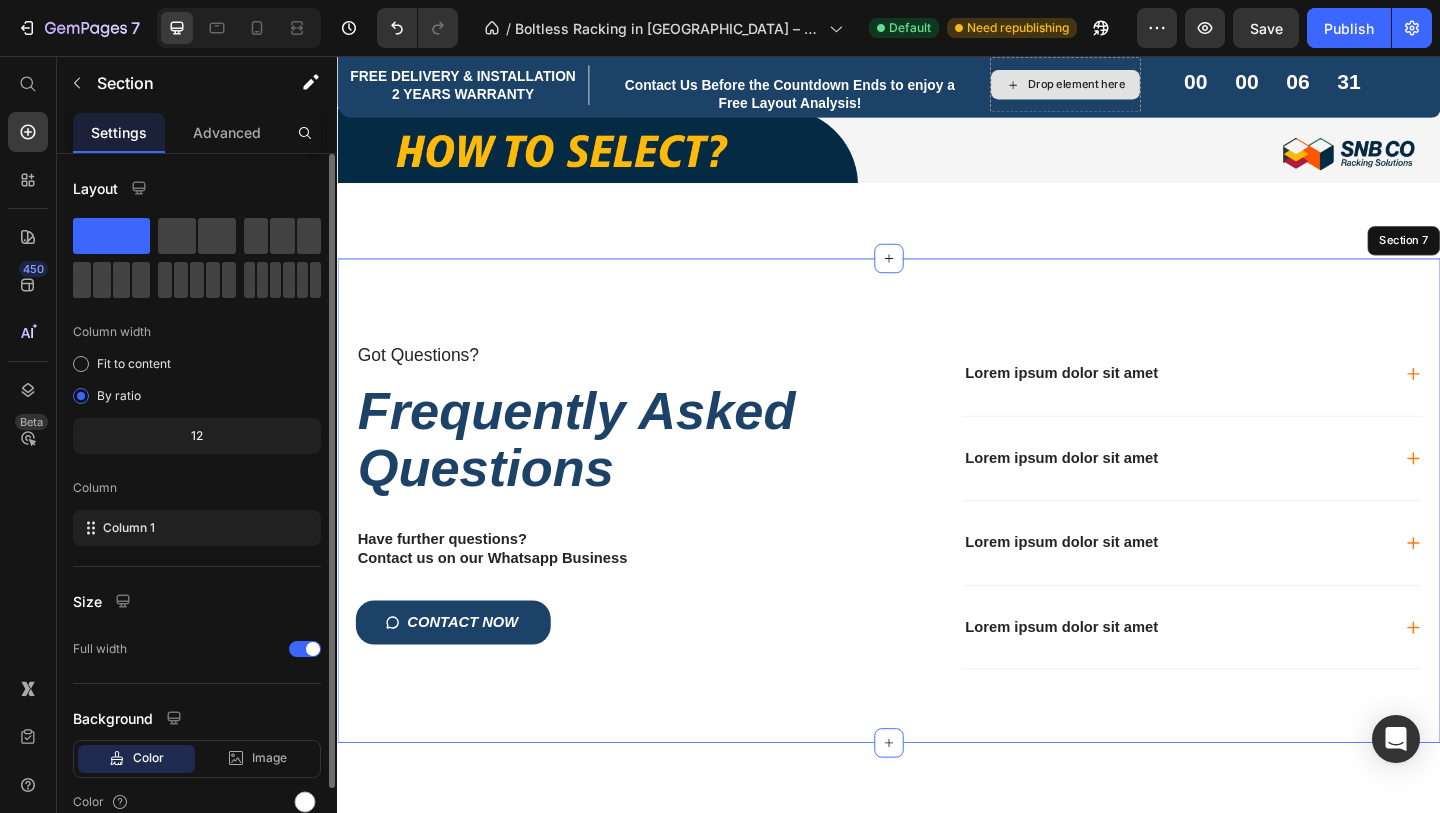 click on "Got Questions? Text Block Frequently Asked Questions  Heading Have further questions?  Contact us on our Whatsapp Business  Text Block   33
CONTACT NOW Button Text Block
Lorem ipsum dolor sit amet
Lorem ipsum dolor sit amet
Lorem ipsum dolor sit amet
Lorem ipsum dolor sit amet Accordion Row Section 7" at bounding box center (937, 539) 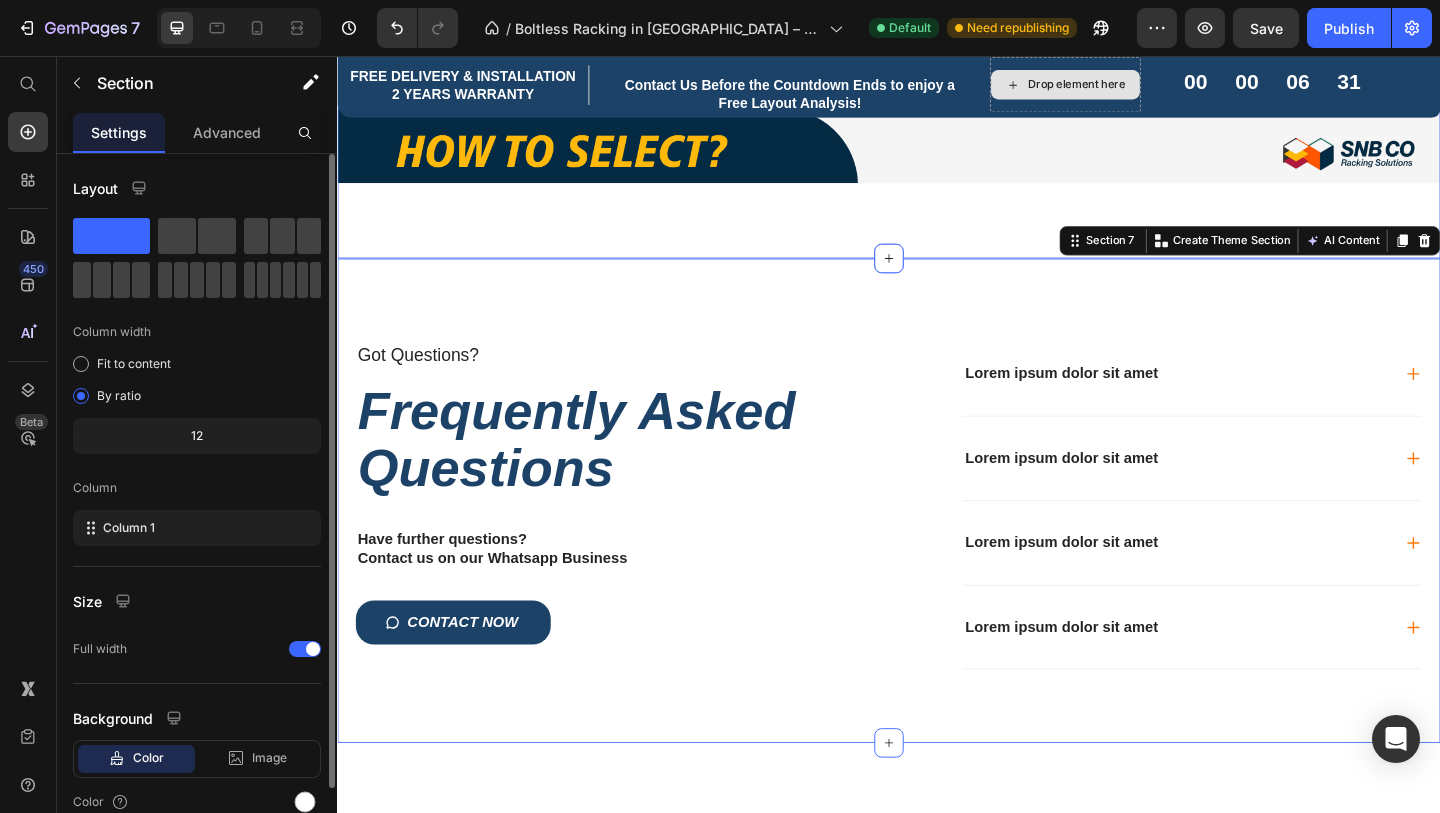 click on "Why Choose Us?   Heading With over 500+ Satisfied Customers, we are specialised  in solving your racking needs with our years of in depth expeirence and knowledge! Text Block Image Proudly Local Text Block Image Prompt Support Text Block Row Image Free Shipping & Installation Text Block Image Competitive Pricing Text Block Row Row
Drop element here Hero Banner
Drop element here
Drop element here Row
Drop element here Hero Banner
Drop element here Row
Drop element here Hero Banner" at bounding box center [937, -675] 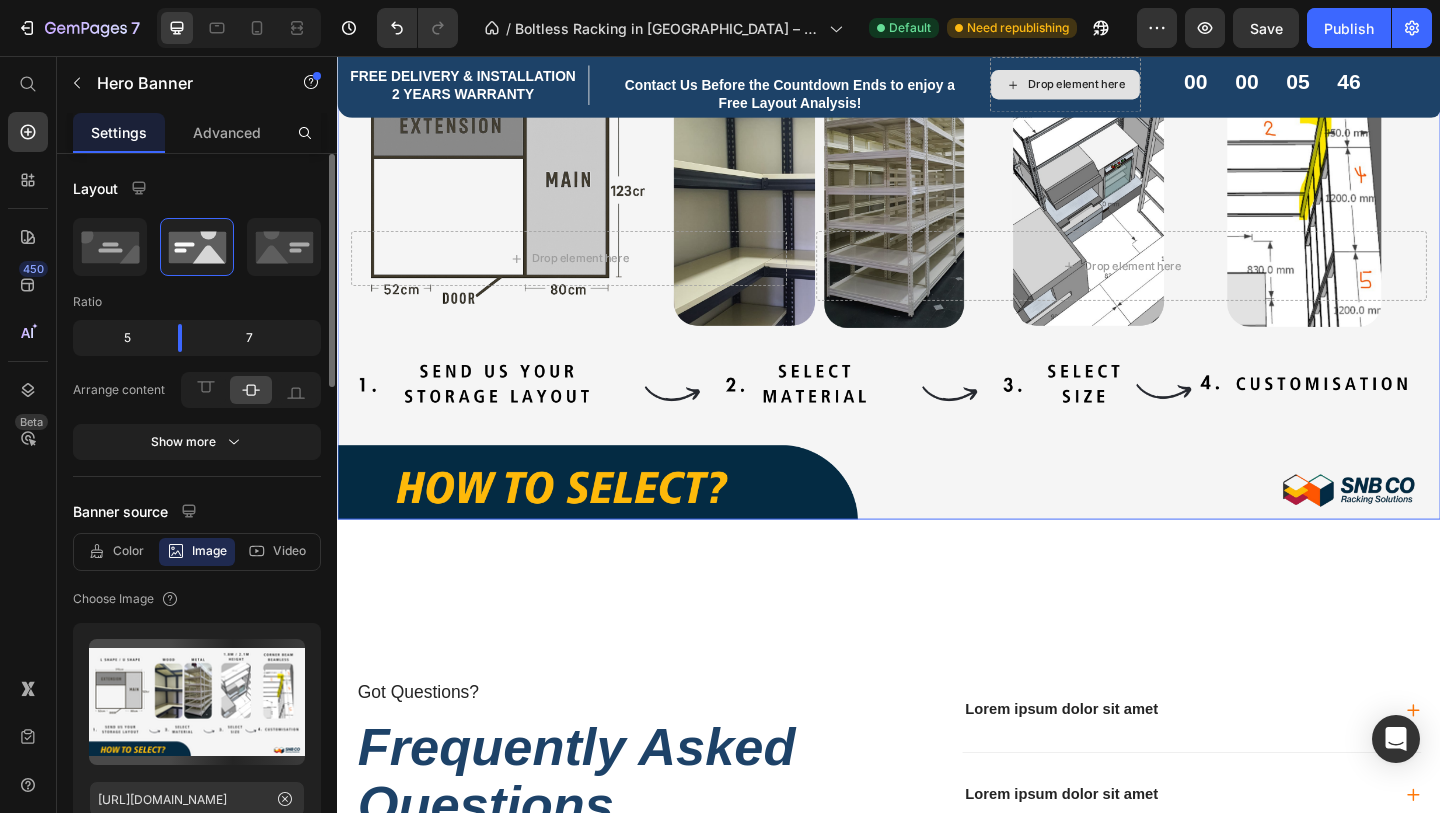 click at bounding box center (937, 260) 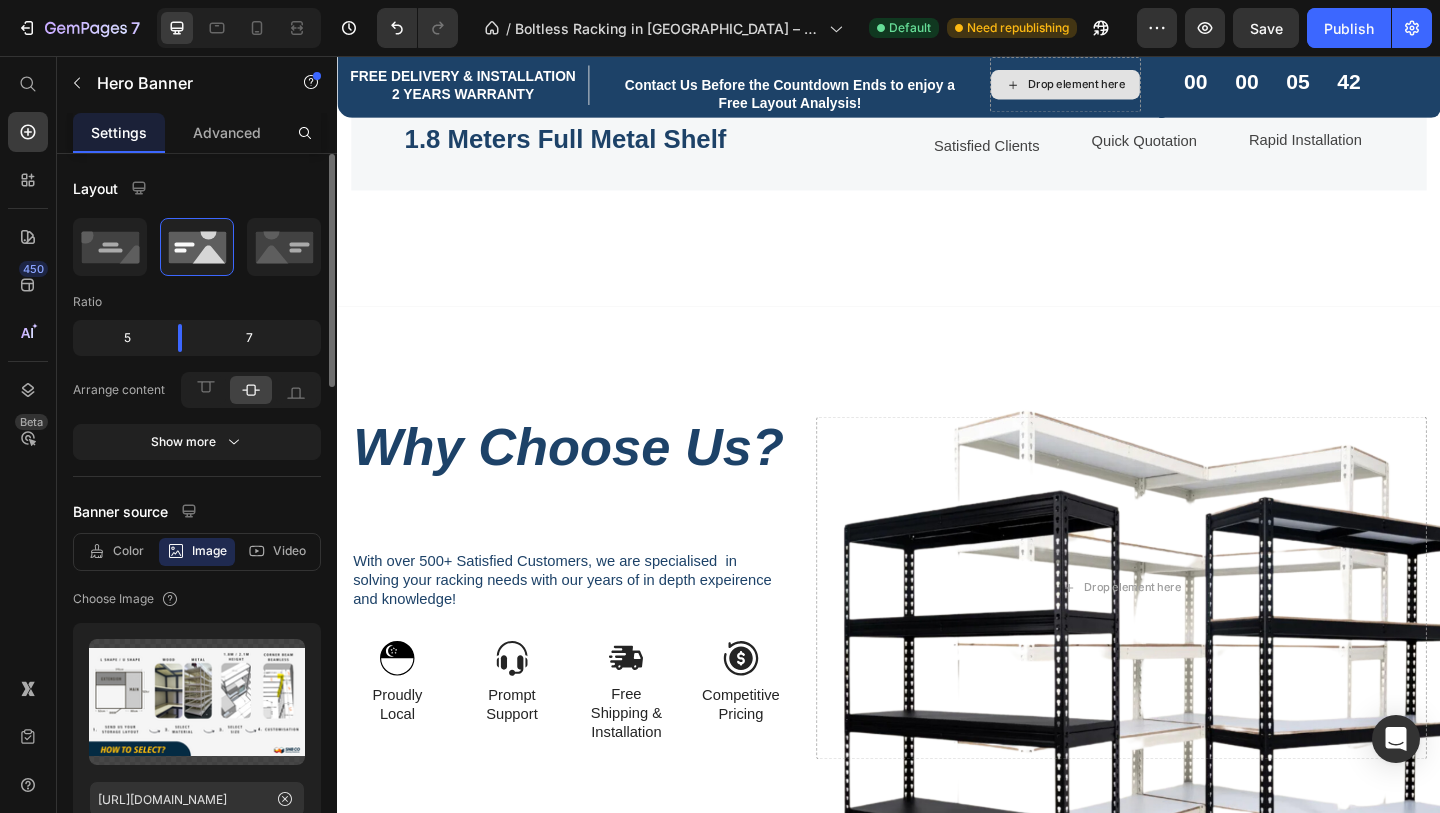 scroll, scrollTop: 1799, scrollLeft: 0, axis: vertical 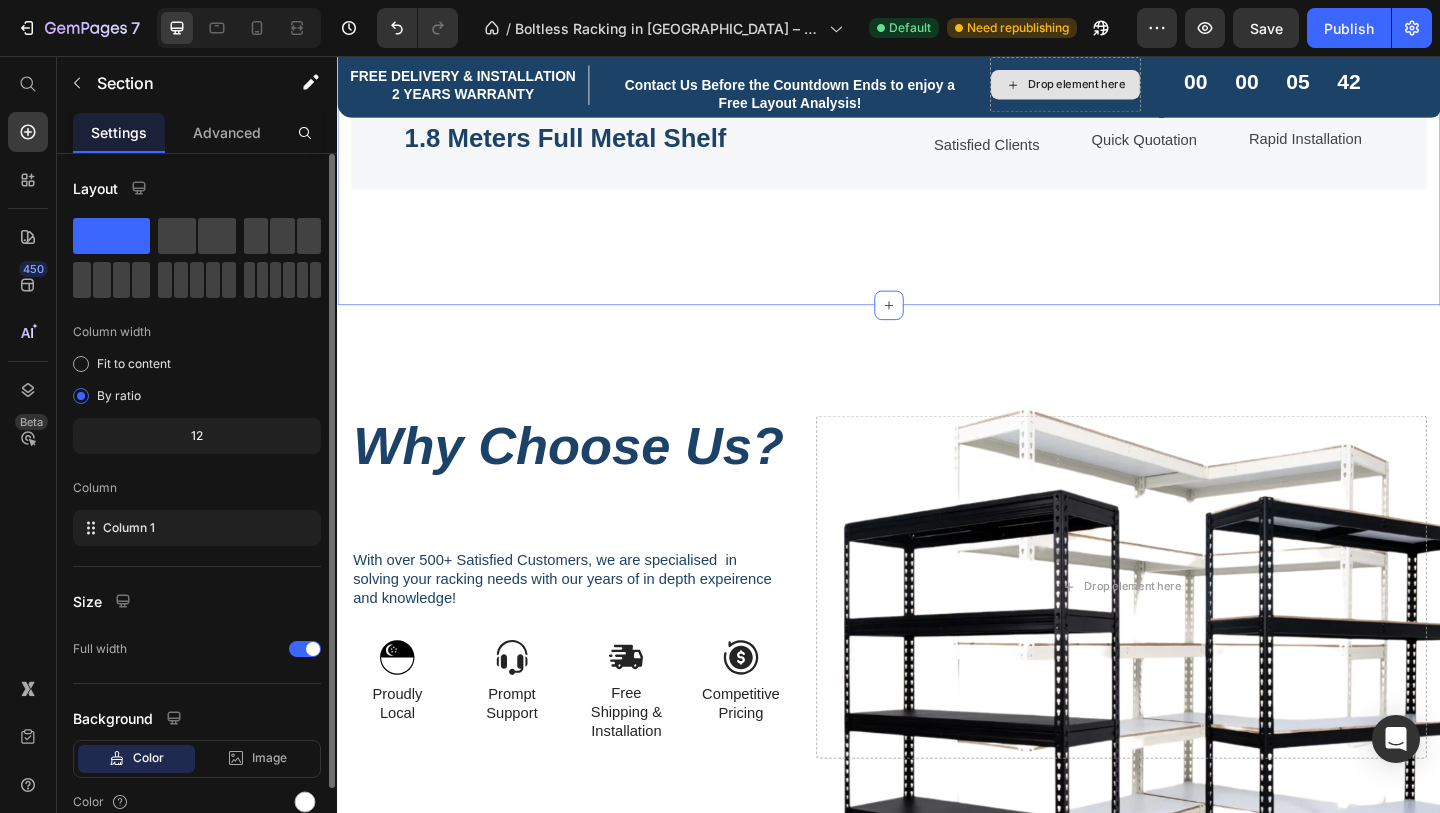 click on "Attractive Prices Starting from $155 1.8 Meters Full Metal Shelf Heading 200+ Heading Satisfied Clients Text block  1 Day Heading Quick Quotation Text block < 3 Days Heading Rapid Installation Text block Row Row Section 5   You can create reusable sections Create Theme Section AI Content Write with GemAI What would you like to describe here? Tone and Voice Persuasive Product Show more Generate" at bounding box center [937, 148] 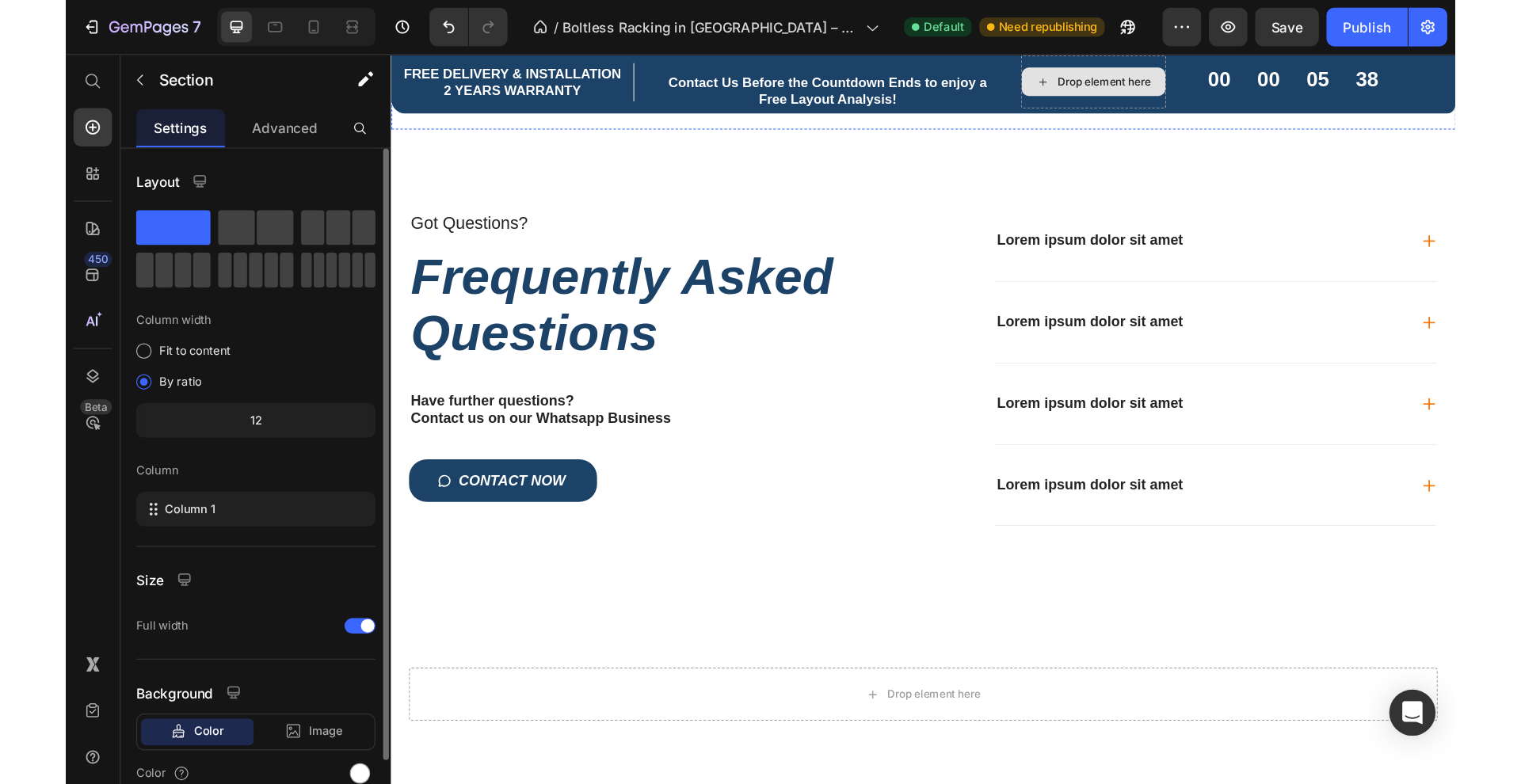 scroll, scrollTop: 3423, scrollLeft: 0, axis: vertical 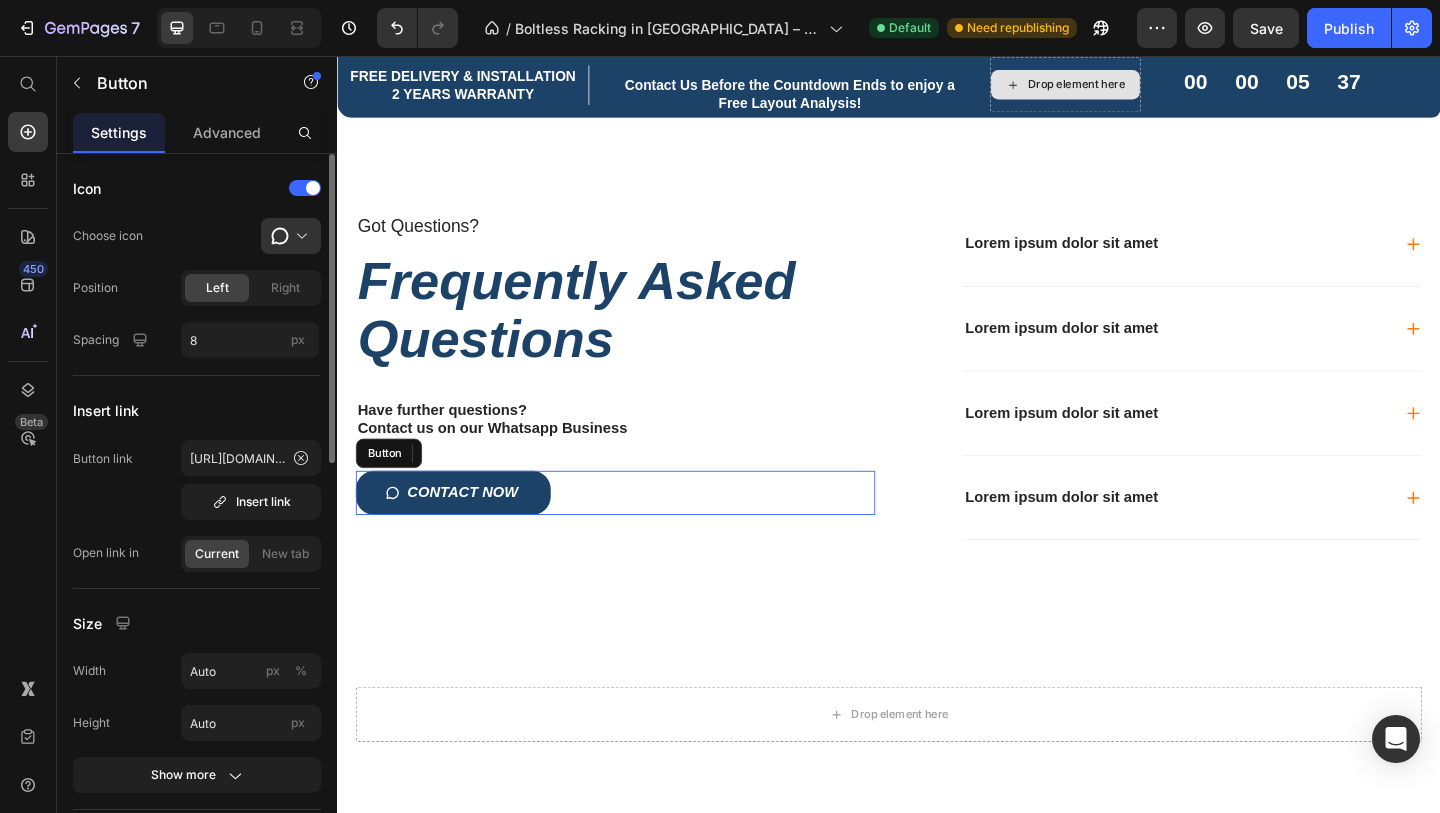 click on "CONTACT NOW Button" at bounding box center [639, 531] 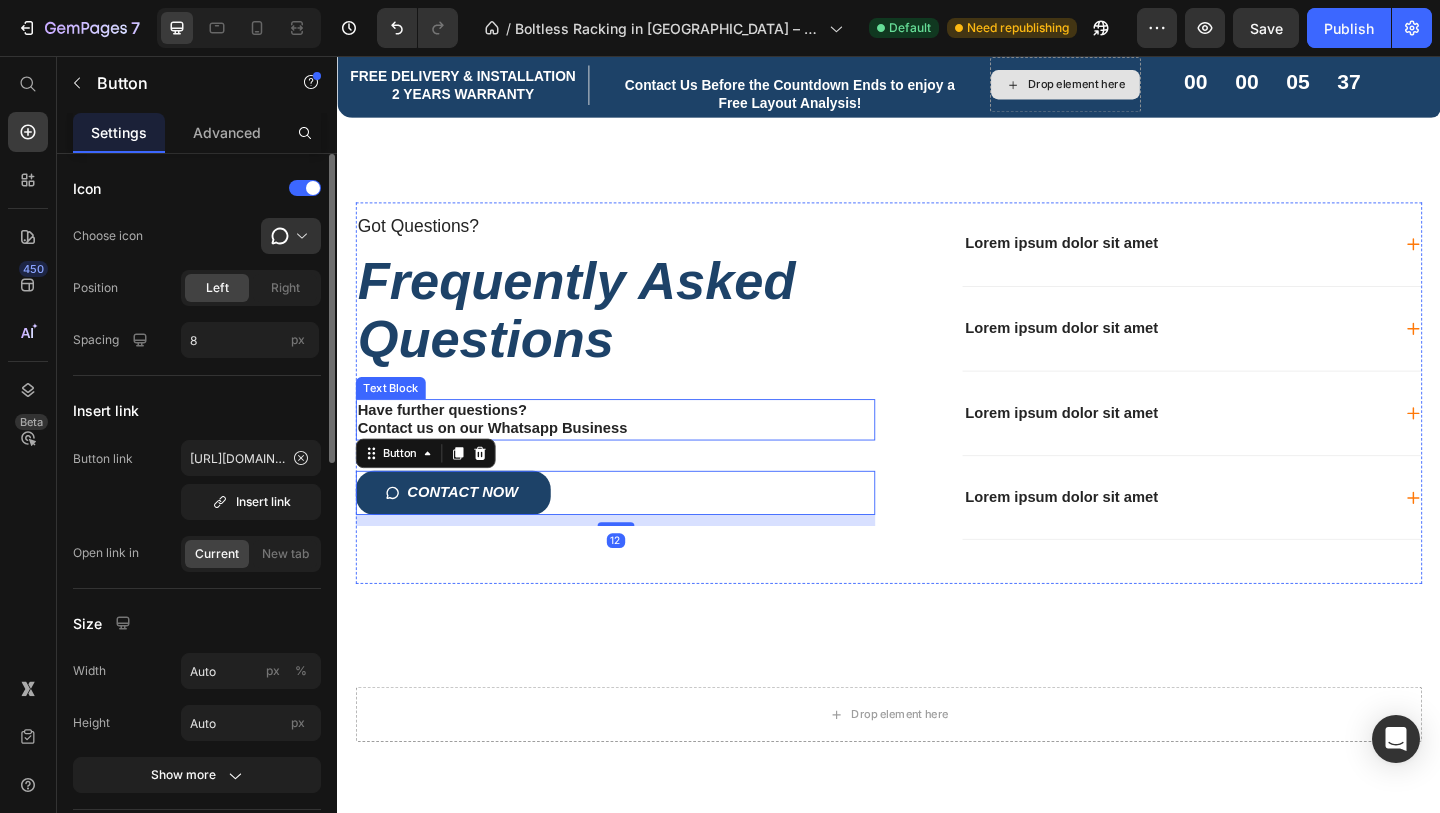 click on "Contact us on our Whatsapp Business" at bounding box center (639, 461) 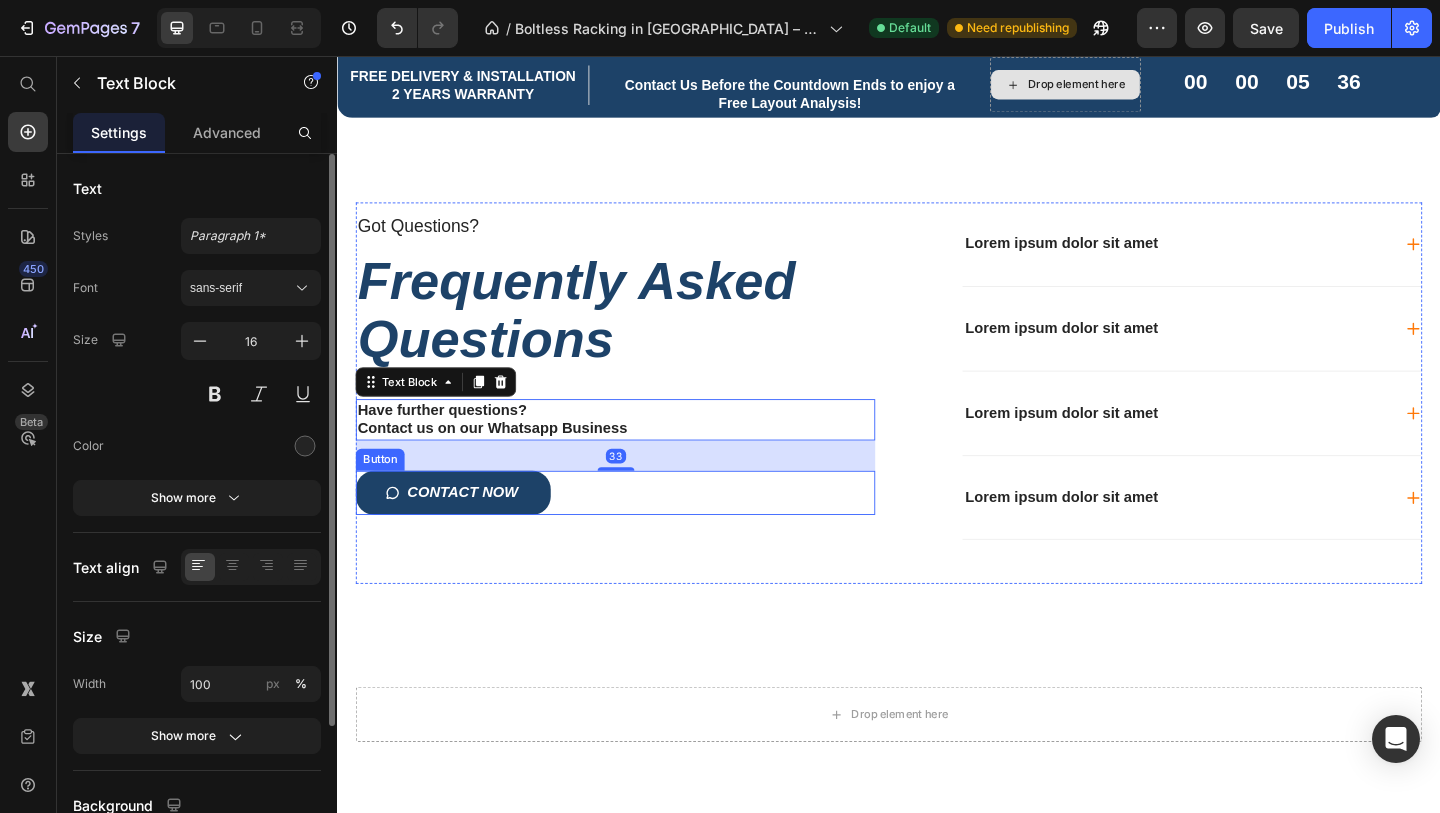 click on "CONTACT NOW Button" at bounding box center [639, 531] 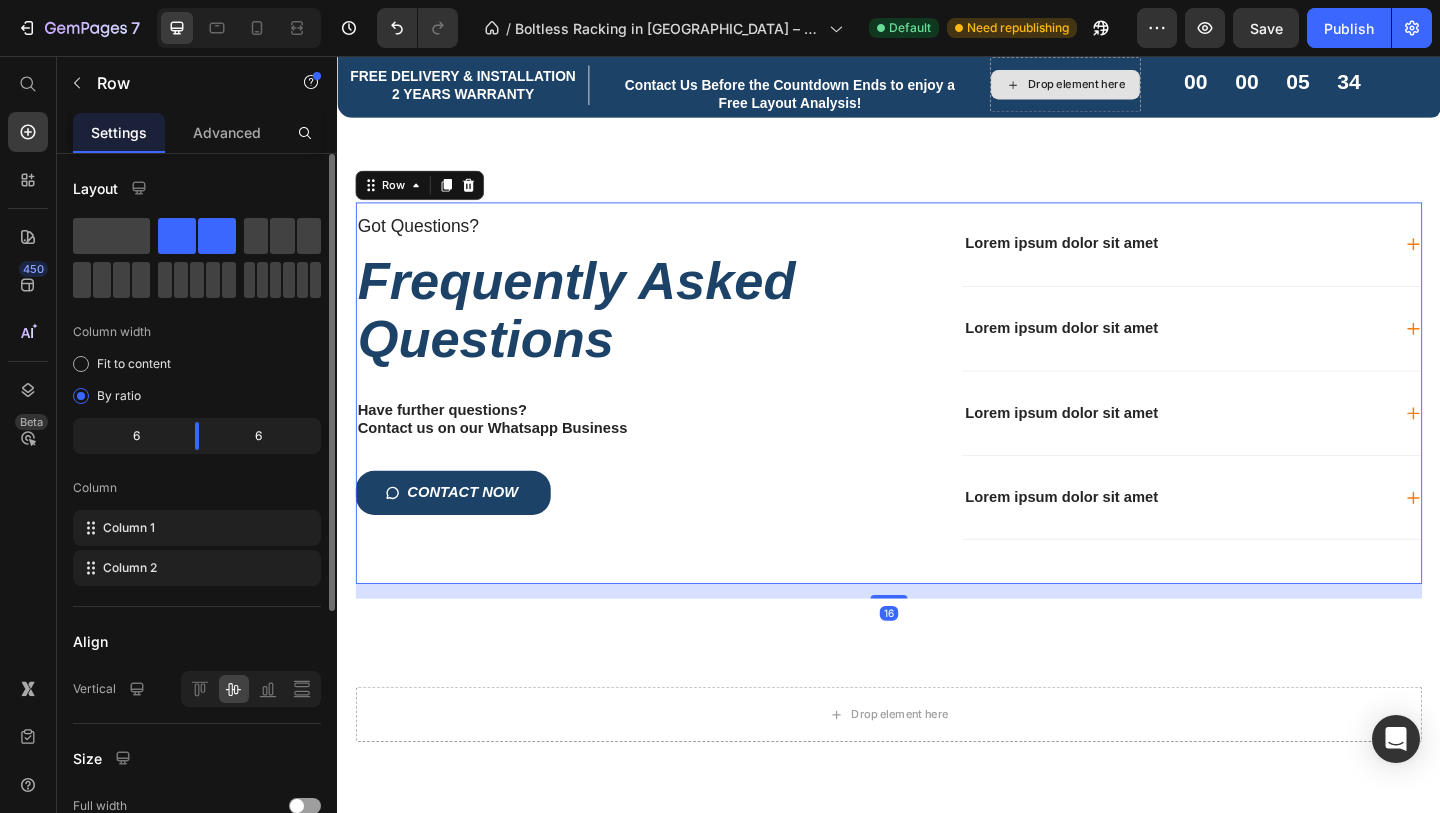 click on "Got Questions? Text Block Frequently Asked Questions  Heading Have further questions?  Contact us on our Whatsapp Business  Text Block
CONTACT NOW Button Text Block" at bounding box center (639, 422) 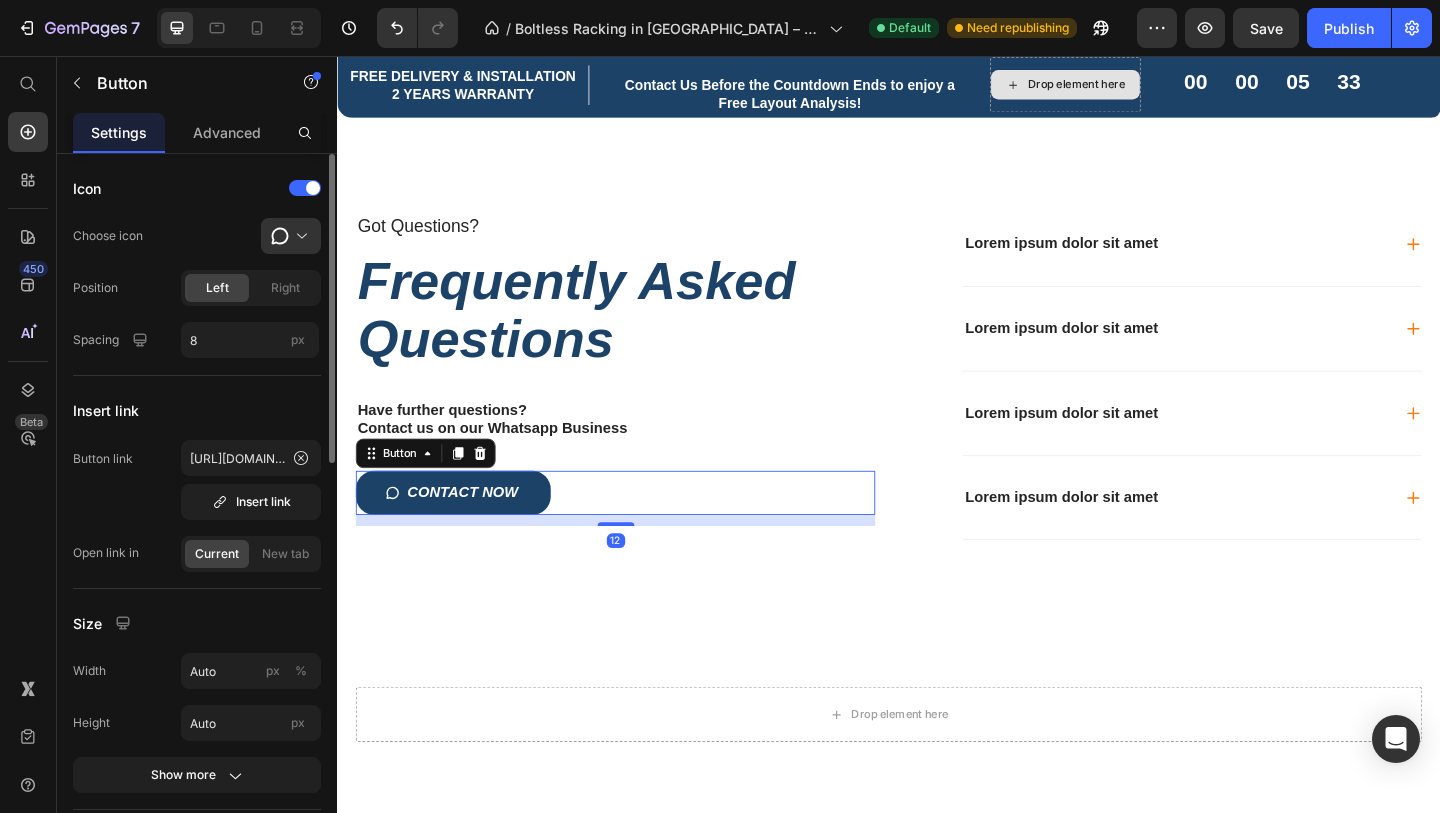 click on "CONTACT NOW Button   12" at bounding box center (639, 531) 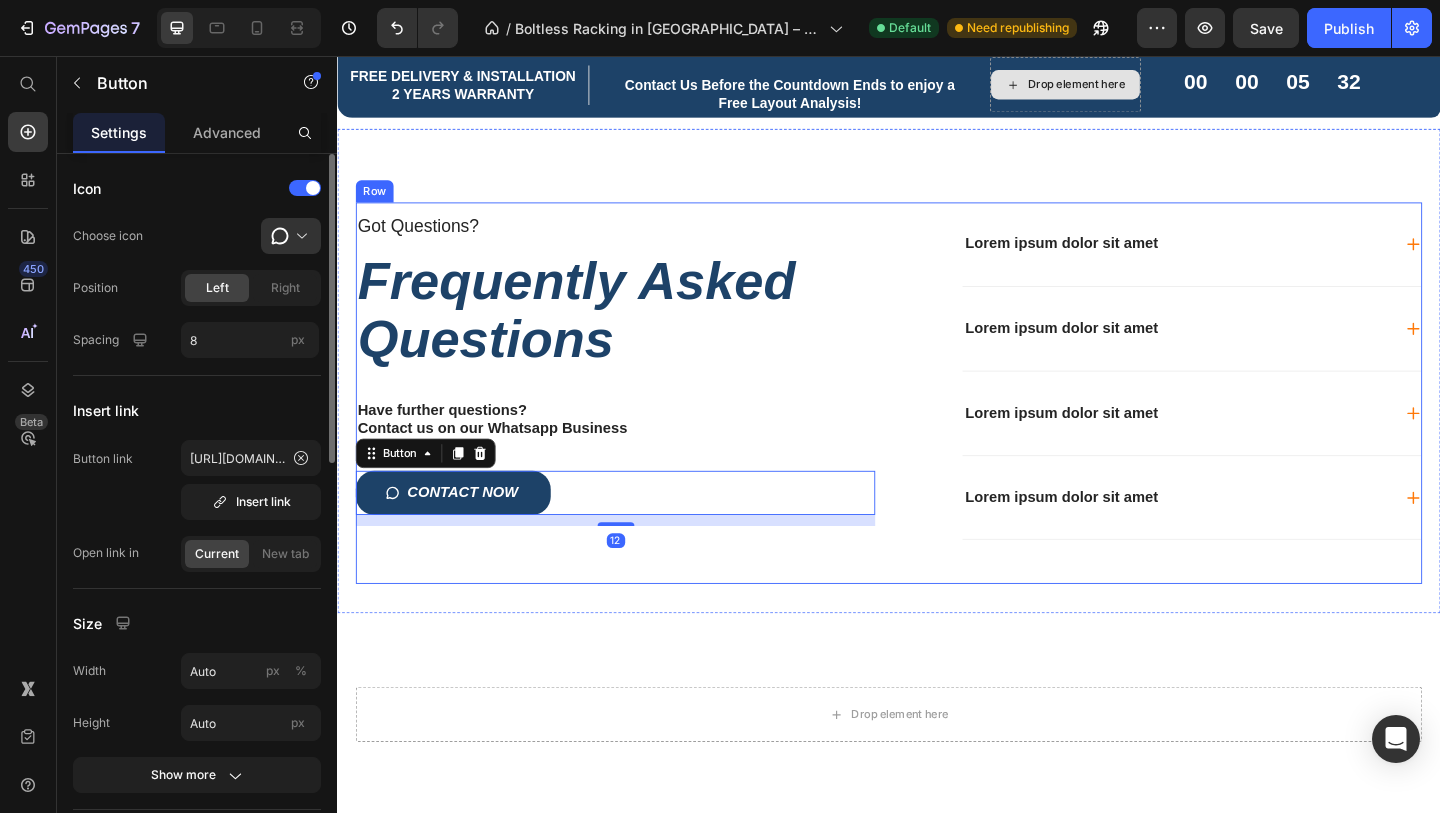 click on "Got Questions? Text Block Frequently Asked Questions  Heading Have further questions?  Contact us on our Whatsapp Business  Text Block
CONTACT NOW Button   12 Text Block" at bounding box center (639, 422) 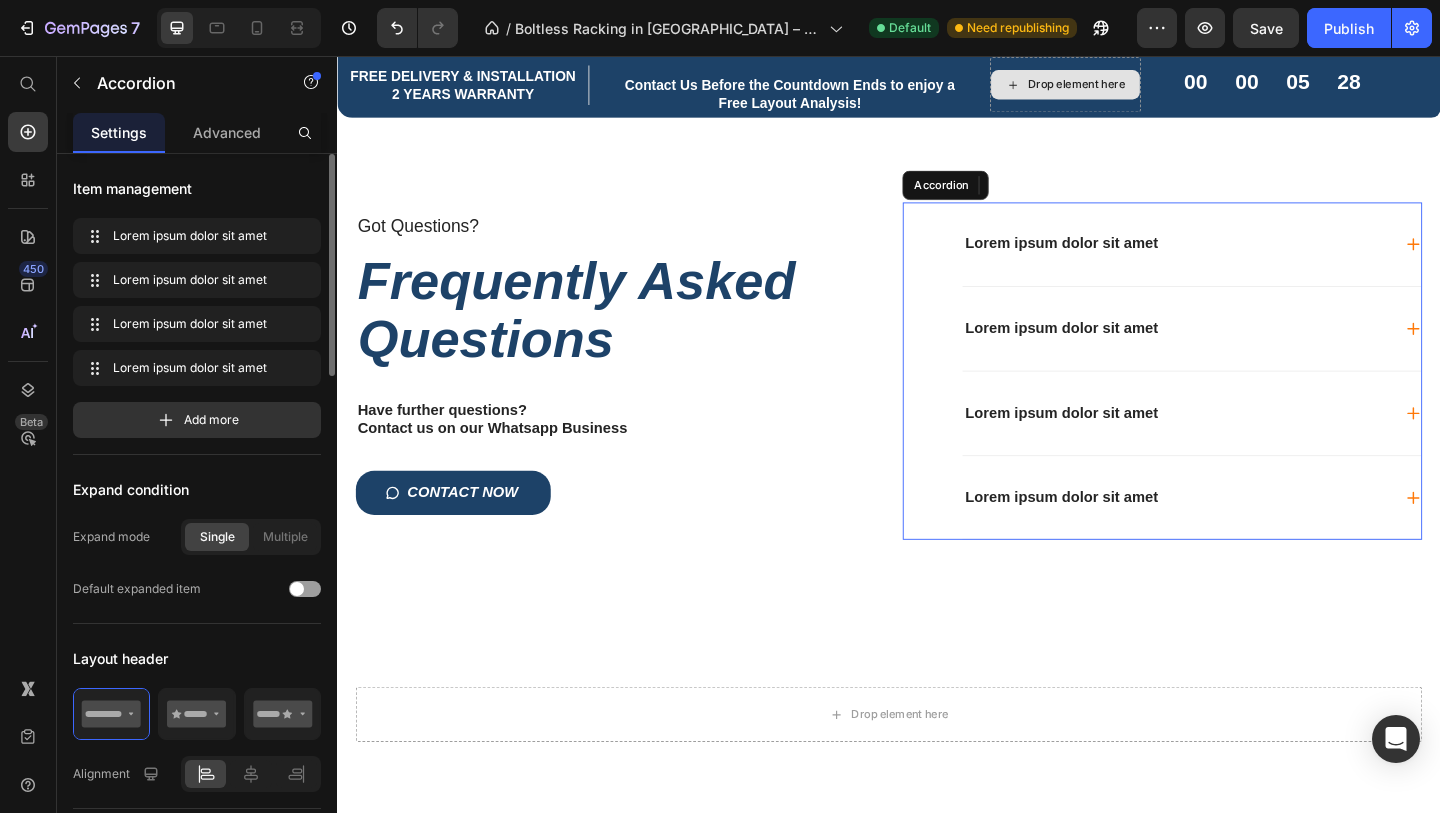 click on "Lorem ipsum dolor sit amet" at bounding box center [1266, 352] 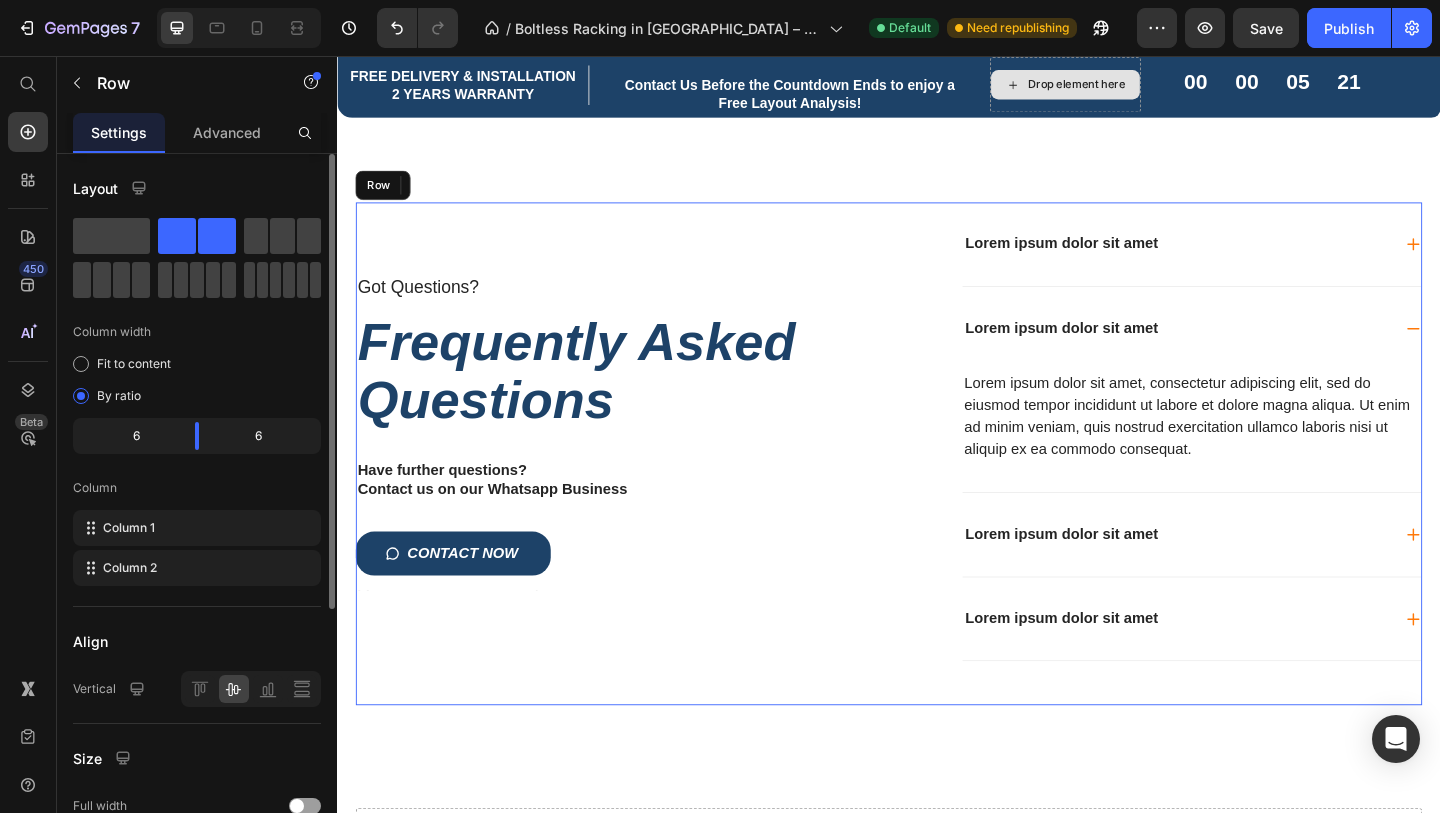 click on "Got Questions? Text Block Frequently Asked Questions  Heading Have further questions?  Contact us on our Whatsapp Business  Text Block
CONTACT NOW Button Text Block" at bounding box center (639, 488) 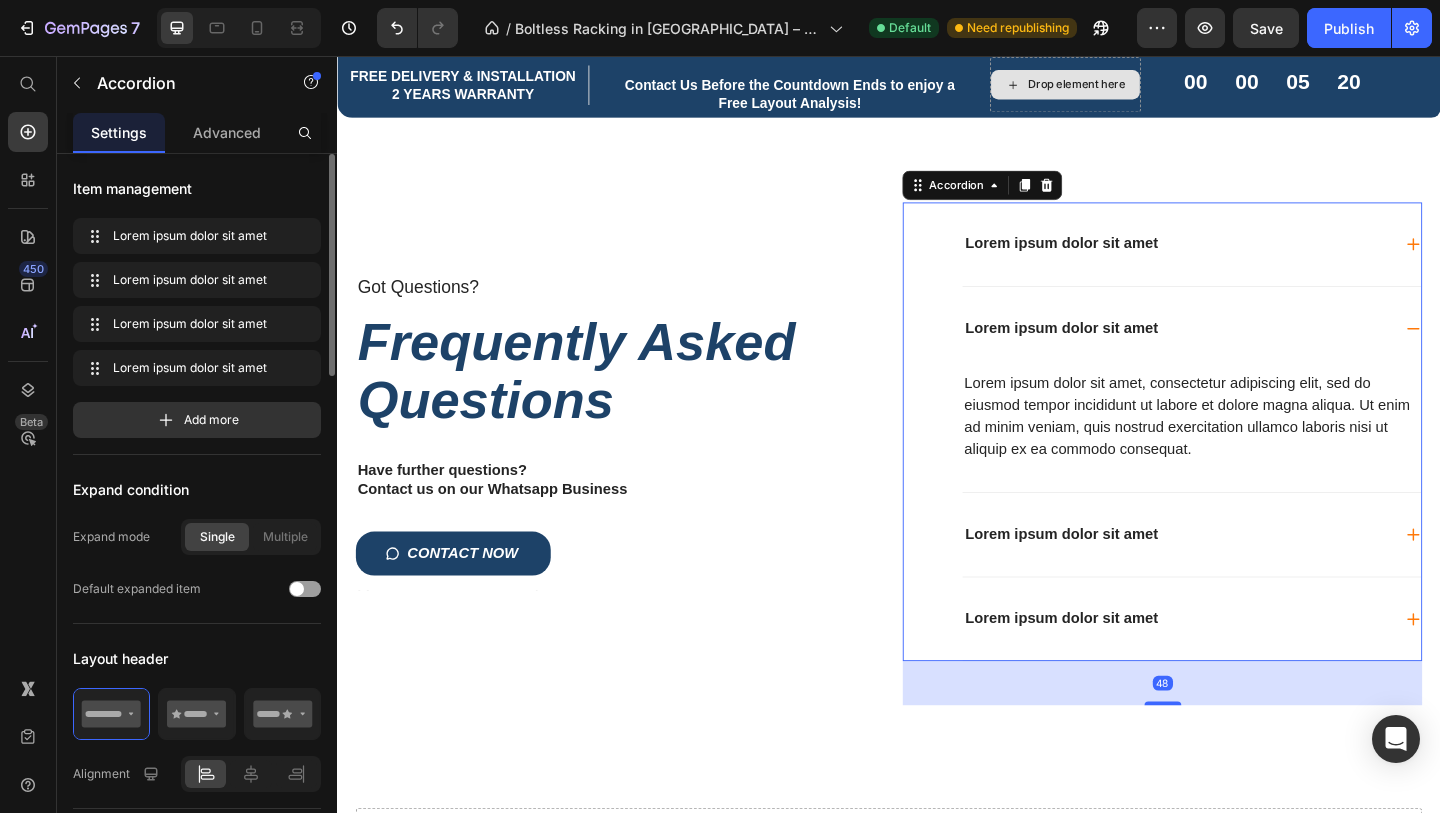 click on "Lorem ipsum dolor sit amet, consectetur adipiscing elit, sed do eiusmod tempor incididunt ut labore et dolore magna aliqua. Ut enim ad minim veniam, quis nostrud exercitation ullamco laboris nisi ut aliquip ex ea commodo consequat. Text Block" at bounding box center (1266, 464) 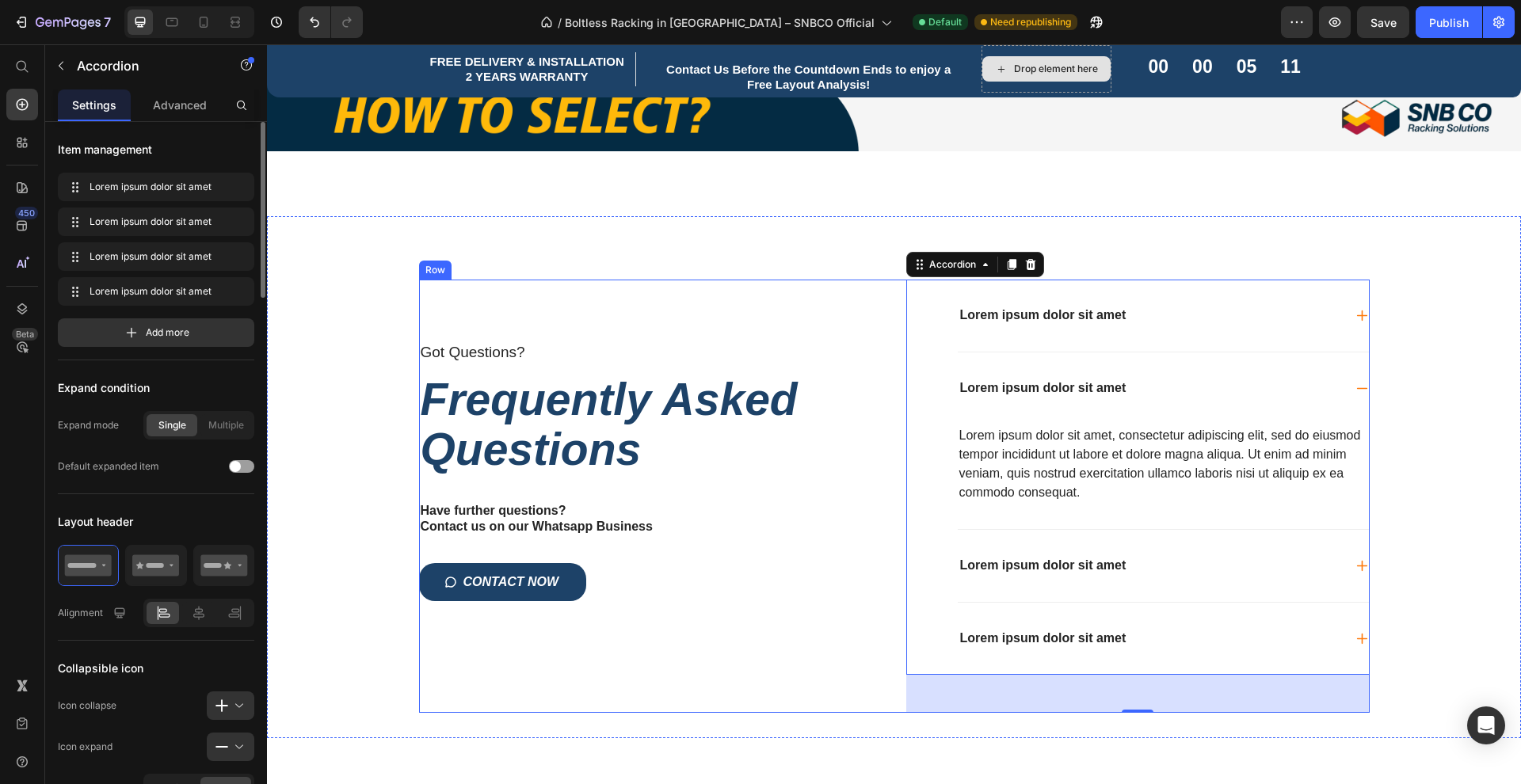 scroll, scrollTop: 3760, scrollLeft: 0, axis: vertical 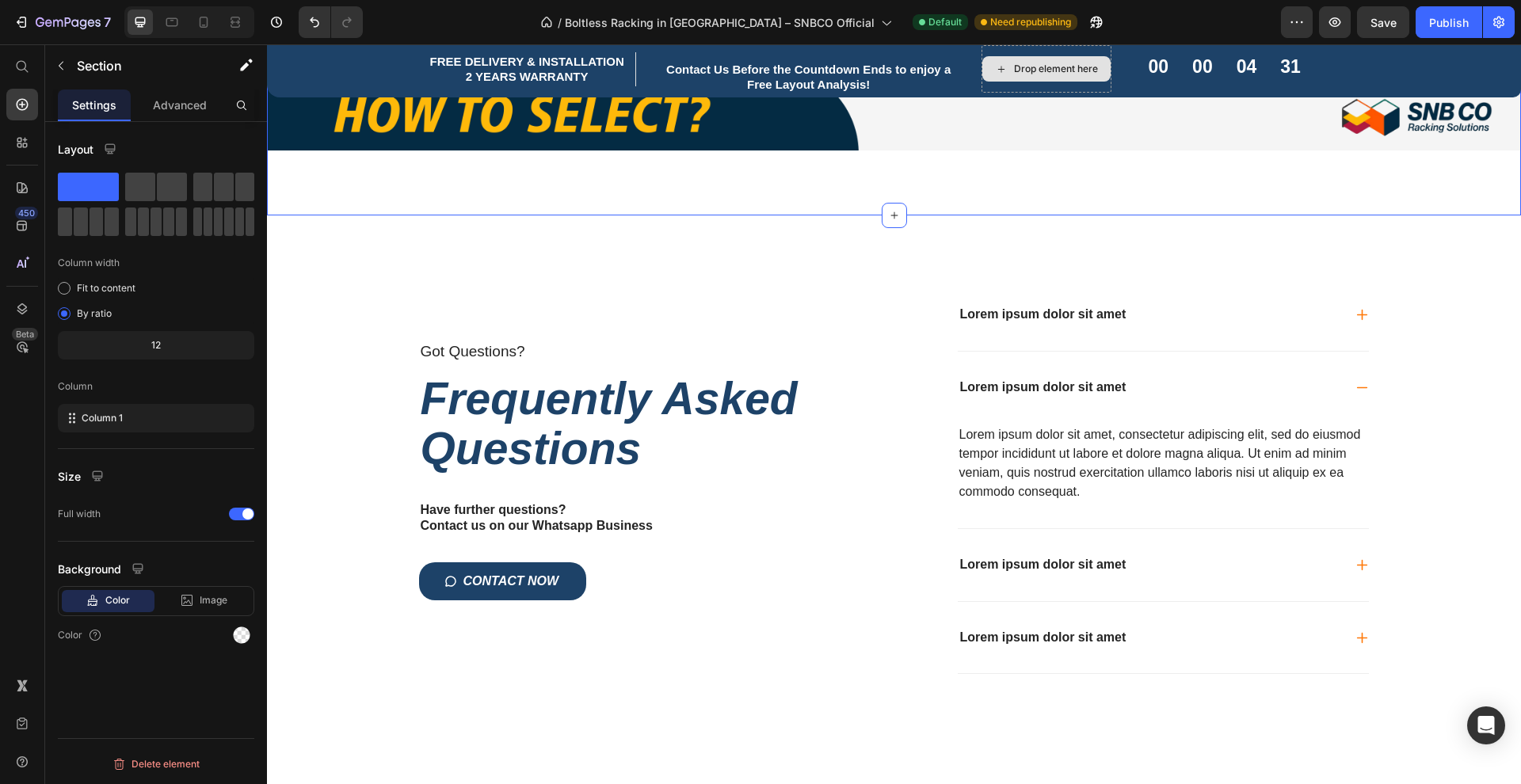 click on "Why Choose Us?   Heading With over 500+ Satisfied Customers, we are specialised  in solving your racking needs with our years of in depth expeirence and knowledge! Text Block Image Proudly Local Text Block Image Prompt Support Text Block Row Image Free Shipping & Installation Text Block Image Competitive Pricing Text Block Row Row
Drop element here Hero Banner
Drop element here
Drop element here Row
Drop element here Hero Banner
Drop element here Row
Drop element here Hero Banner" at bounding box center [894, -761] 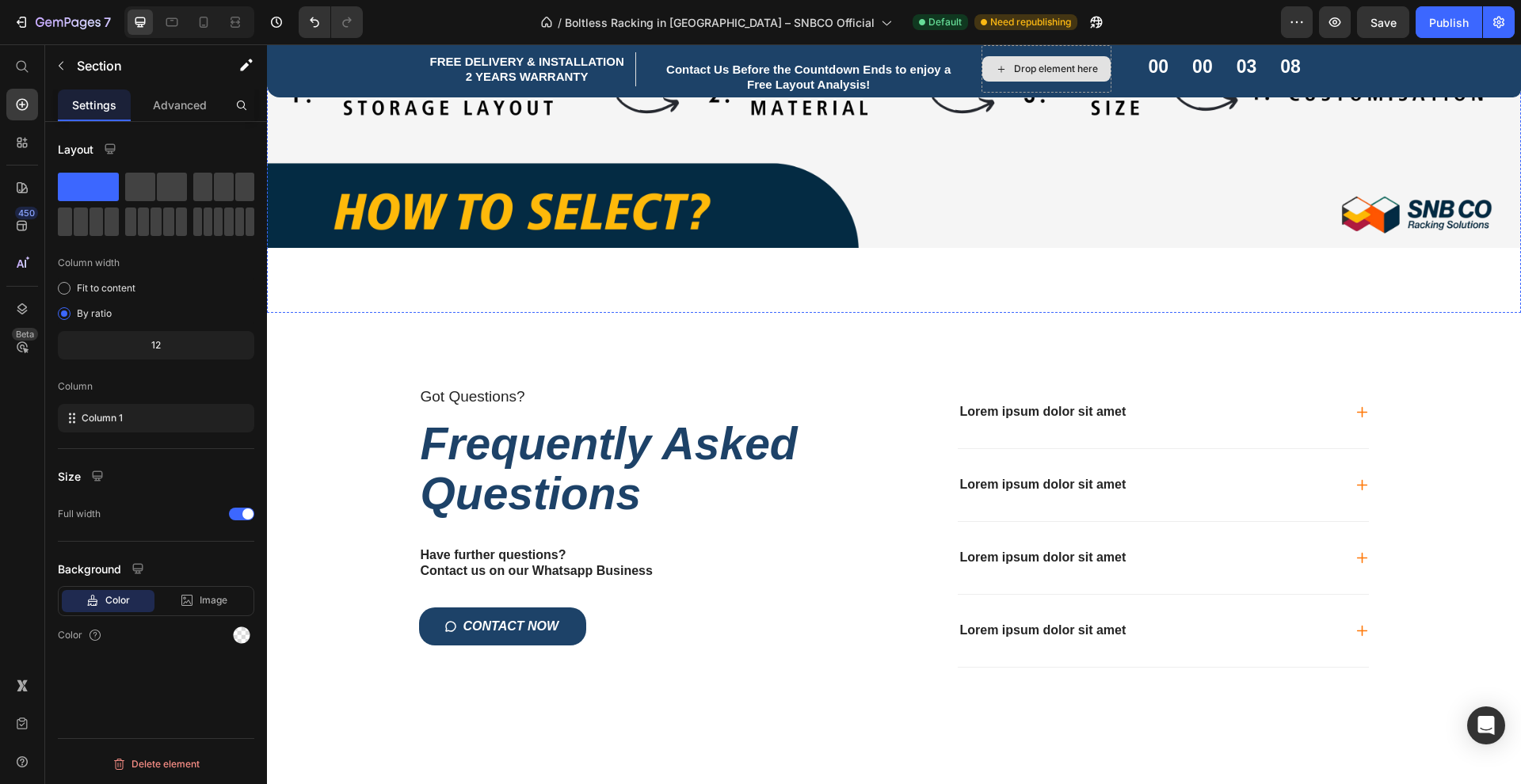 scroll, scrollTop: 3724, scrollLeft: 0, axis: vertical 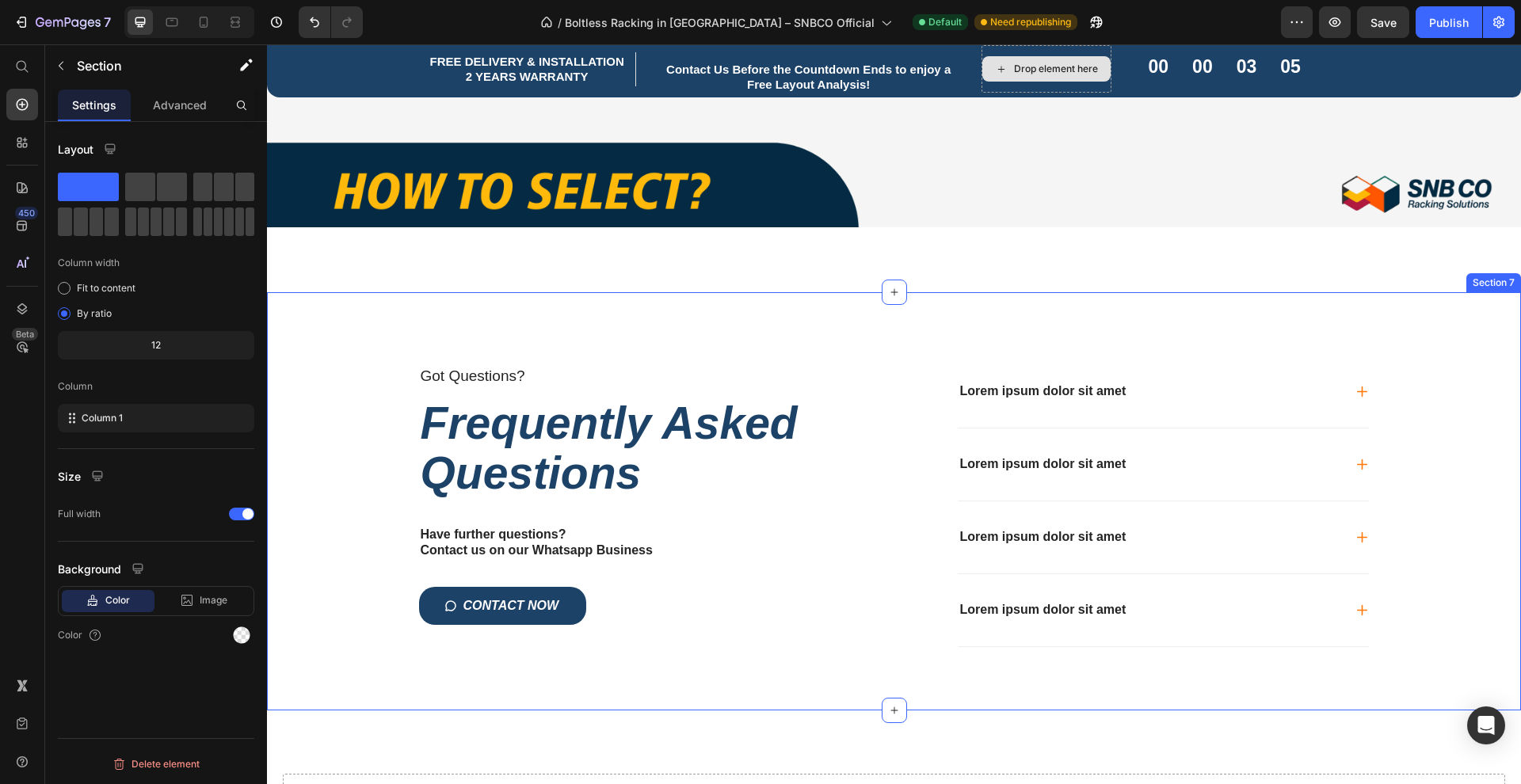 click on "Got Questions? Text Block Frequently Asked Questions  Heading Have further questions?  Contact us on our Whatsapp Business  Text Block
CONTACT NOW Button Text Block
Lorem ipsum dolor sit amet
Lorem ipsum dolor sit amet
Lorem ipsum dolor sit amet
Lorem ipsum dolor sit amet Accordion Row Section 7" at bounding box center (894, 500) 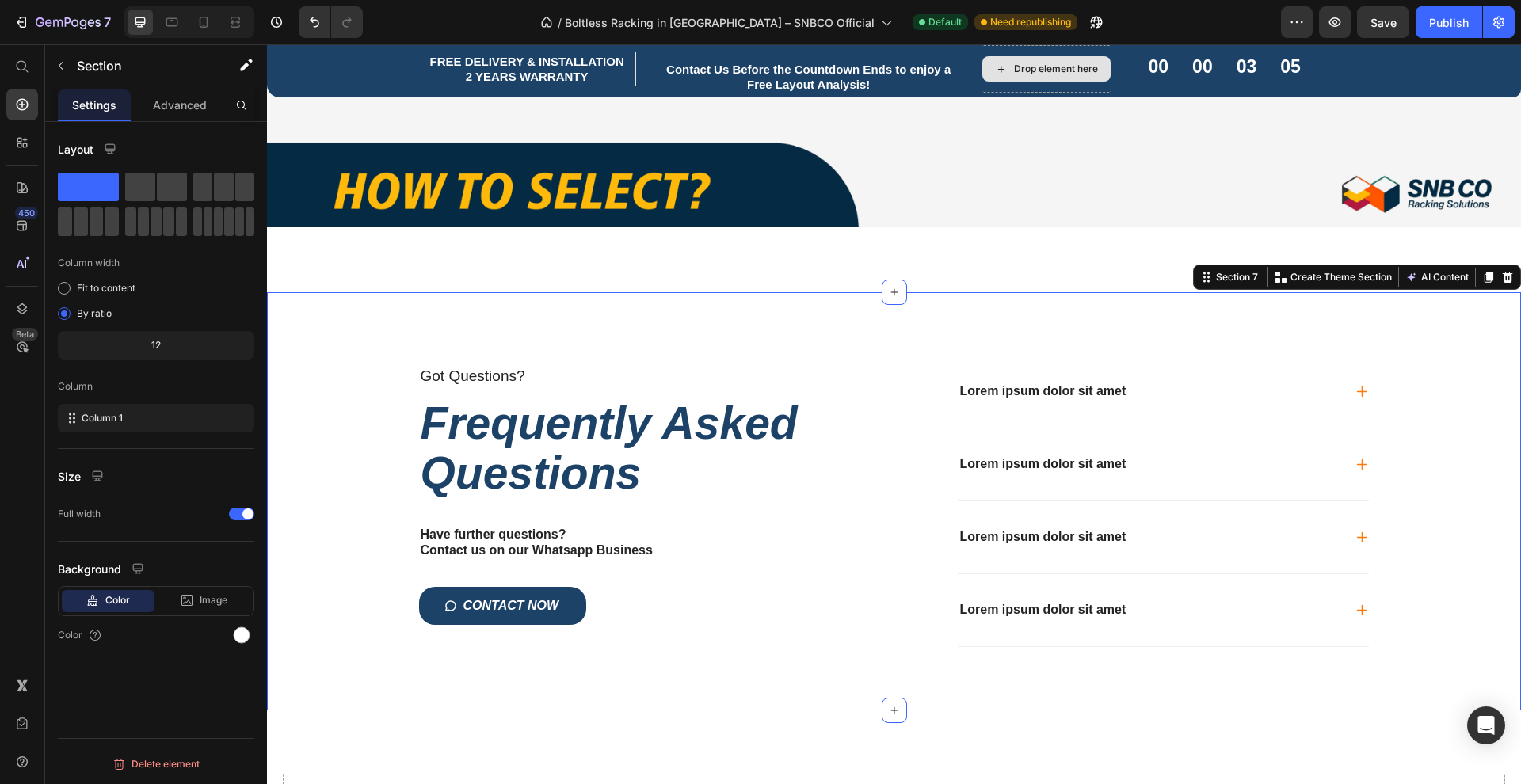 click on "Got Questions? Text Block Frequently Asked Questions  Heading Have further questions?  Contact us on our Whatsapp Business  Text Block
CONTACT NOW Button Text Block
Lorem ipsum dolor sit amet
Lorem ipsum dolor sit amet
Lorem ipsum dolor sit amet
Lorem ipsum dolor sit amet Accordion Row Section 7   You can create reusable sections Create Theme Section AI Content Write with GemAI What would you like to describe here? Tone and Voice Persuasive Product Show more Generate" at bounding box center (894, 500) 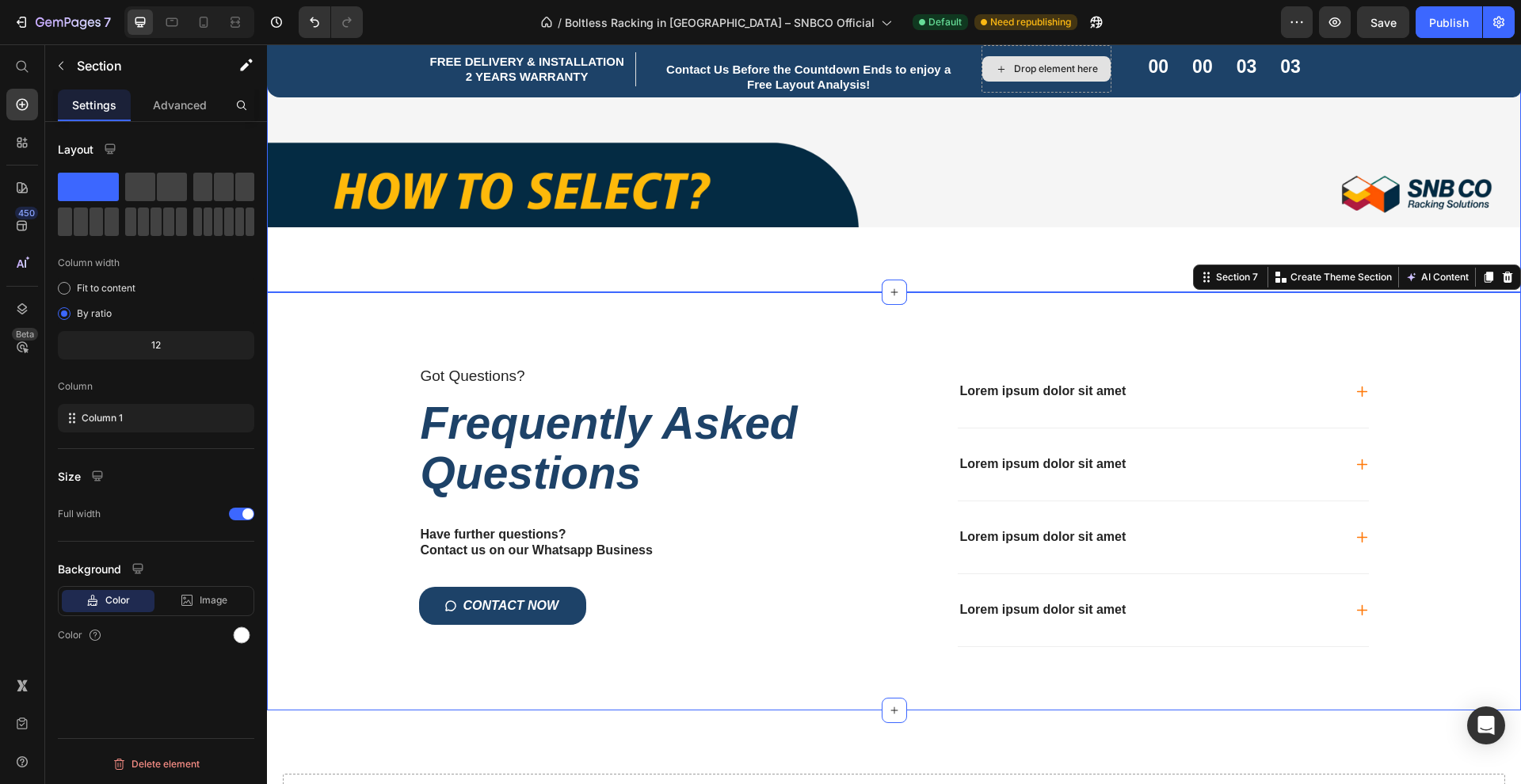 click on "Why Choose Us?   Heading With over 500+ Satisfied Customers, we are specialised  in solving your racking needs with our years of in depth expeirence and knowledge! Text Block Image Proudly Local Text Block Image Prompt Support Text Block Row Image Free Shipping & Installation Text Block Image Competitive Pricing Text Block Row Row
Drop element here Hero Banner
Drop element here
Drop element here Row
Drop element here Hero Banner
Drop element here Row
Drop element here Hero Banner" at bounding box center [894, -684] 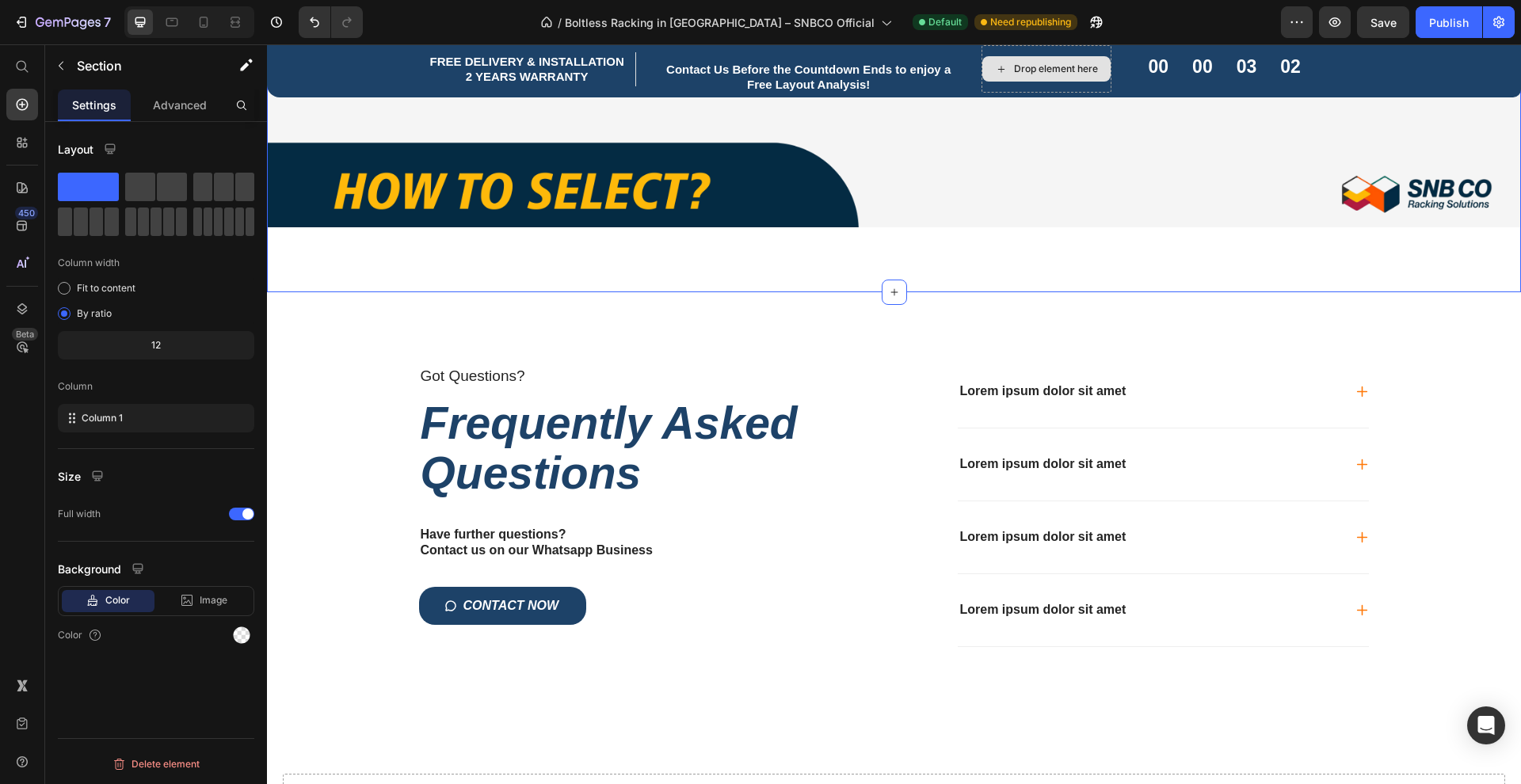 click on "Why Choose Us?   Heading With over 500+ Satisfied Customers, we are specialised  in solving your racking needs with our years of in depth expeirence and knowledge! Text Block Image Proudly Local Text Block Image Prompt Support Text Block Row Image Free Shipping & Installation Text Block Image Competitive Pricing Text Block Row Row
Drop element here Hero Banner
Drop element here
Drop element here Row
Drop element here Hero Banner
Drop element here Row
Drop element here Hero Banner" at bounding box center [894, -684] 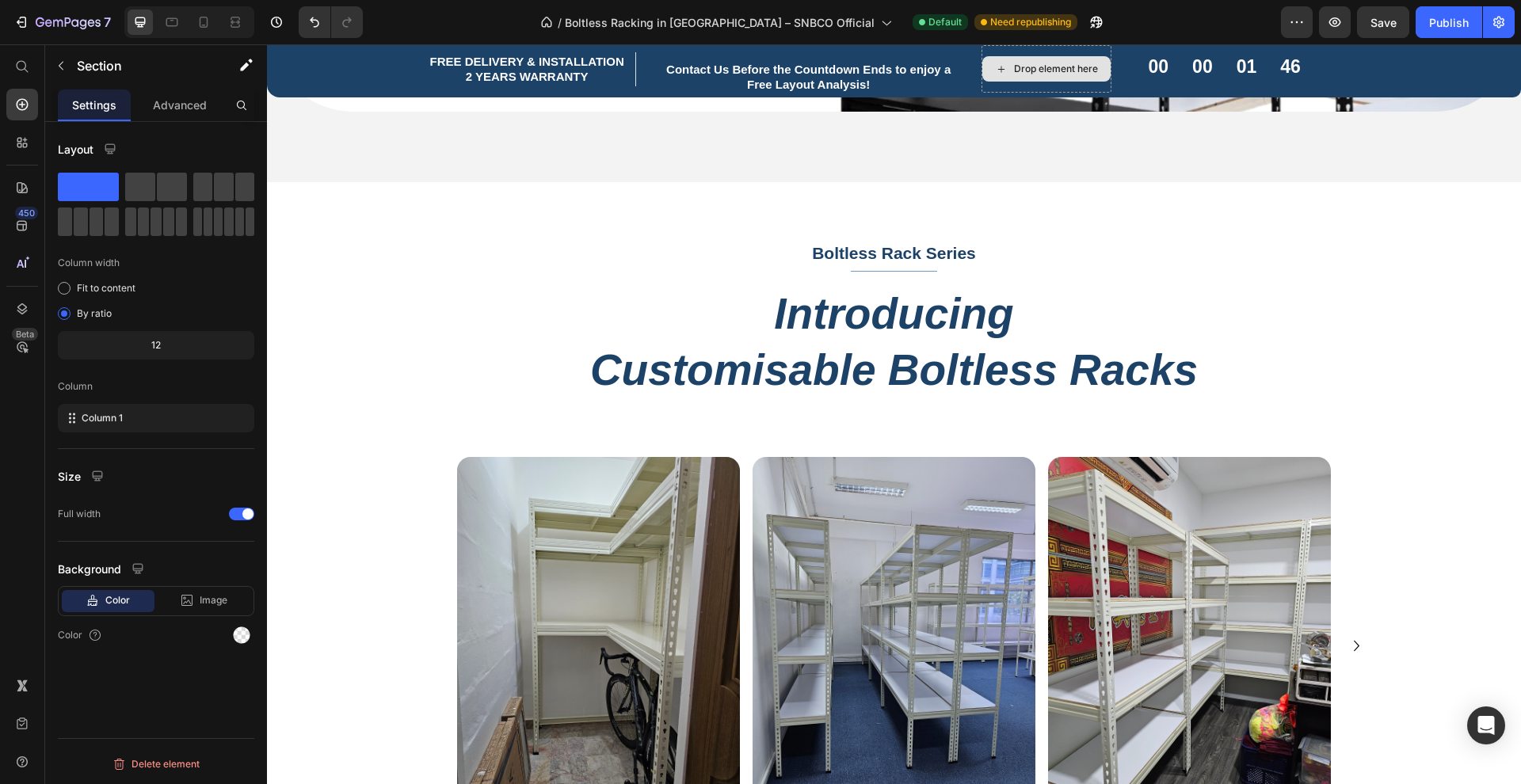 scroll, scrollTop: 607, scrollLeft: 0, axis: vertical 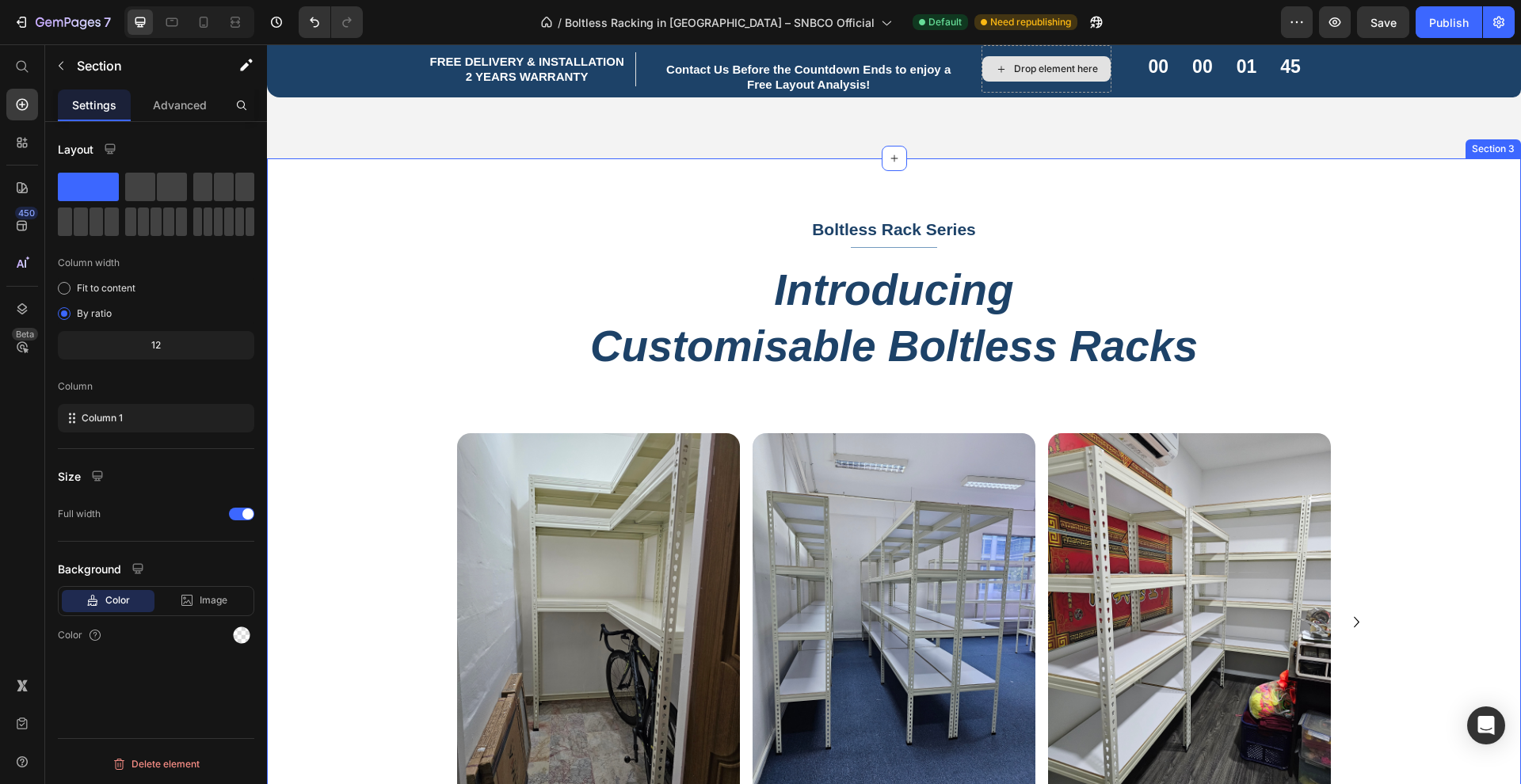 click on "Boltless Rack Series Text block                Title Line Row Introducing  Customisable Boltless Racks Heading Row
Image Image Image Image Image Image Image Image
[GEOGRAPHIC_DATA]" at bounding box center (894, 523) 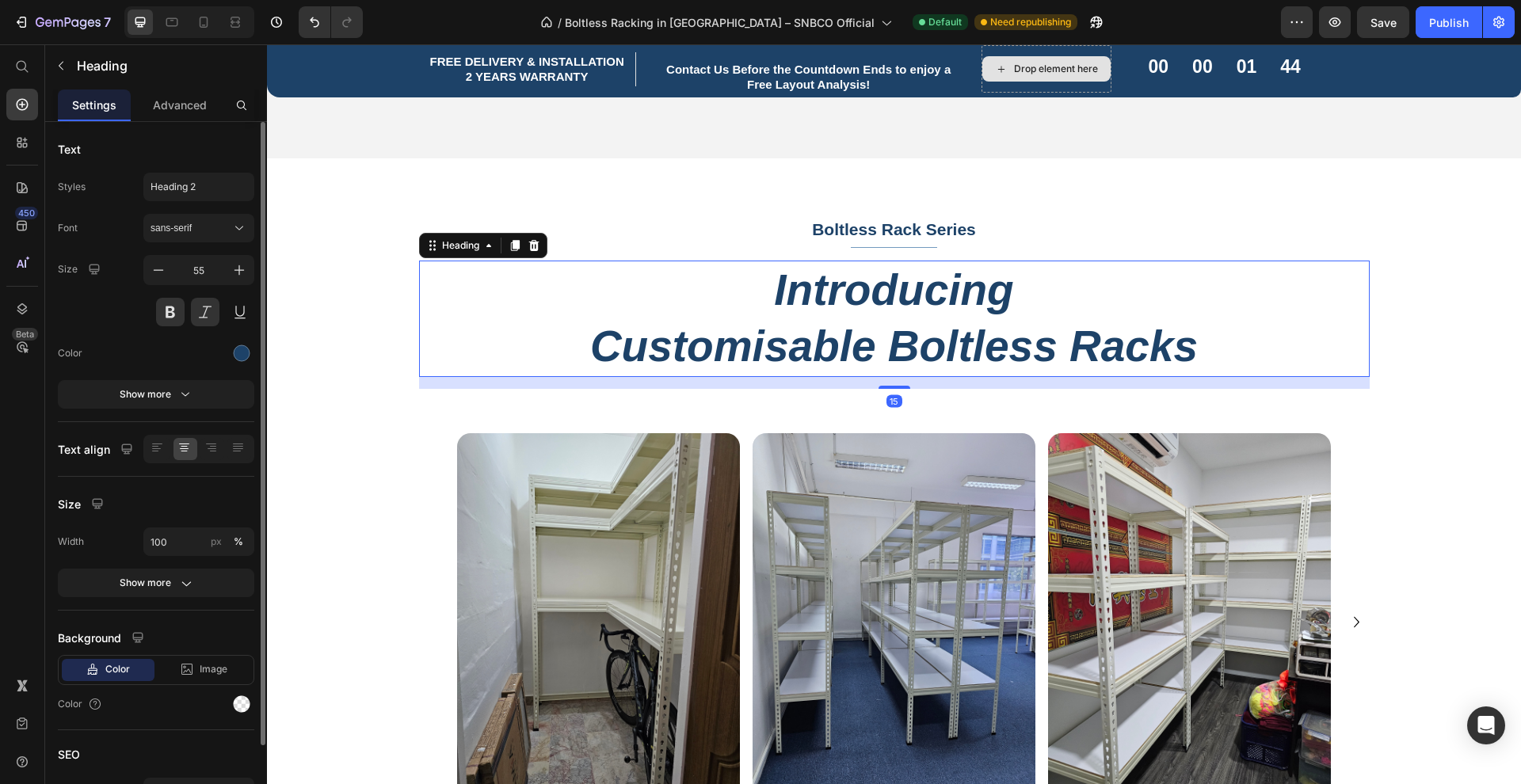 click on "Introducing  Customisable Boltless Racks" at bounding box center (894, 318) 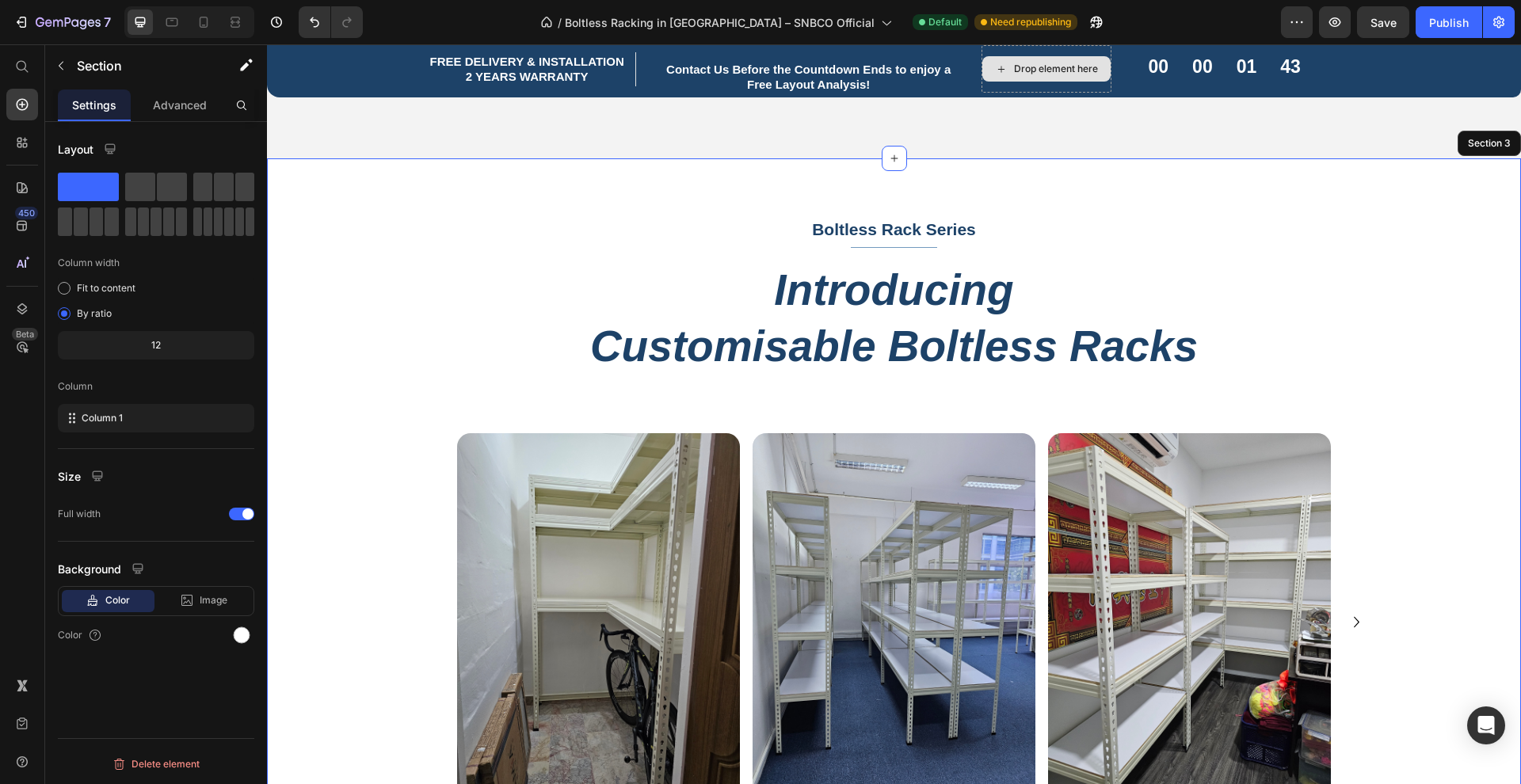click on "Boltless Rack Series Text block                Title Line Row Introducing  Customisable Boltless Racks Heading   15 Row
Image Image Image Image Image Image Image Image
[GEOGRAPHIC_DATA]" at bounding box center [894, 523] 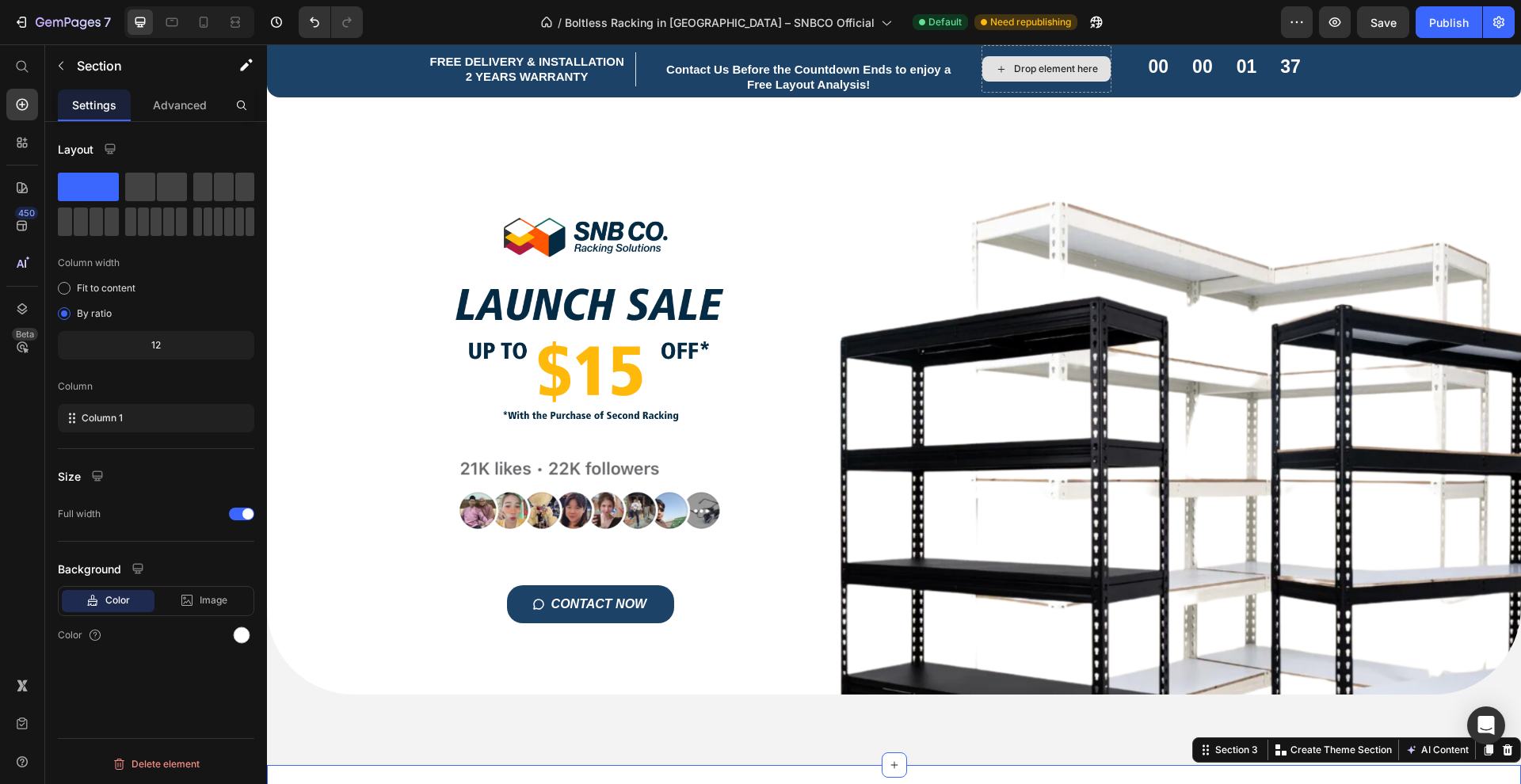 scroll, scrollTop: 0, scrollLeft: 0, axis: both 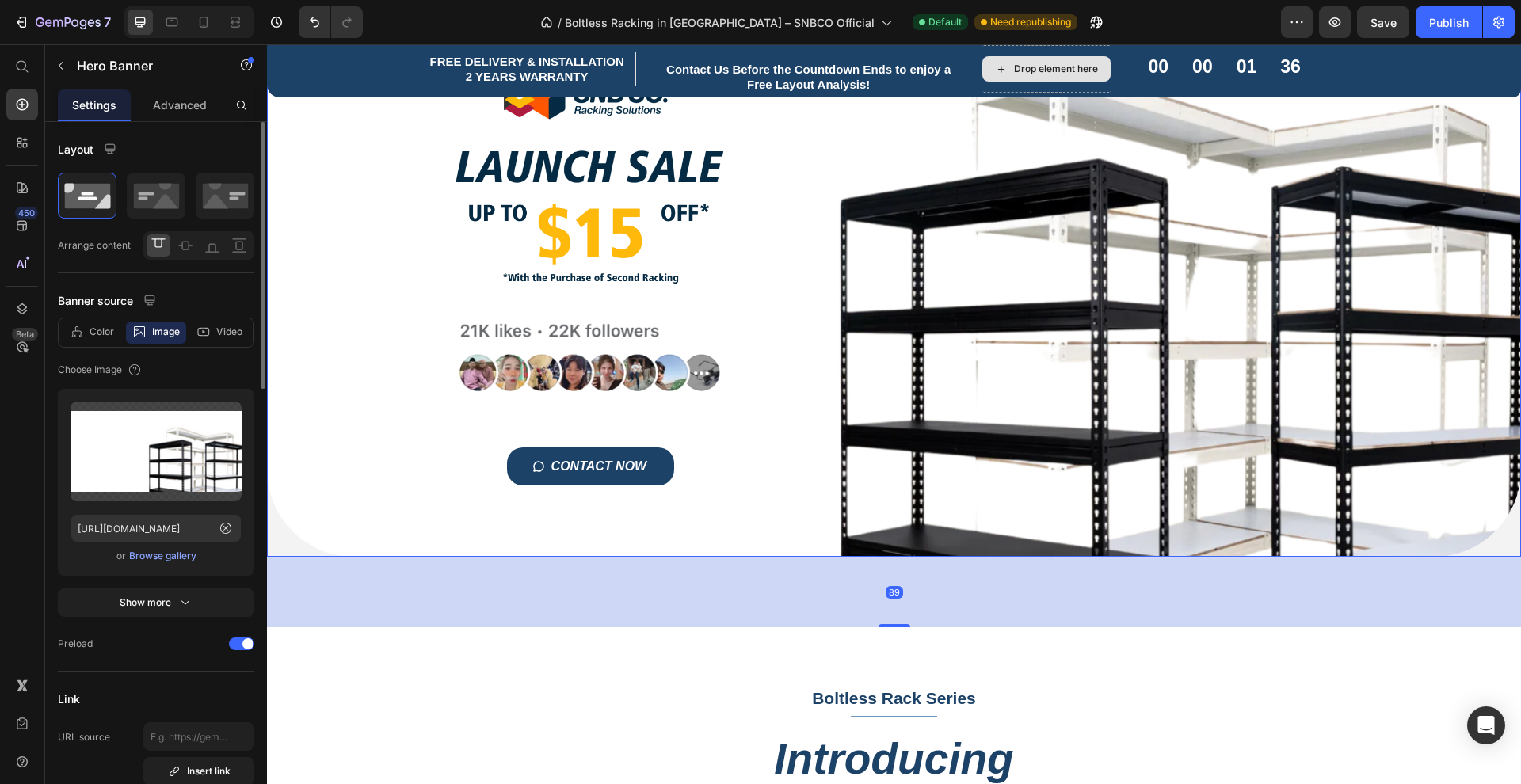 click on "Title Line Image Image Image Image
CONTACT NOW Button Row" at bounding box center [894, 261] 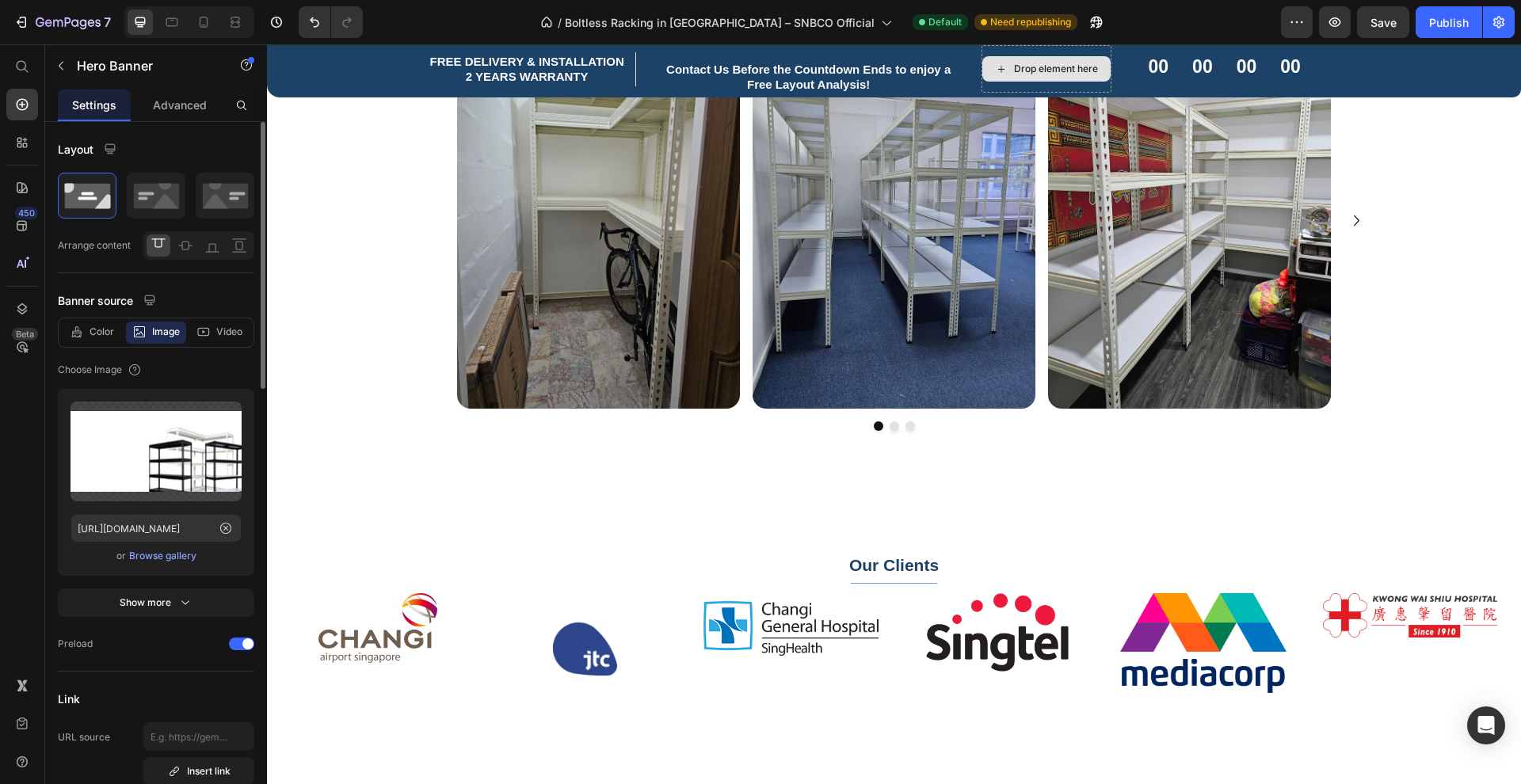 scroll, scrollTop: 991, scrollLeft: 0, axis: vertical 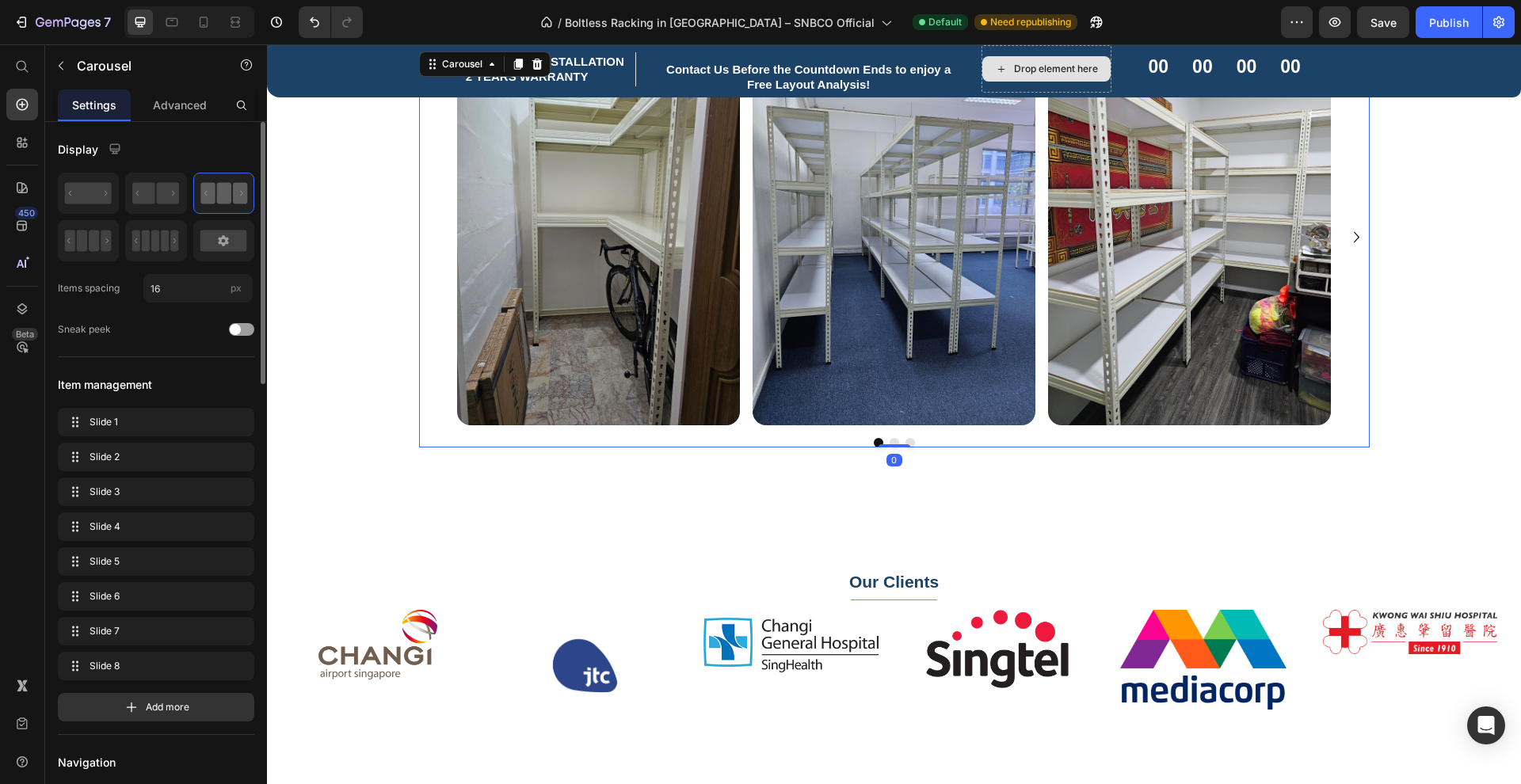 click 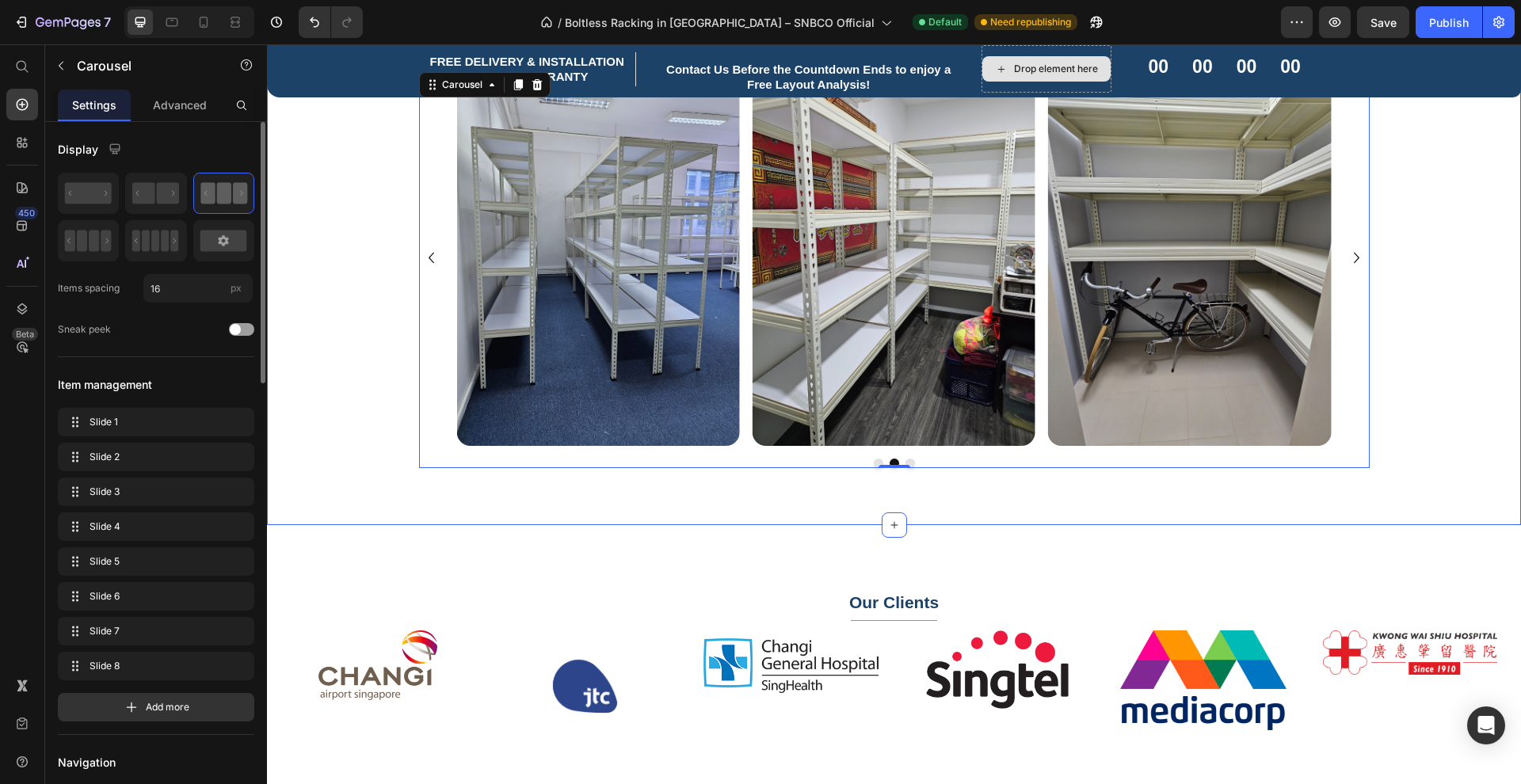 scroll, scrollTop: 972, scrollLeft: 0, axis: vertical 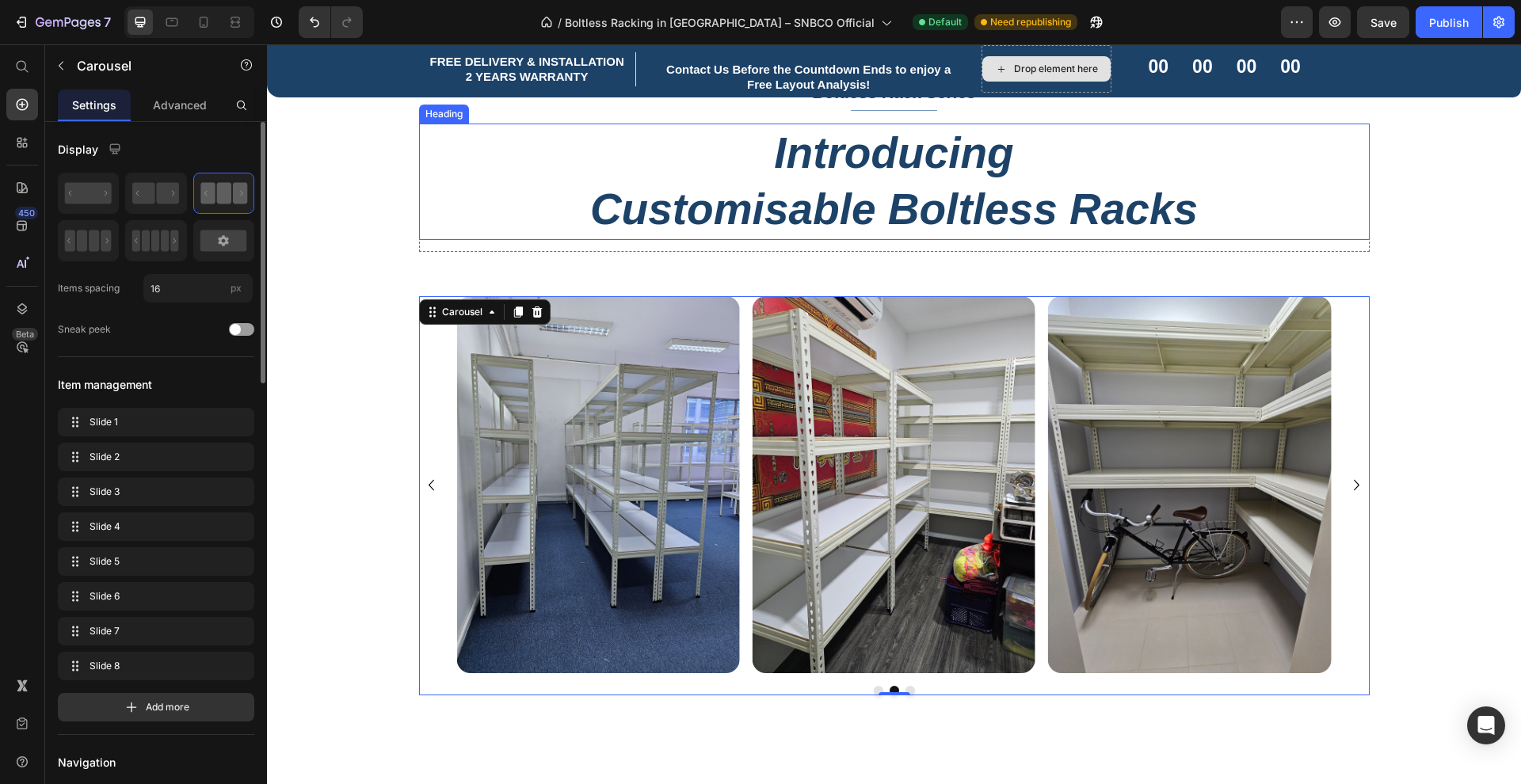 click on "Introducing  Customisable Boltless Racks" at bounding box center [894, 181] 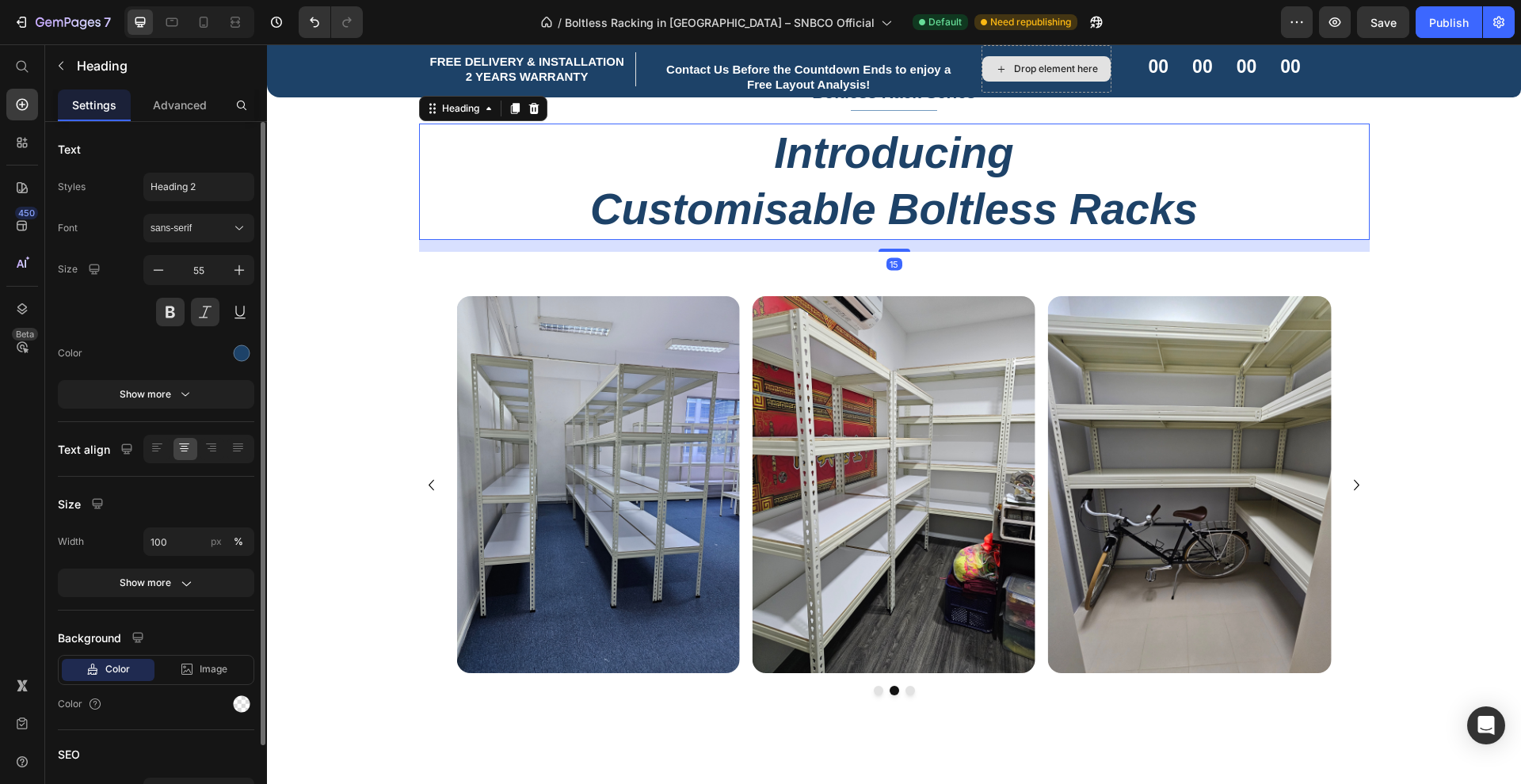 scroll, scrollTop: 731, scrollLeft: 0, axis: vertical 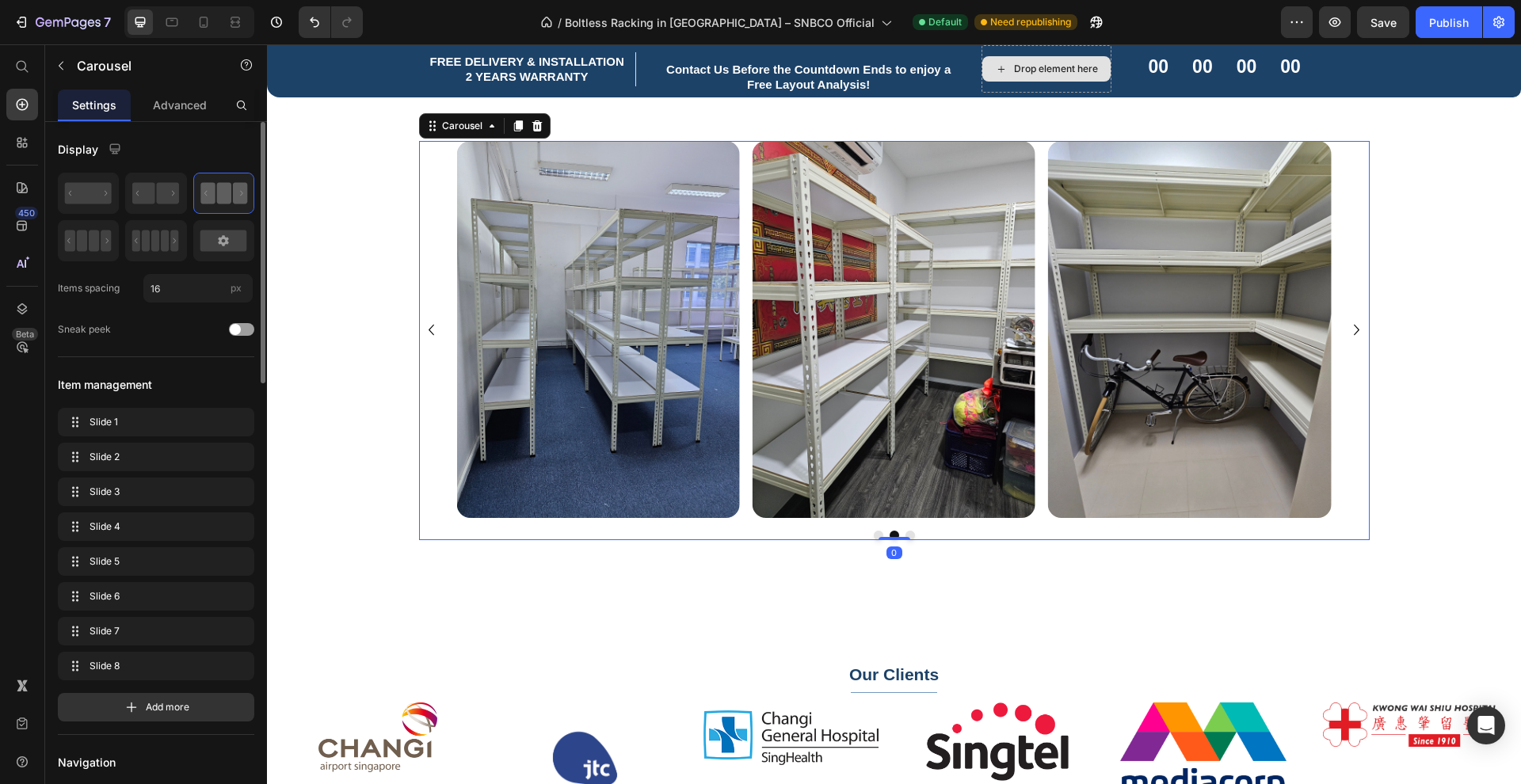 click on "Image Image Image Image Image Image Image Image" at bounding box center [894, 329] 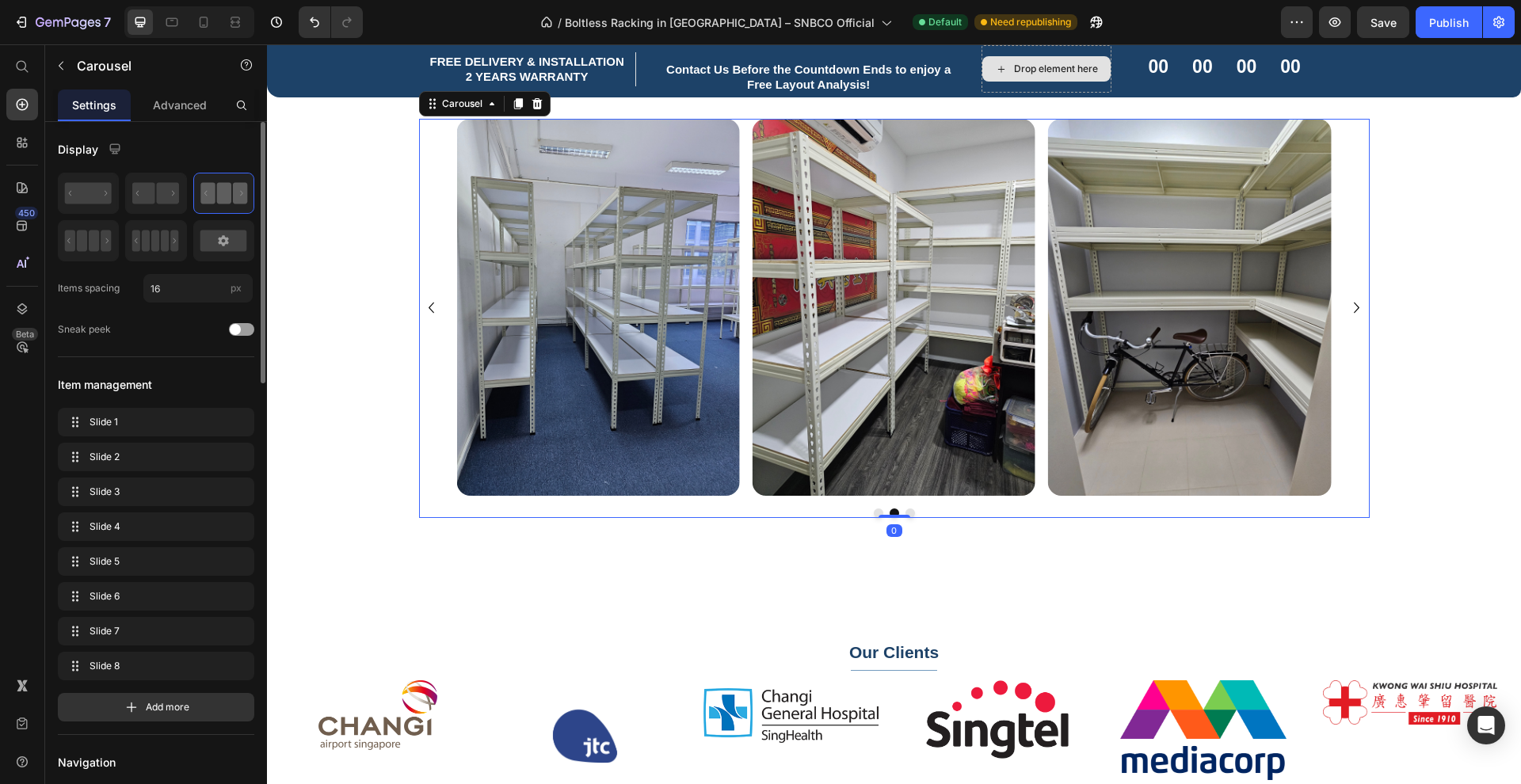 scroll, scrollTop: 924, scrollLeft: 0, axis: vertical 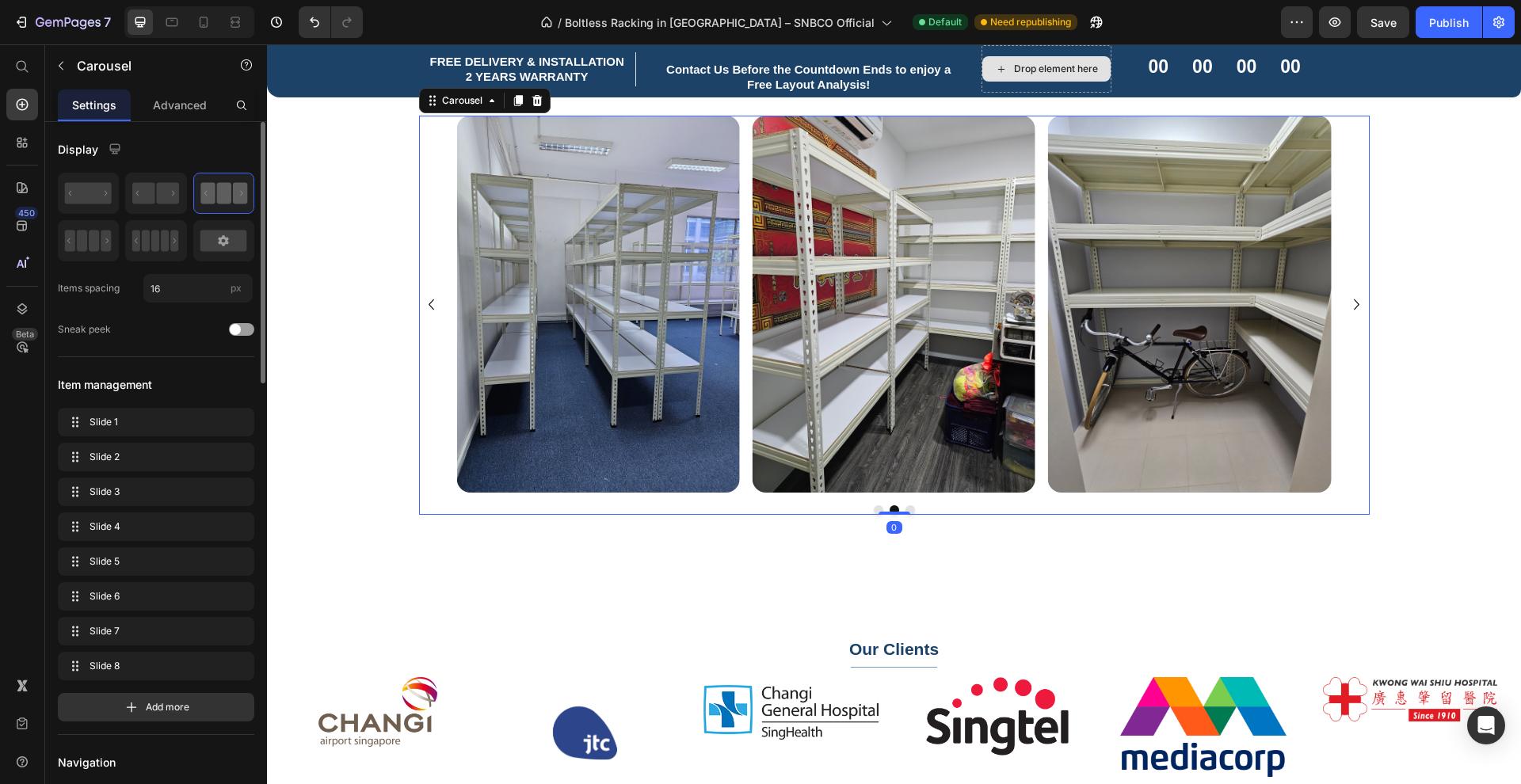 click 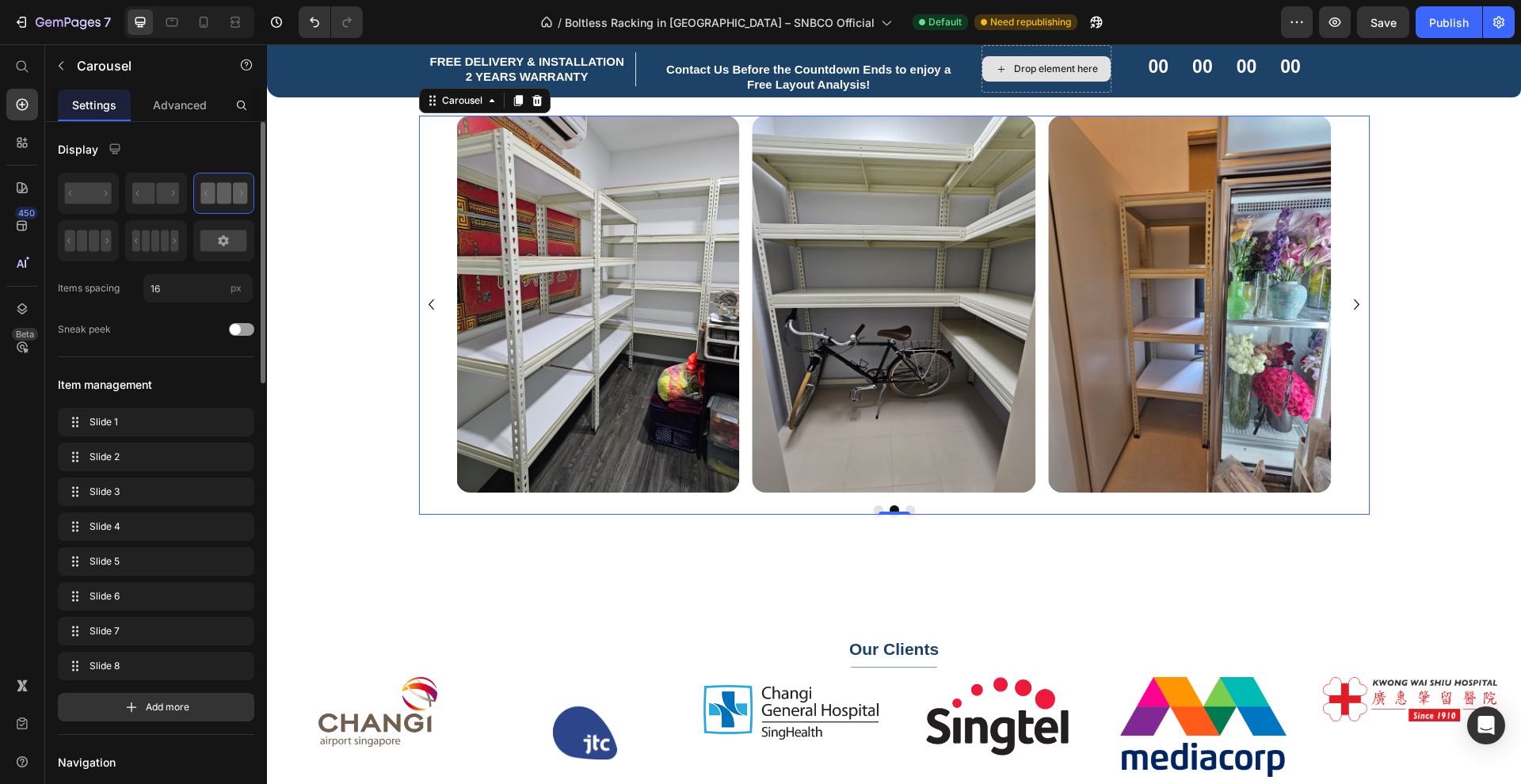 click 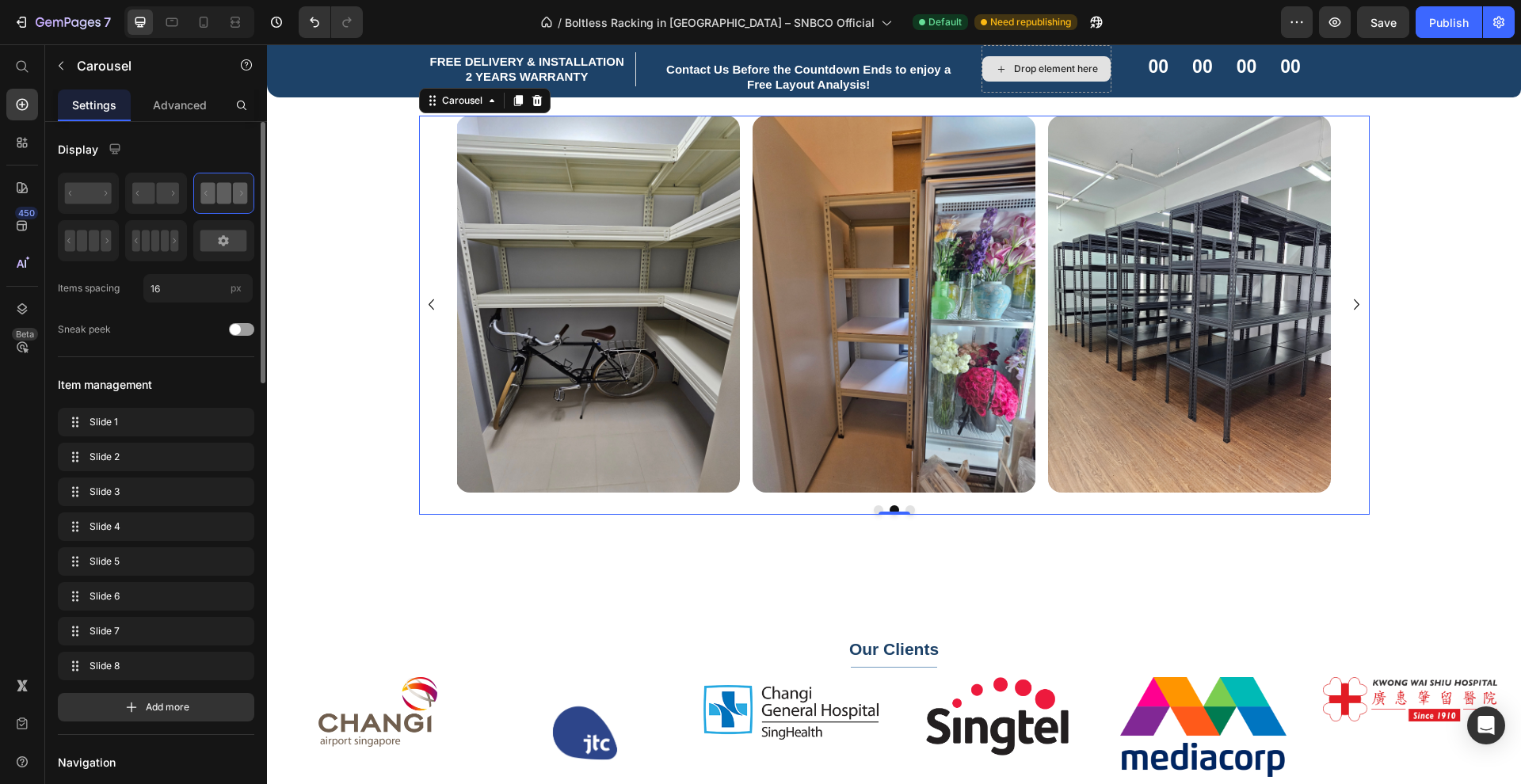 click 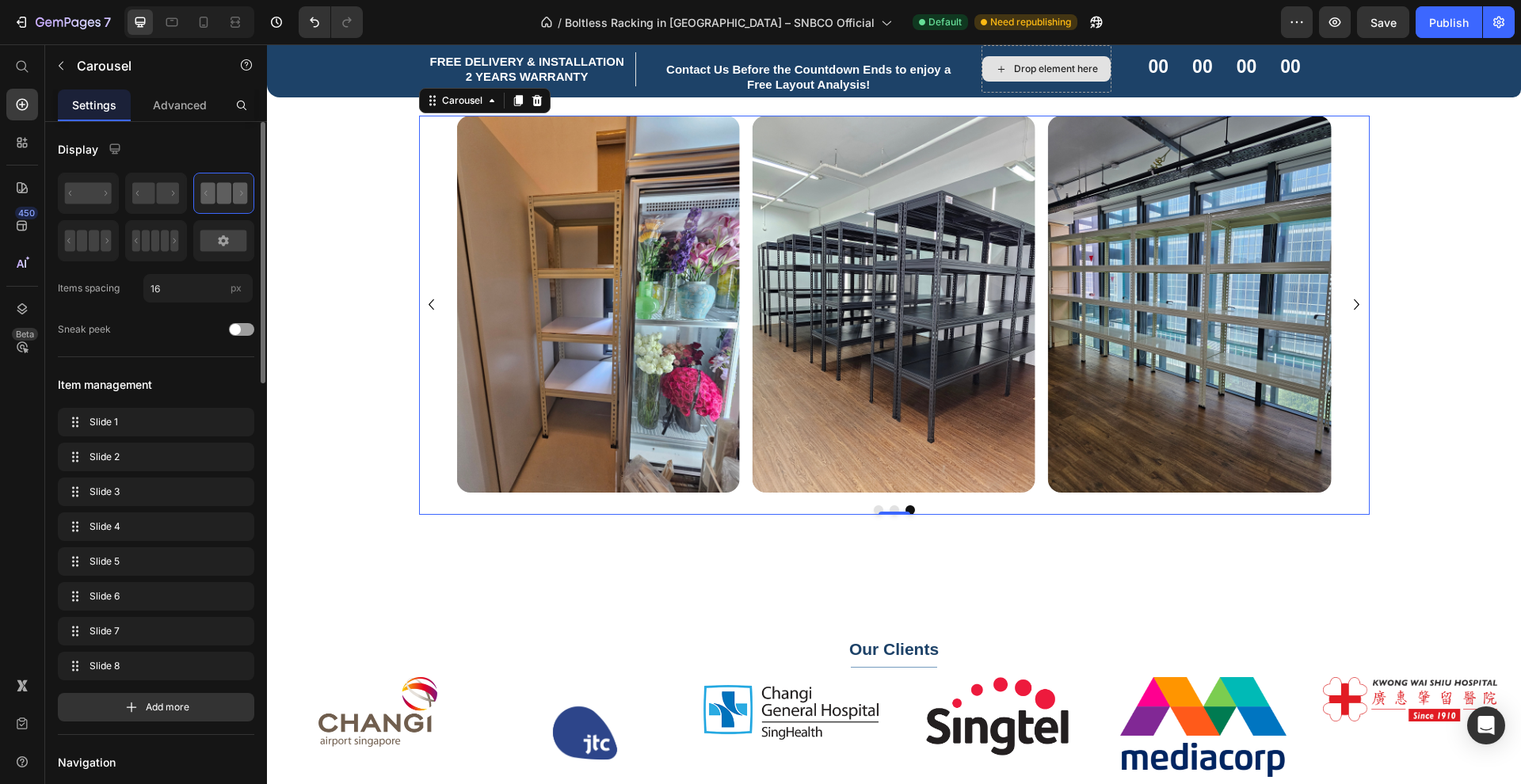 click 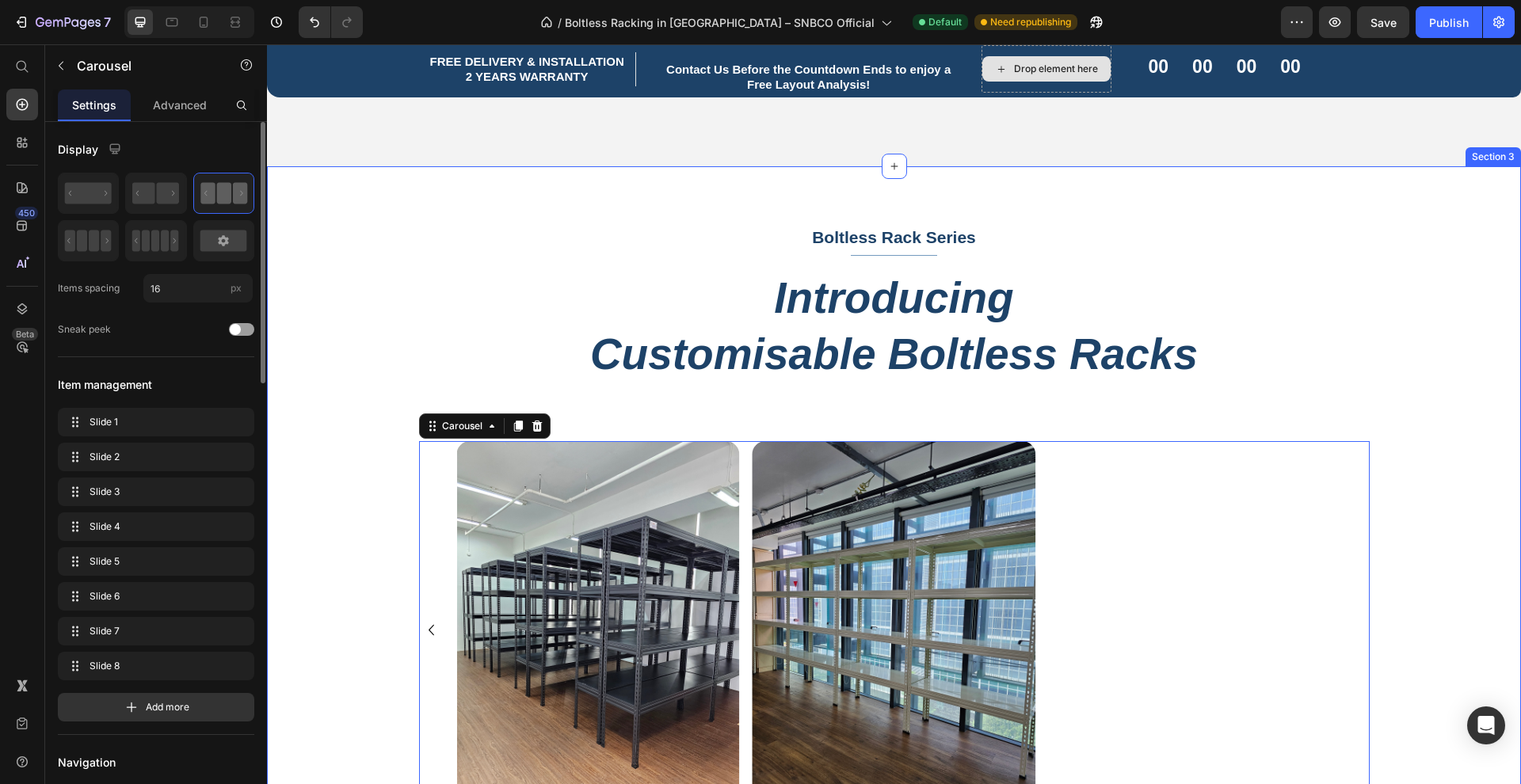 scroll, scrollTop: 615, scrollLeft: 0, axis: vertical 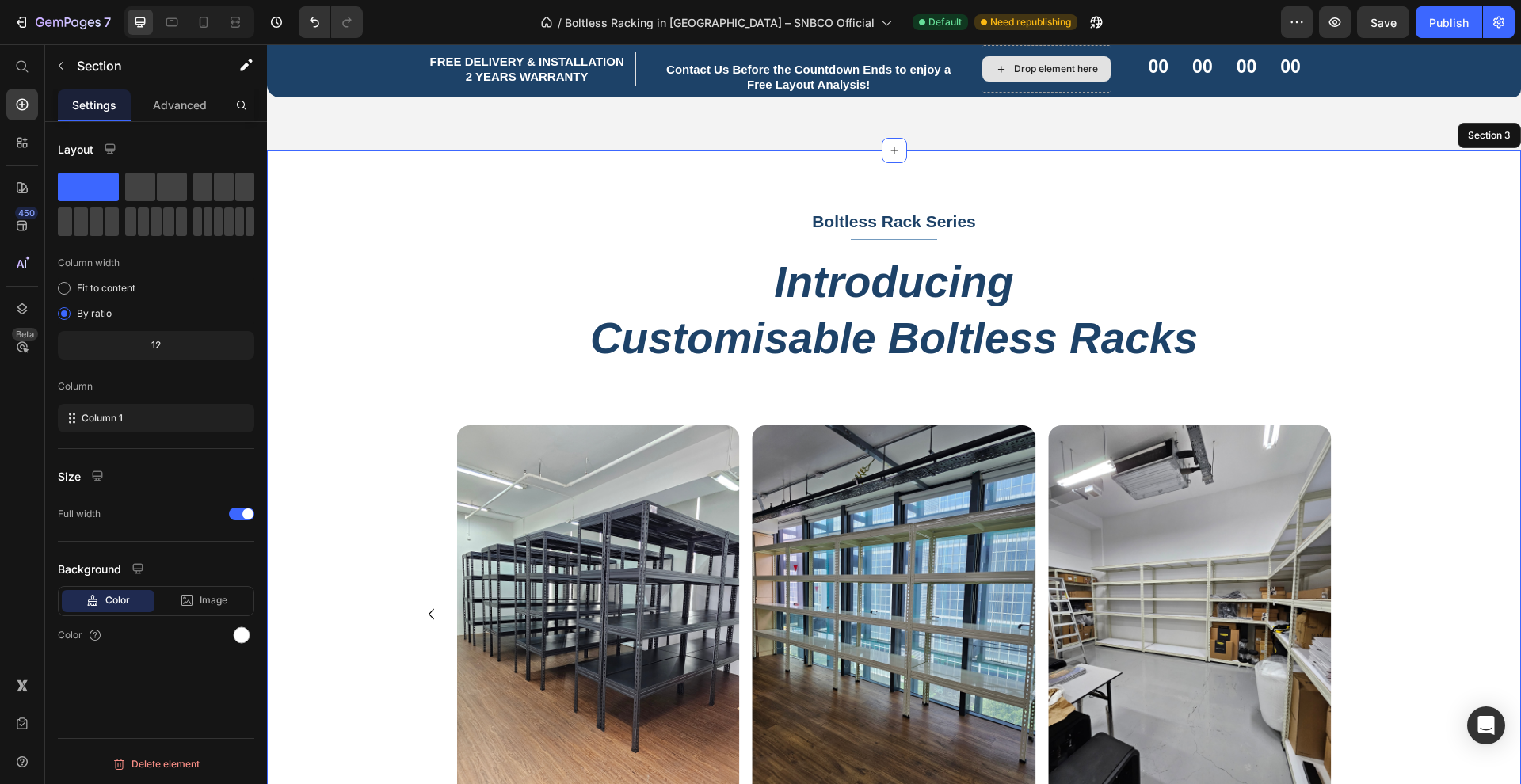 click on "Boltless Rack Series Text block                Title Line Row Introducing  Customisable Boltless Racks Heading Row
Image Image Image Image Image Image Image Image
Carousel   0 Row" at bounding box center (894, 516) 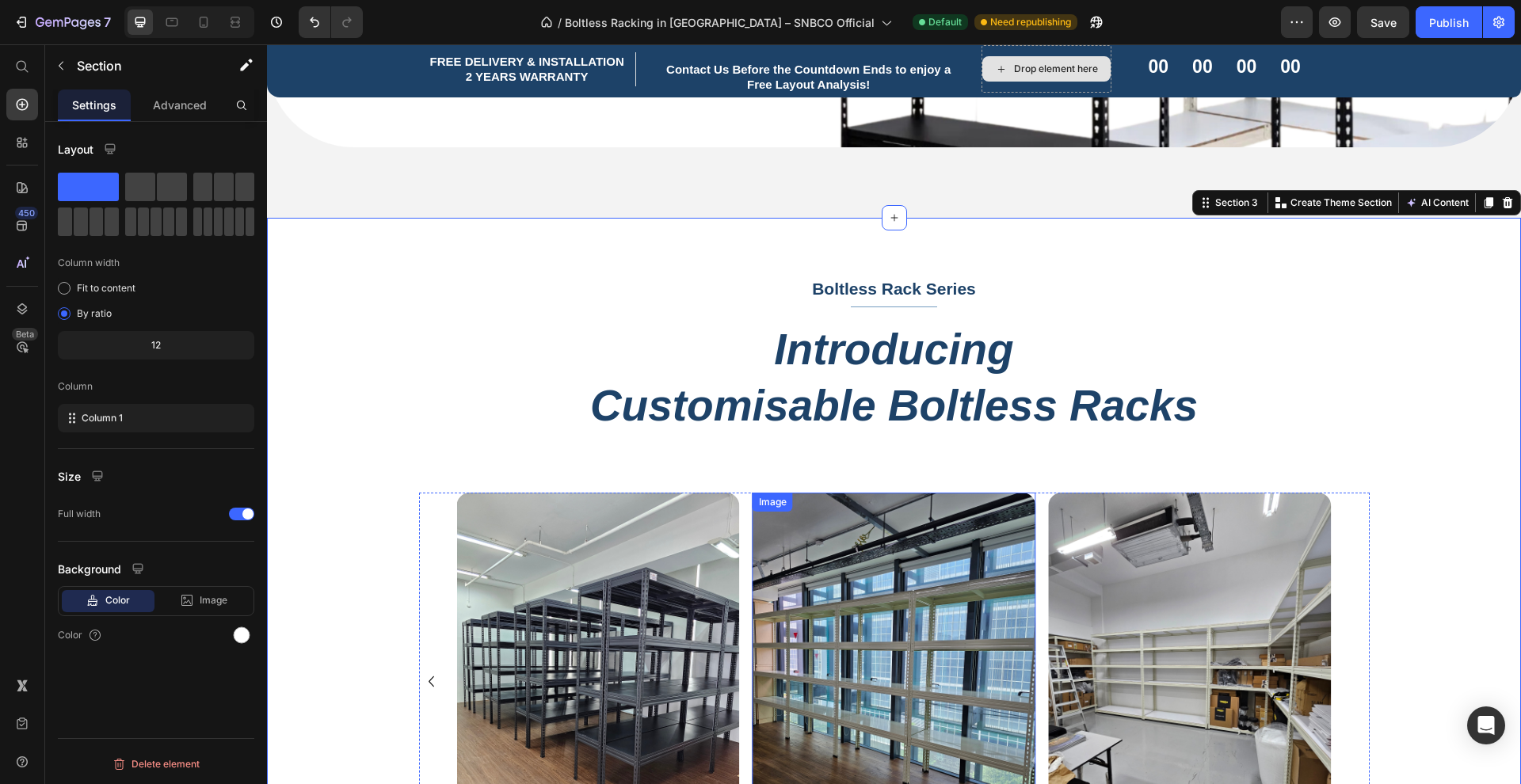 scroll, scrollTop: 525, scrollLeft: 0, axis: vertical 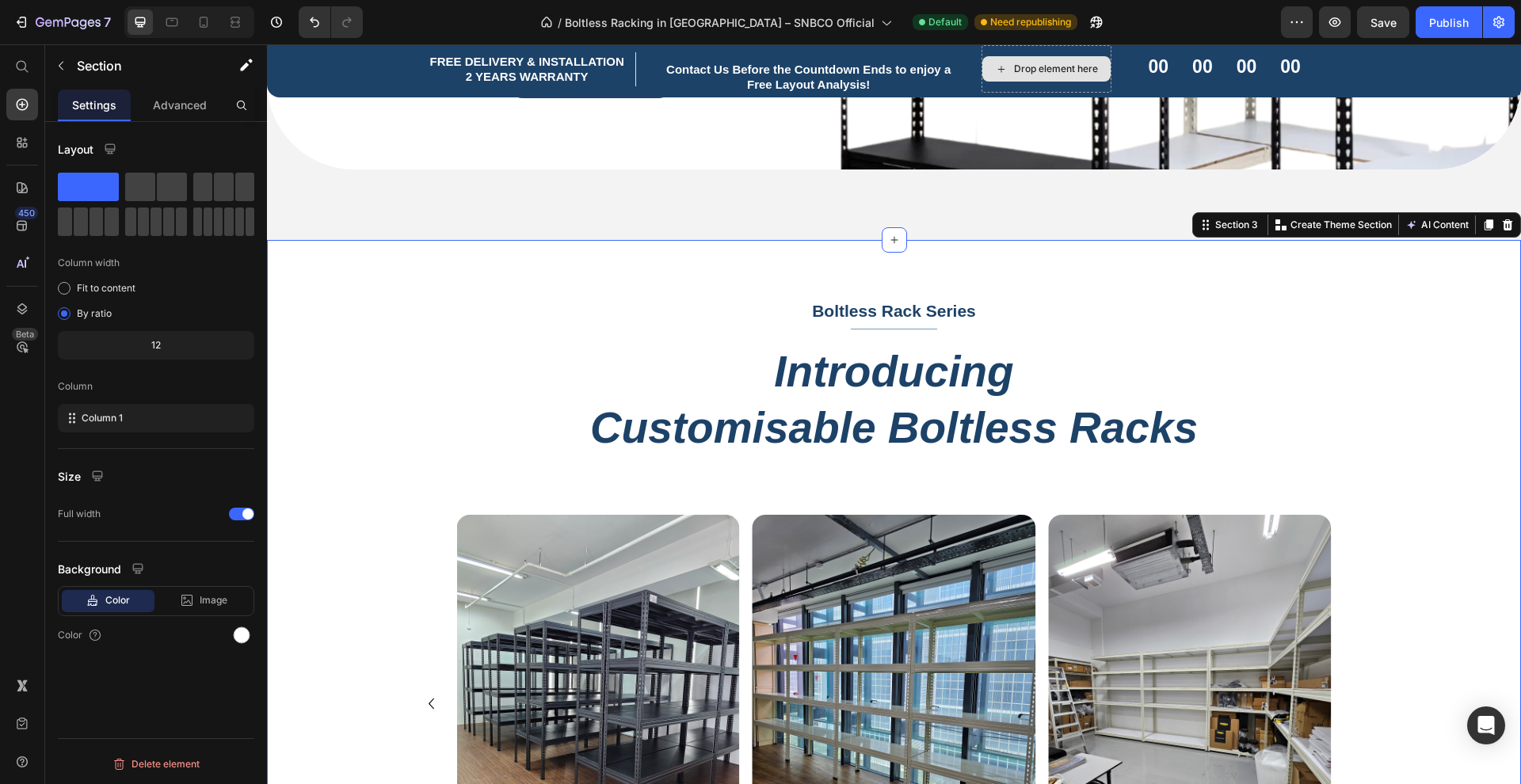 click on "Boltless Rack Series Text block                Title Line Row Introducing  Customisable Boltless Racks Heading Row
Image Image Image Image Image Image Image Image
[GEOGRAPHIC_DATA]" at bounding box center [894, 605] 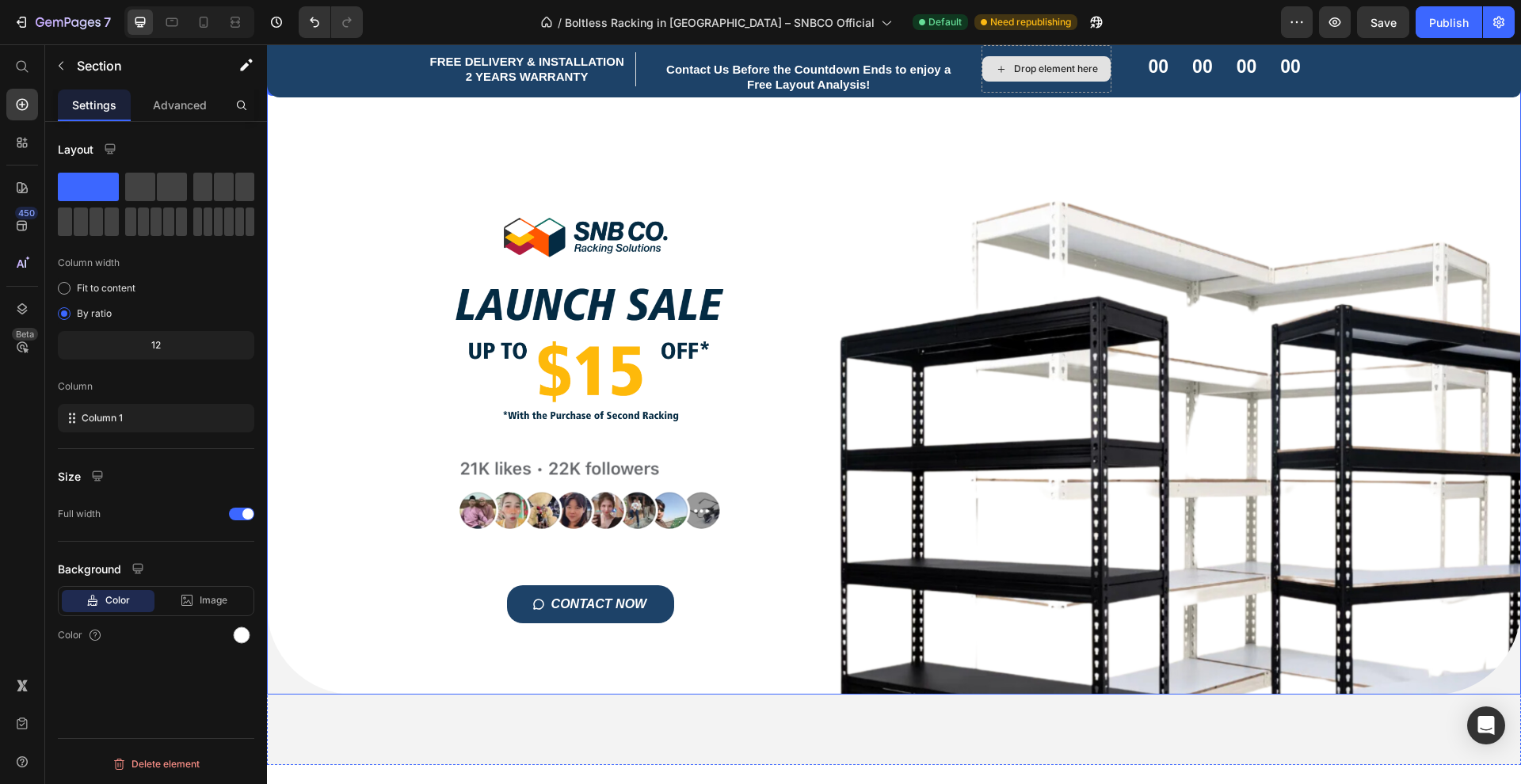 scroll, scrollTop: -2, scrollLeft: 0, axis: vertical 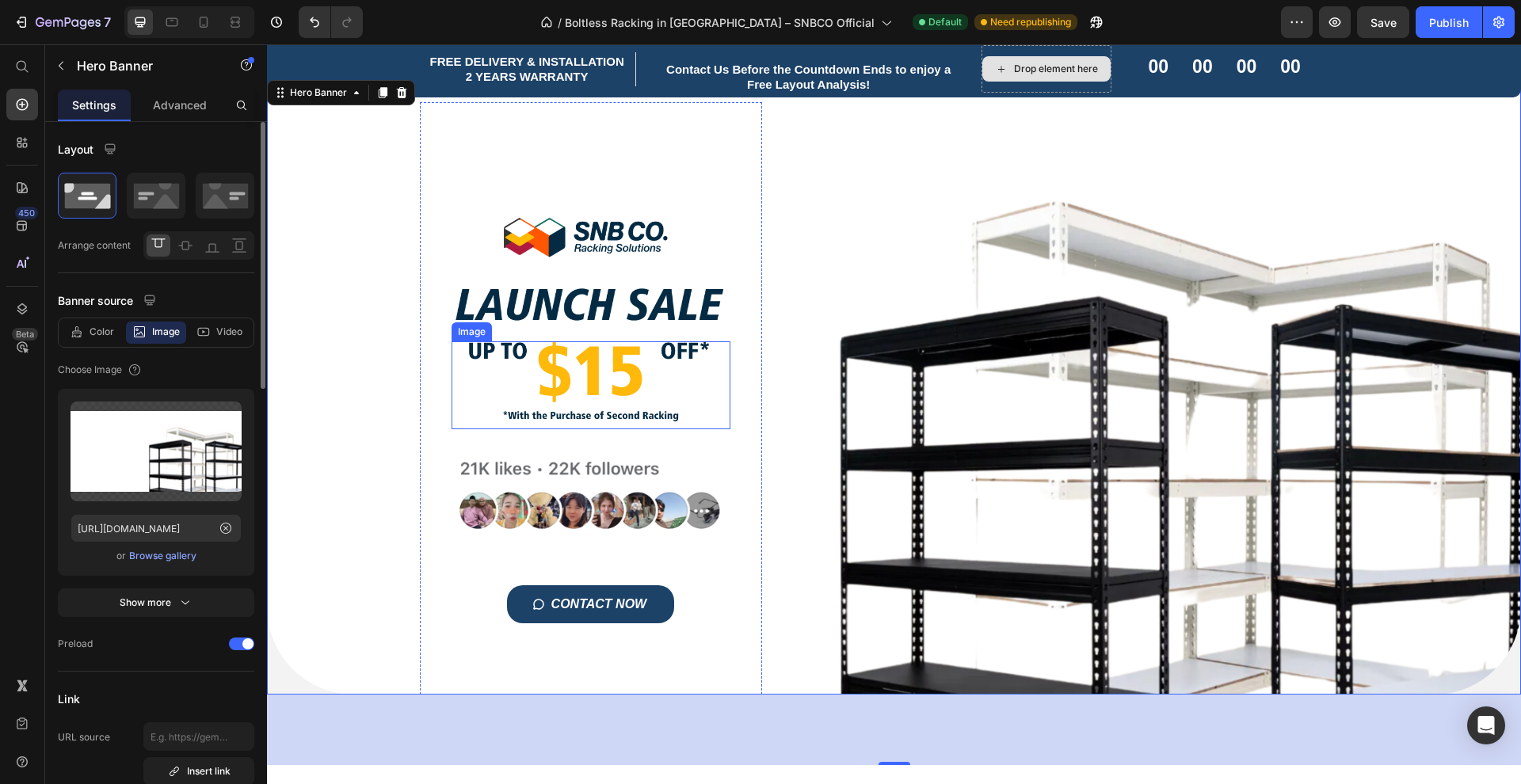 click at bounding box center [591, 386] 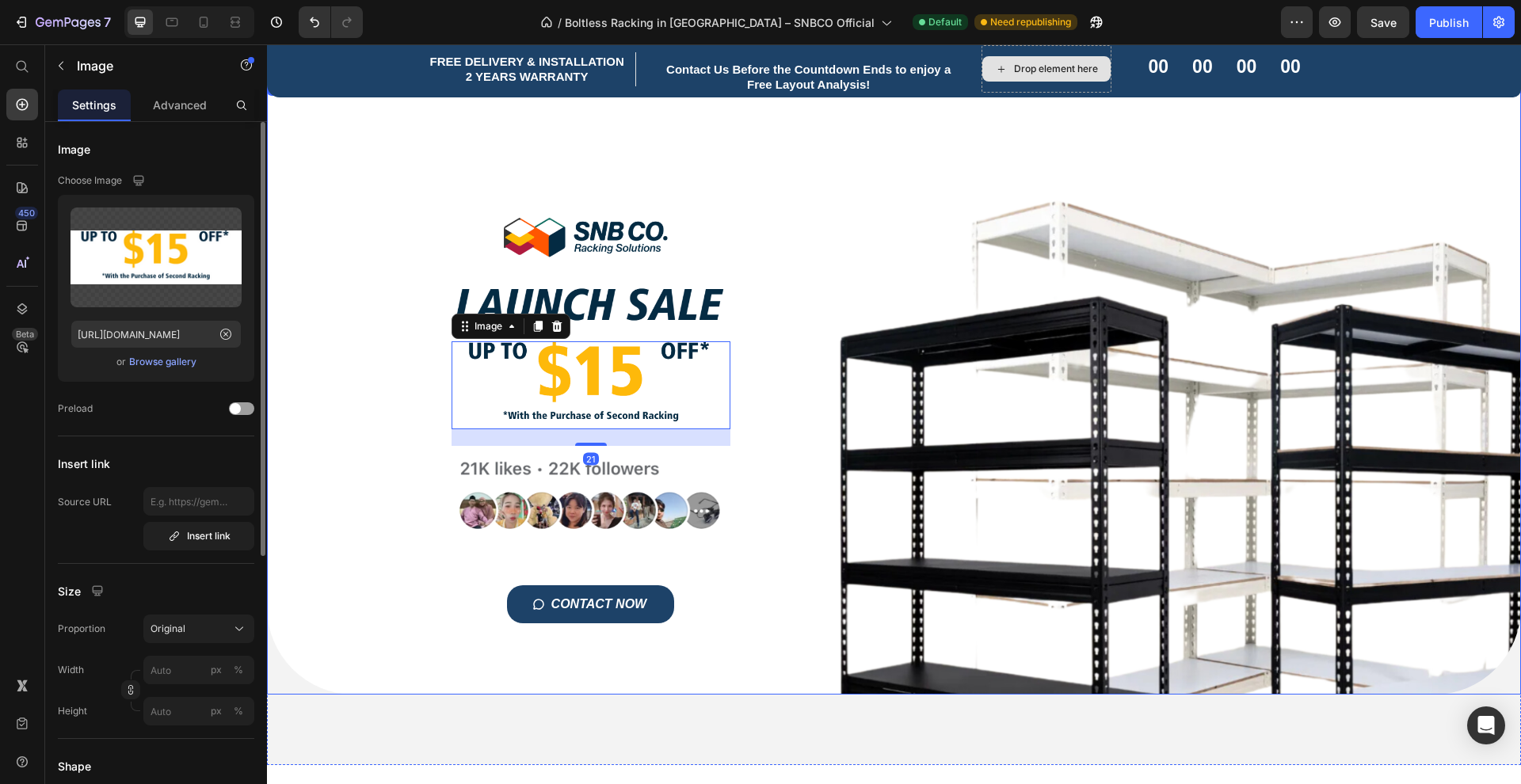 click on "Title Line Image Image Image   21 Image
CONTACT NOW Button Row" at bounding box center (894, 398) 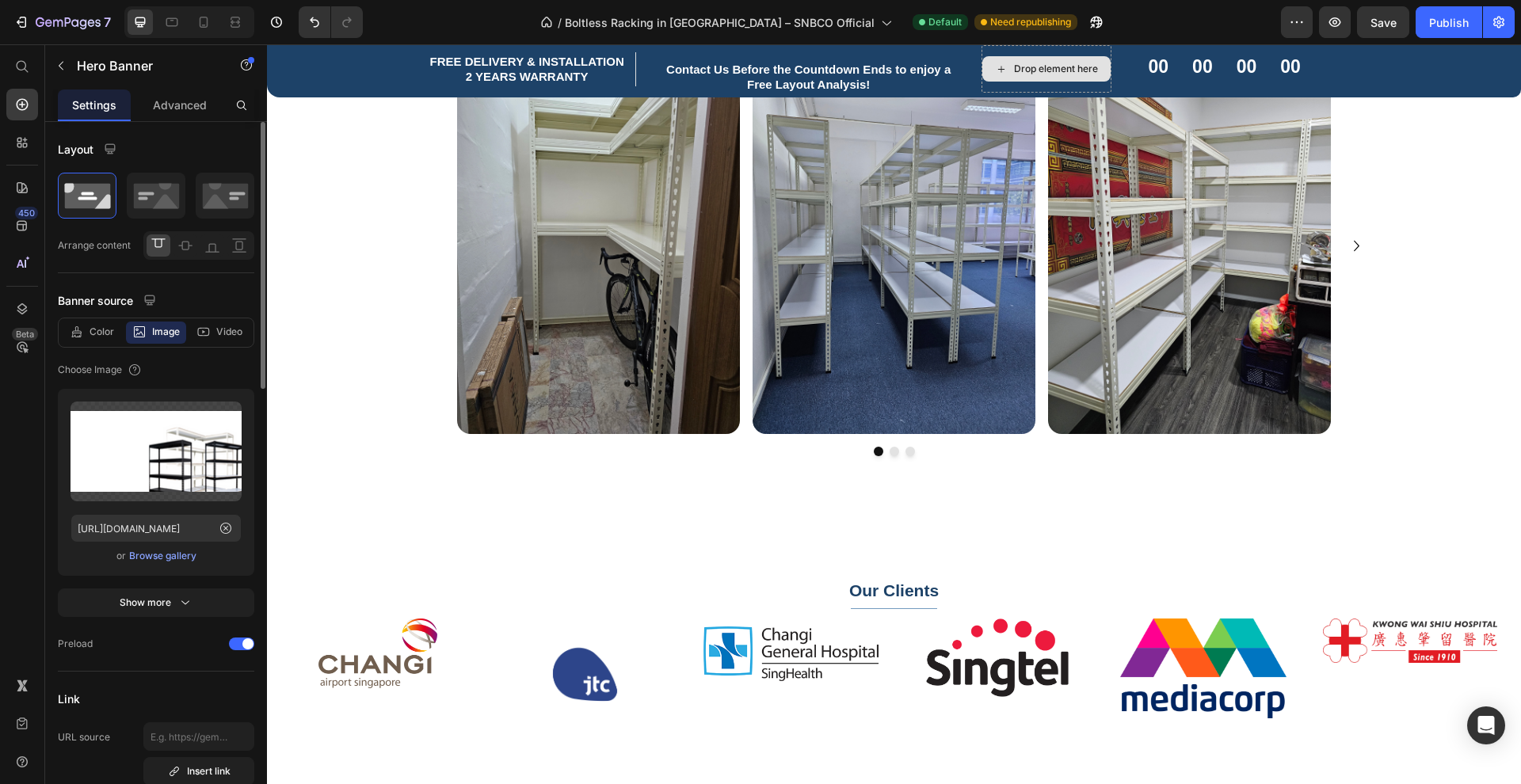 scroll, scrollTop: 1011, scrollLeft: 0, axis: vertical 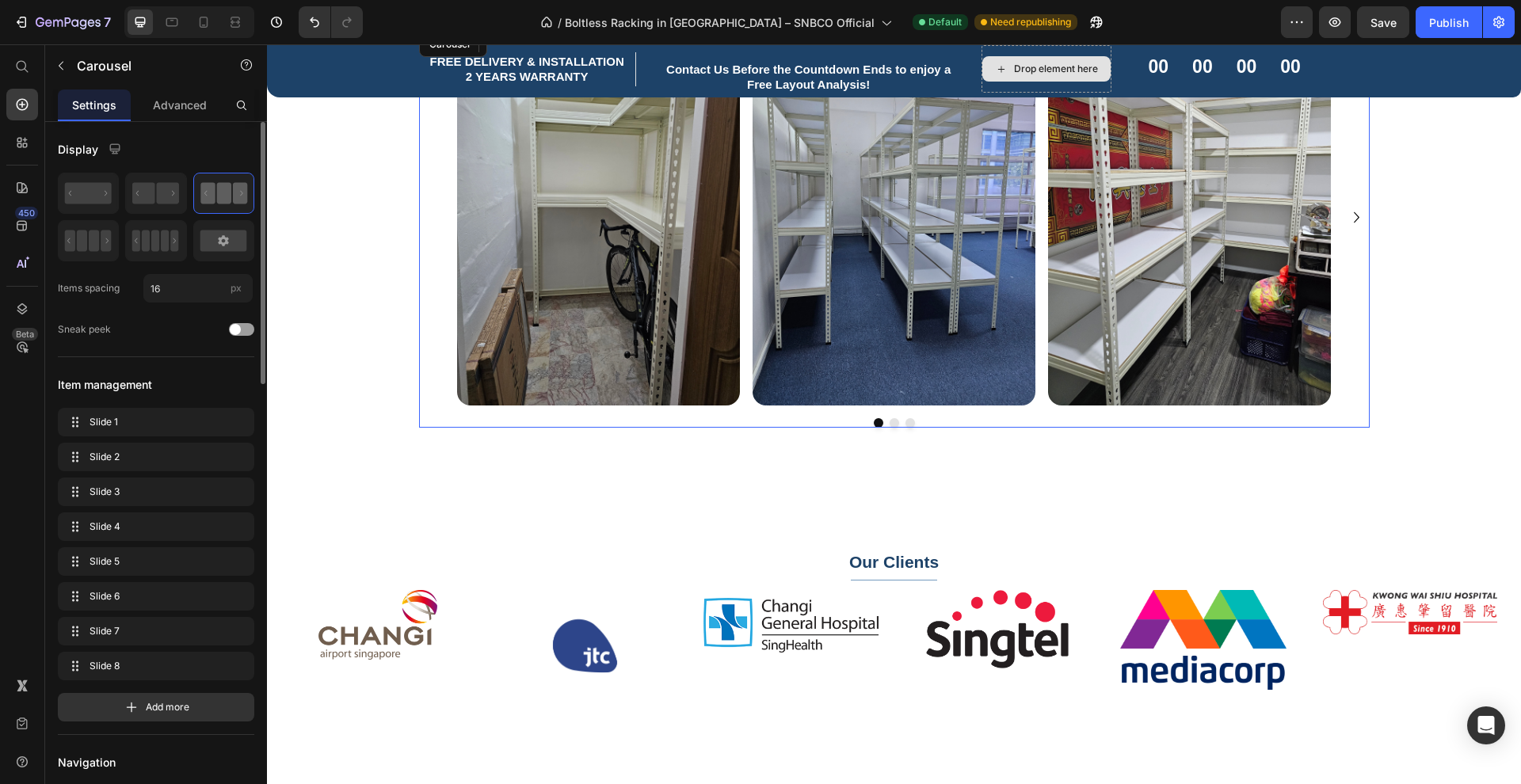 click on "Image Image Image Image Image Image Image Image" at bounding box center (894, 217) 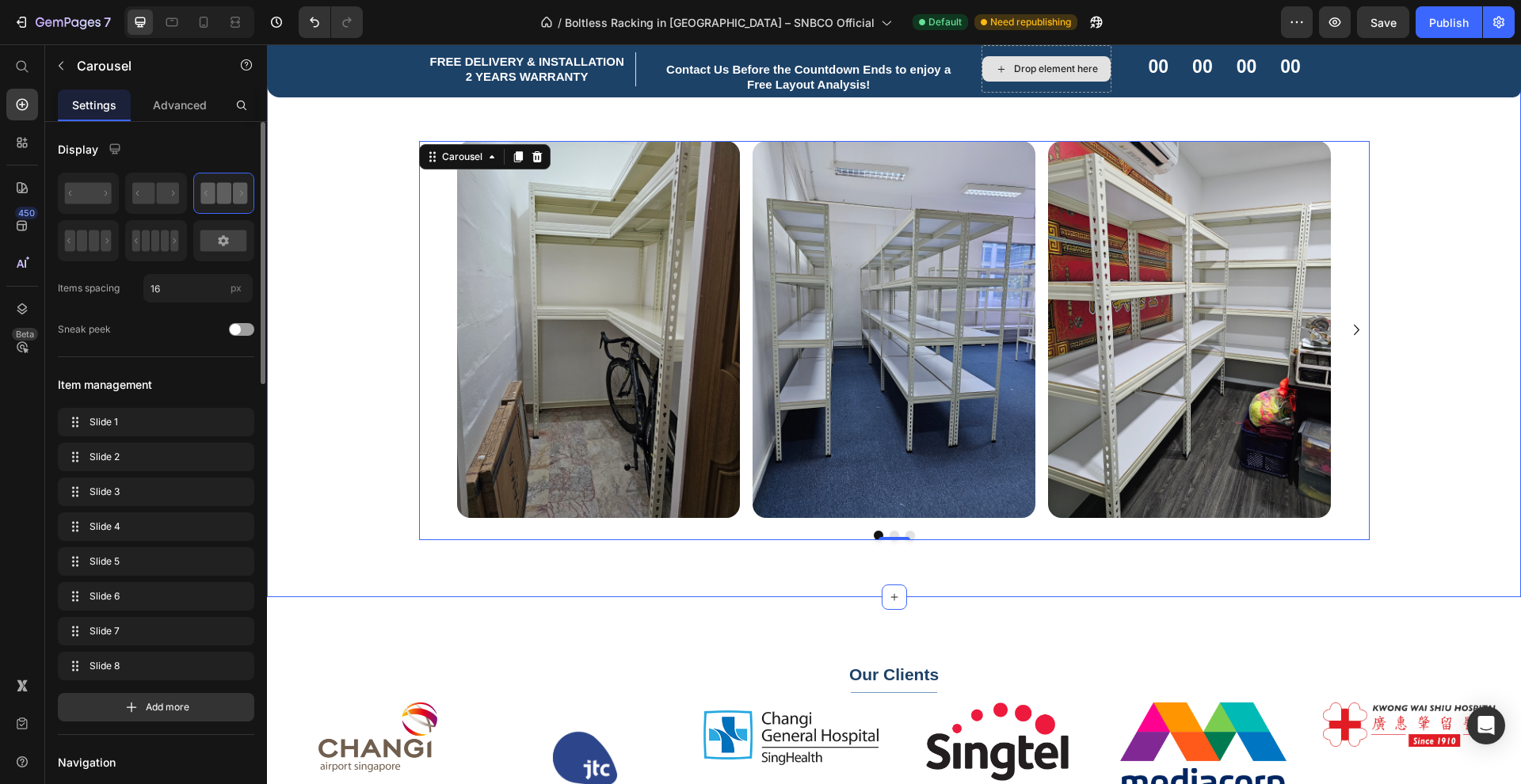 scroll, scrollTop: 914, scrollLeft: 0, axis: vertical 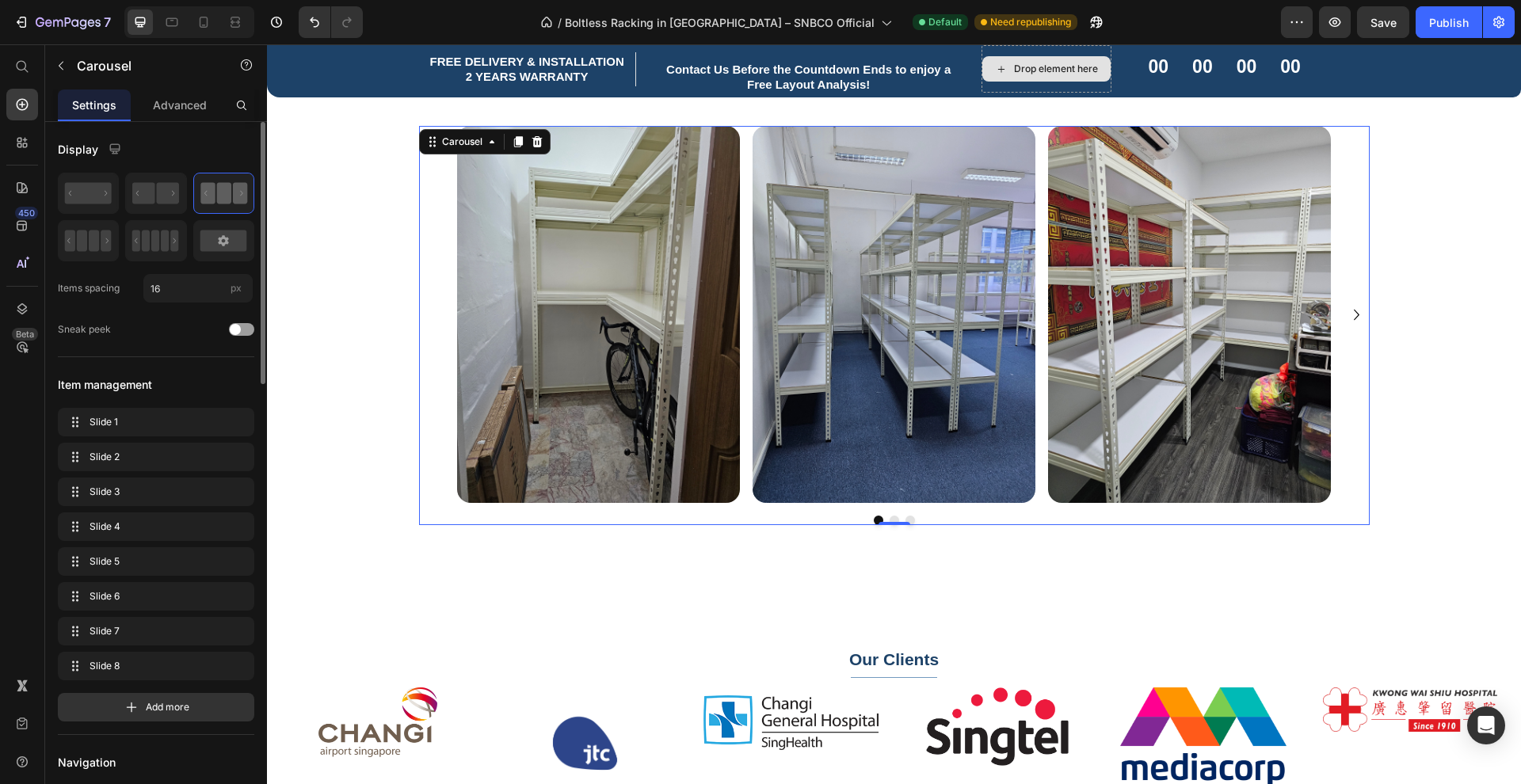 click 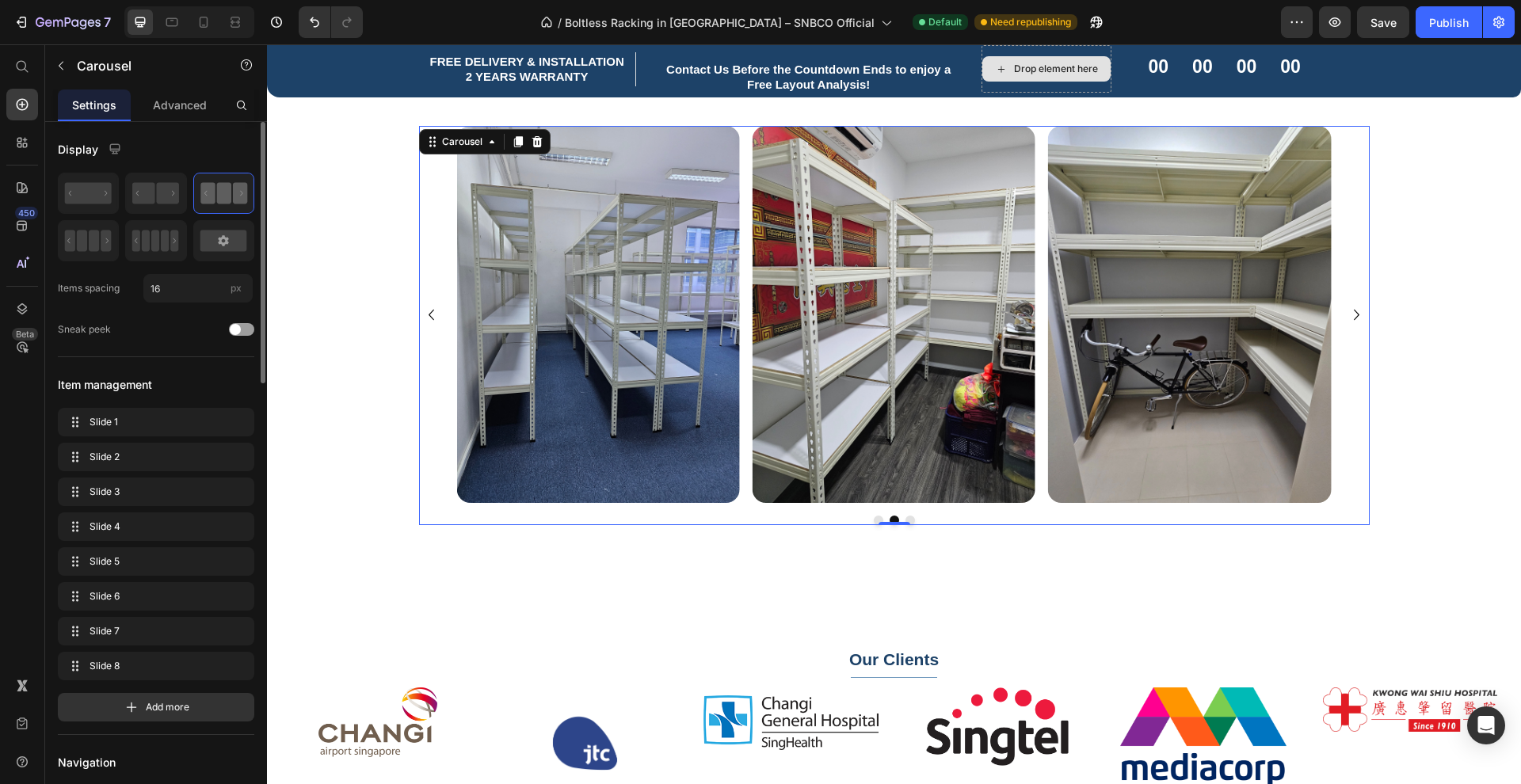 click 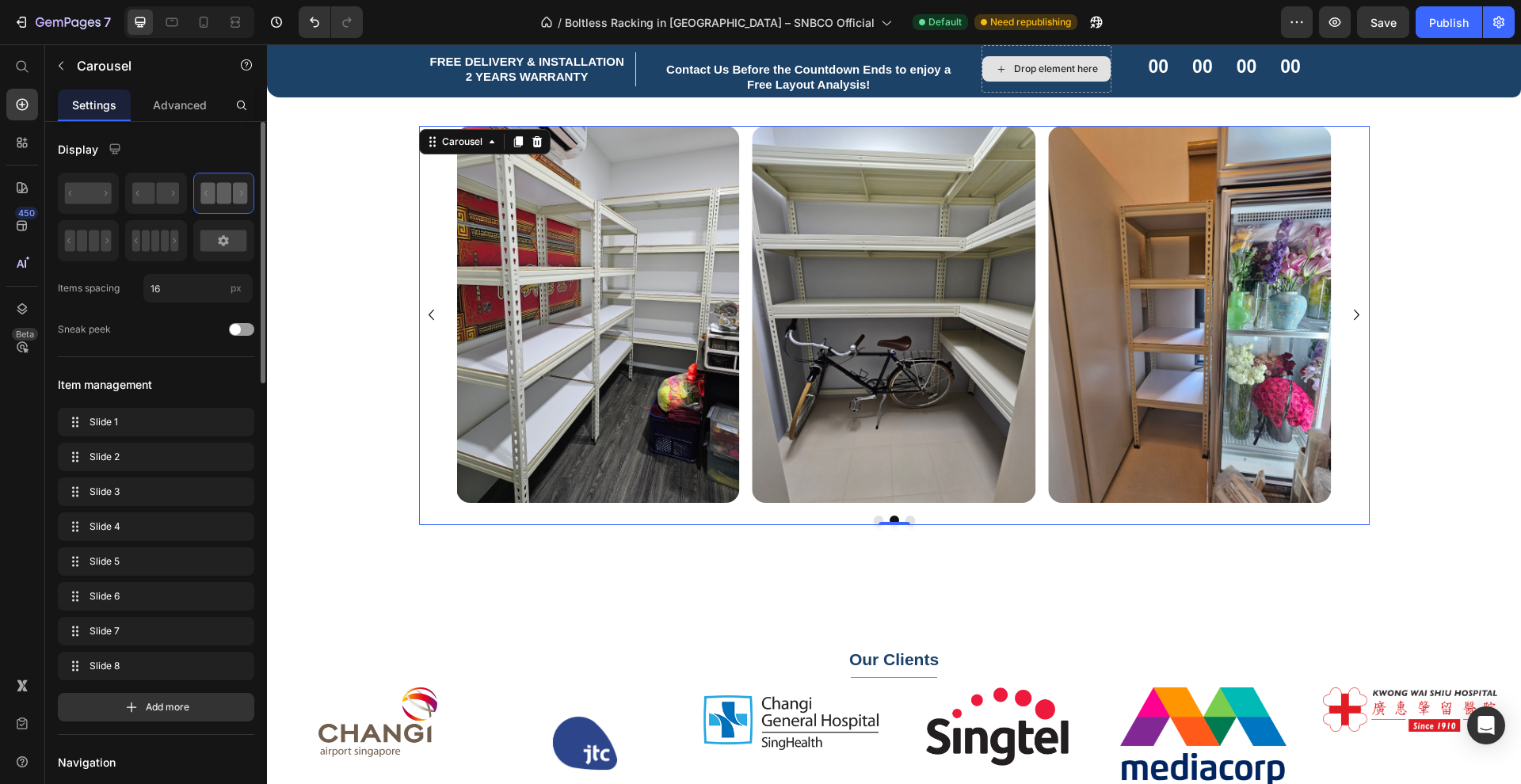 click 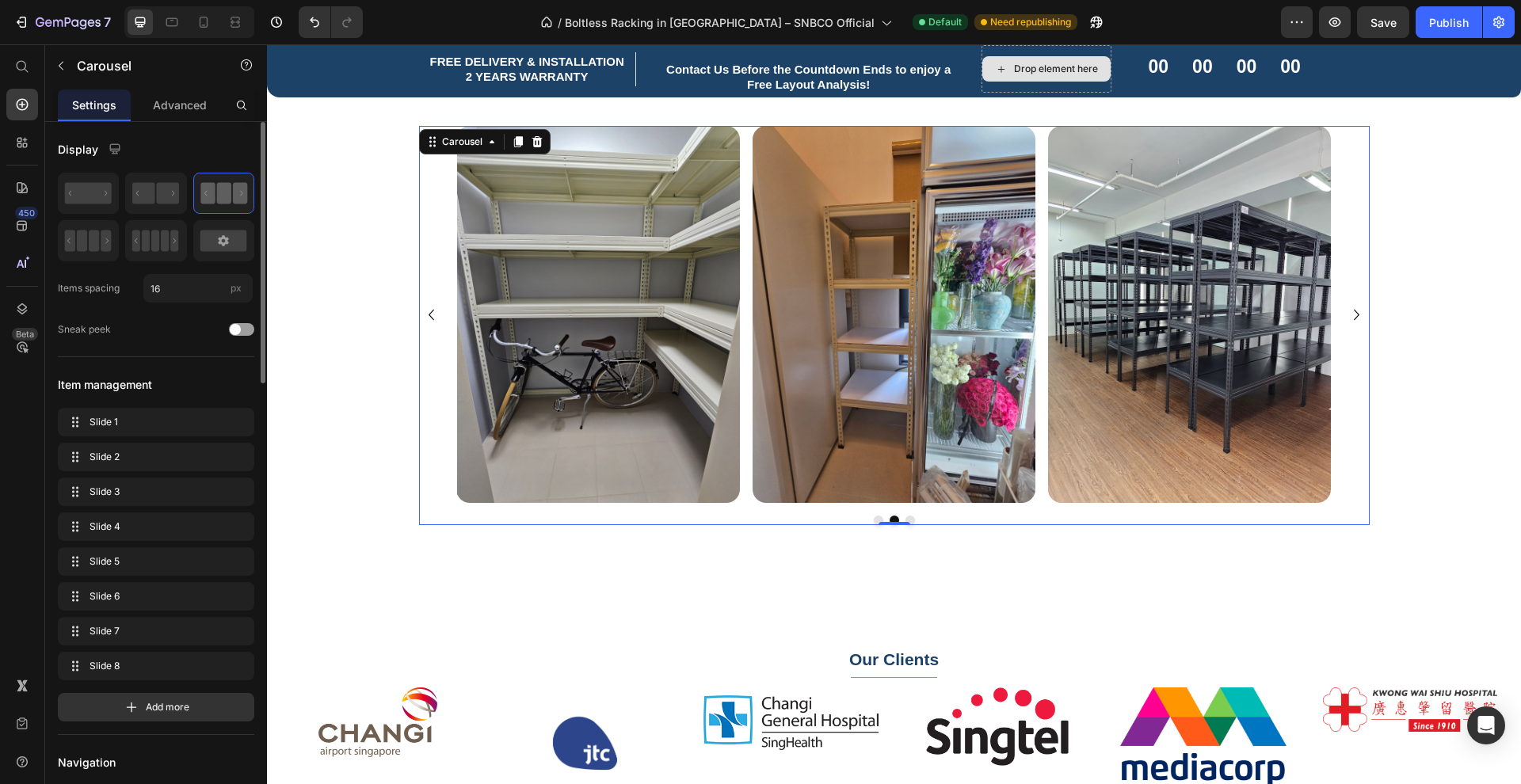 click 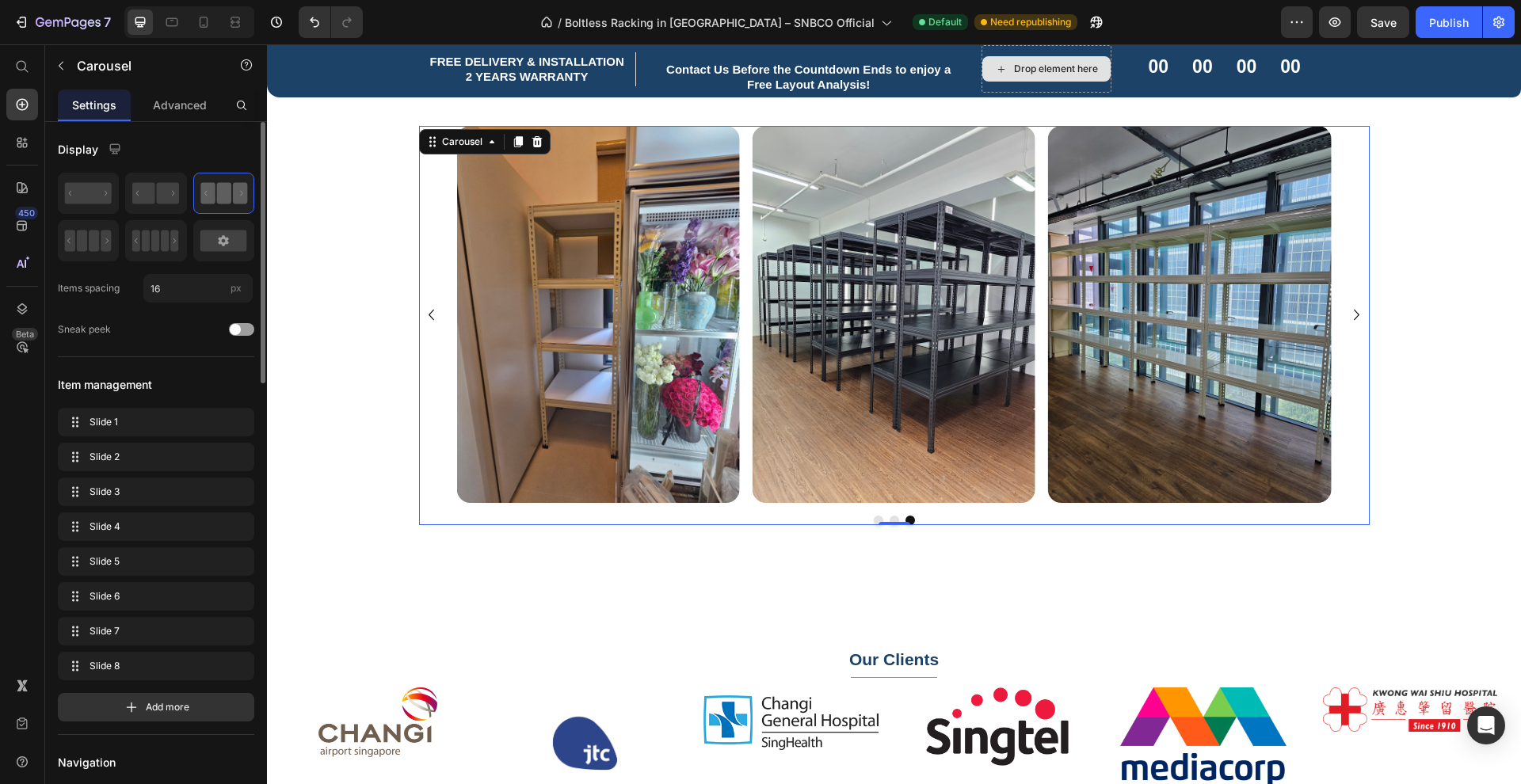 click 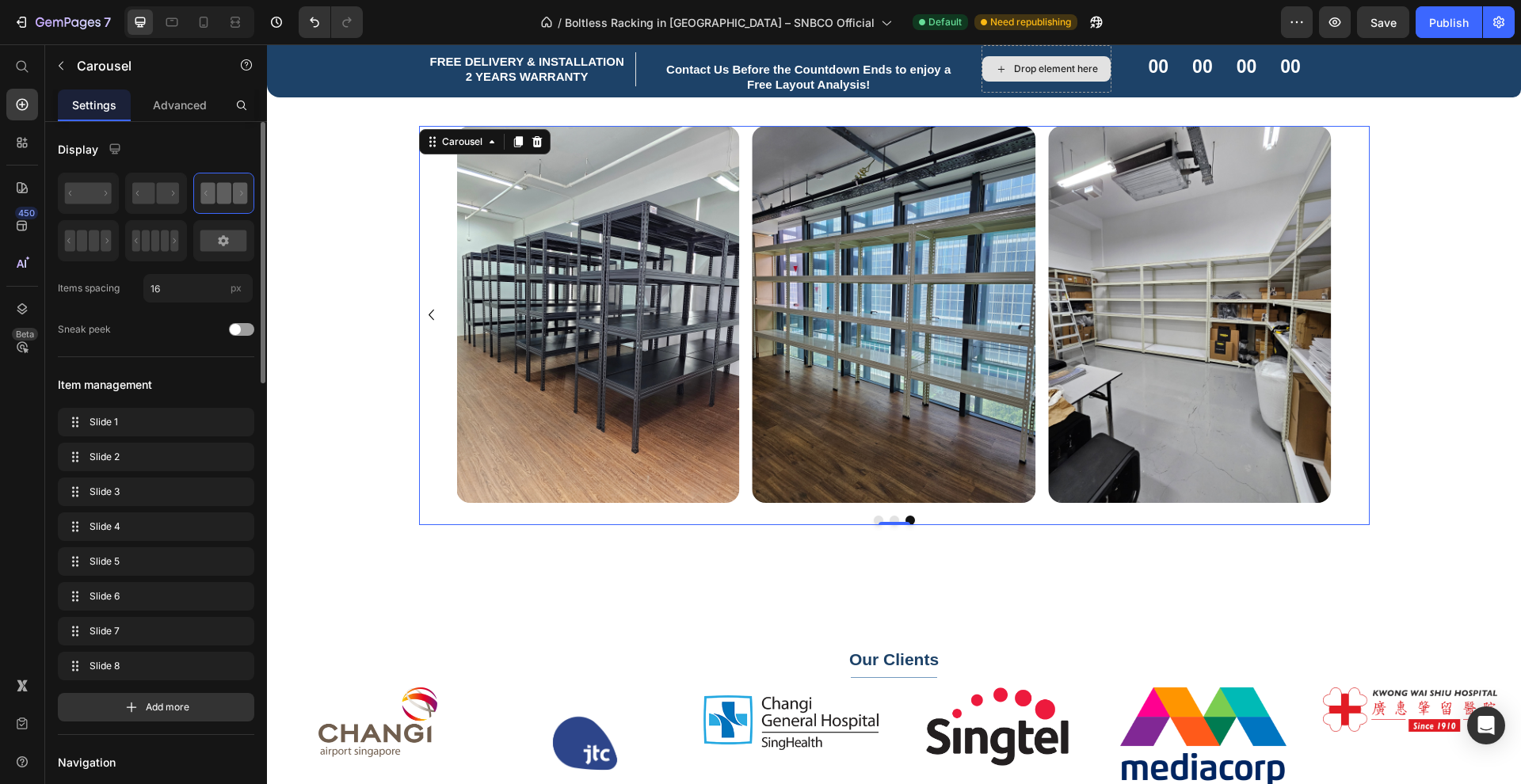 click on "Image Image Image Image Image Image Image Image" at bounding box center [894, 314] 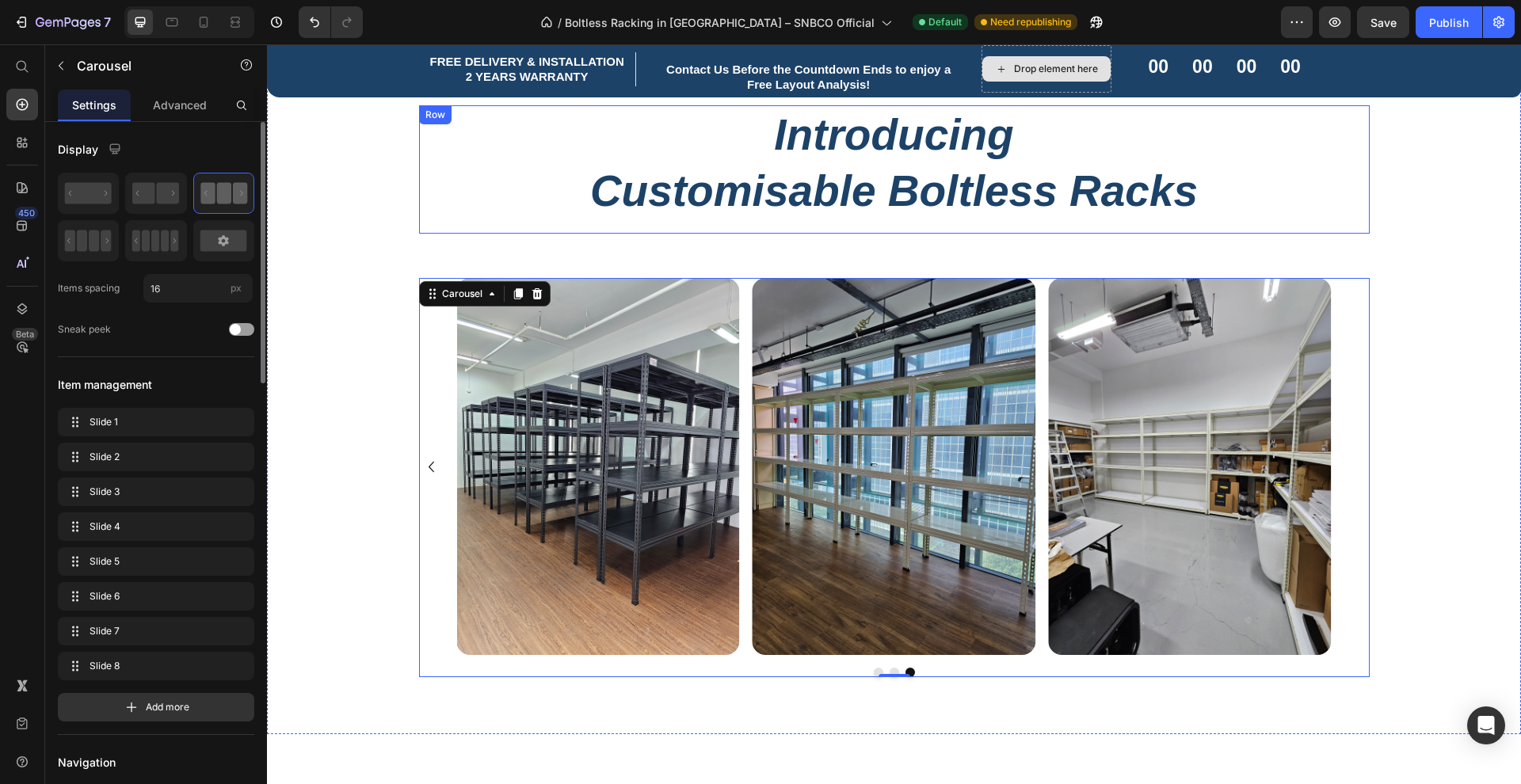 scroll, scrollTop: 764, scrollLeft: 0, axis: vertical 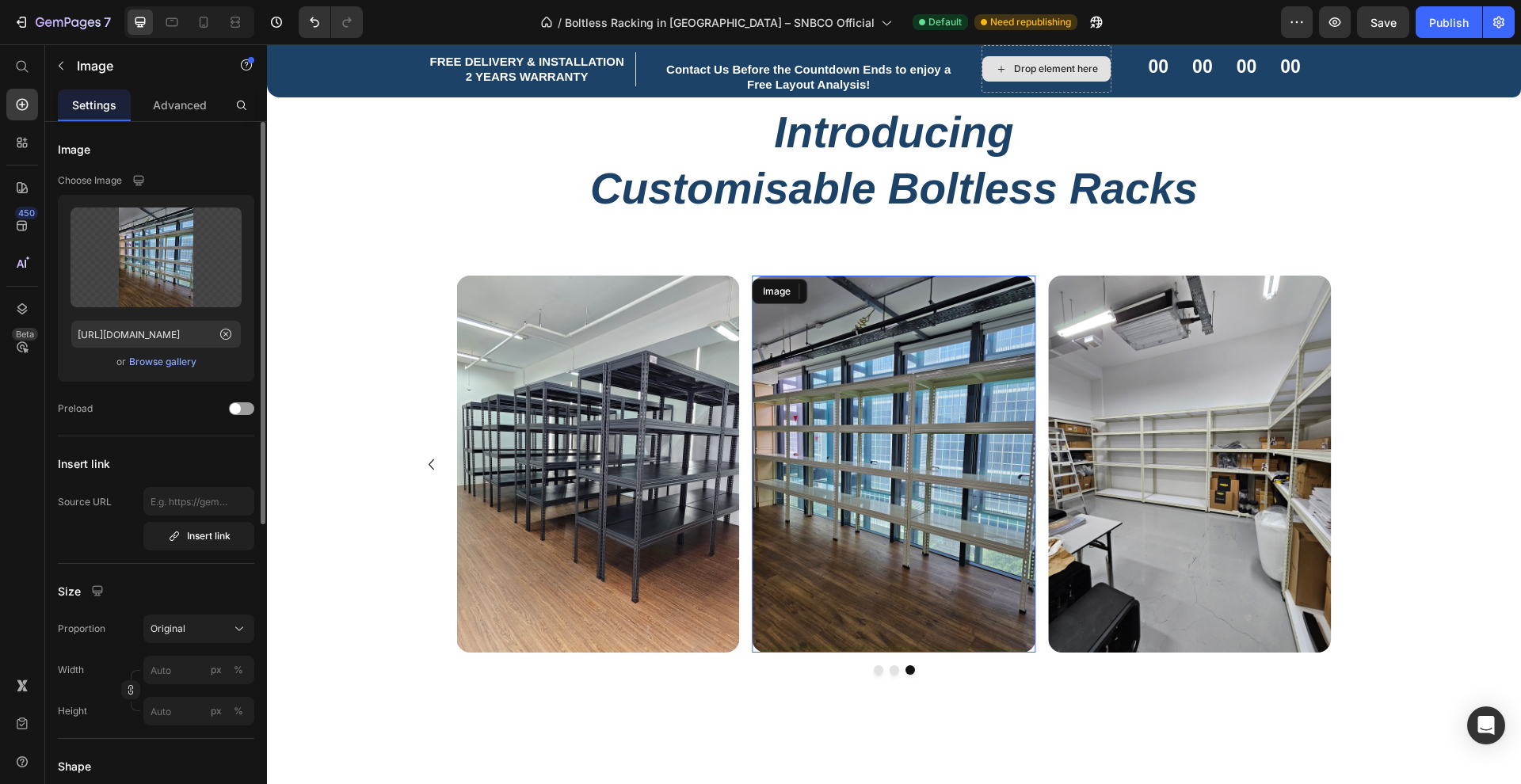 click at bounding box center (894, 464) 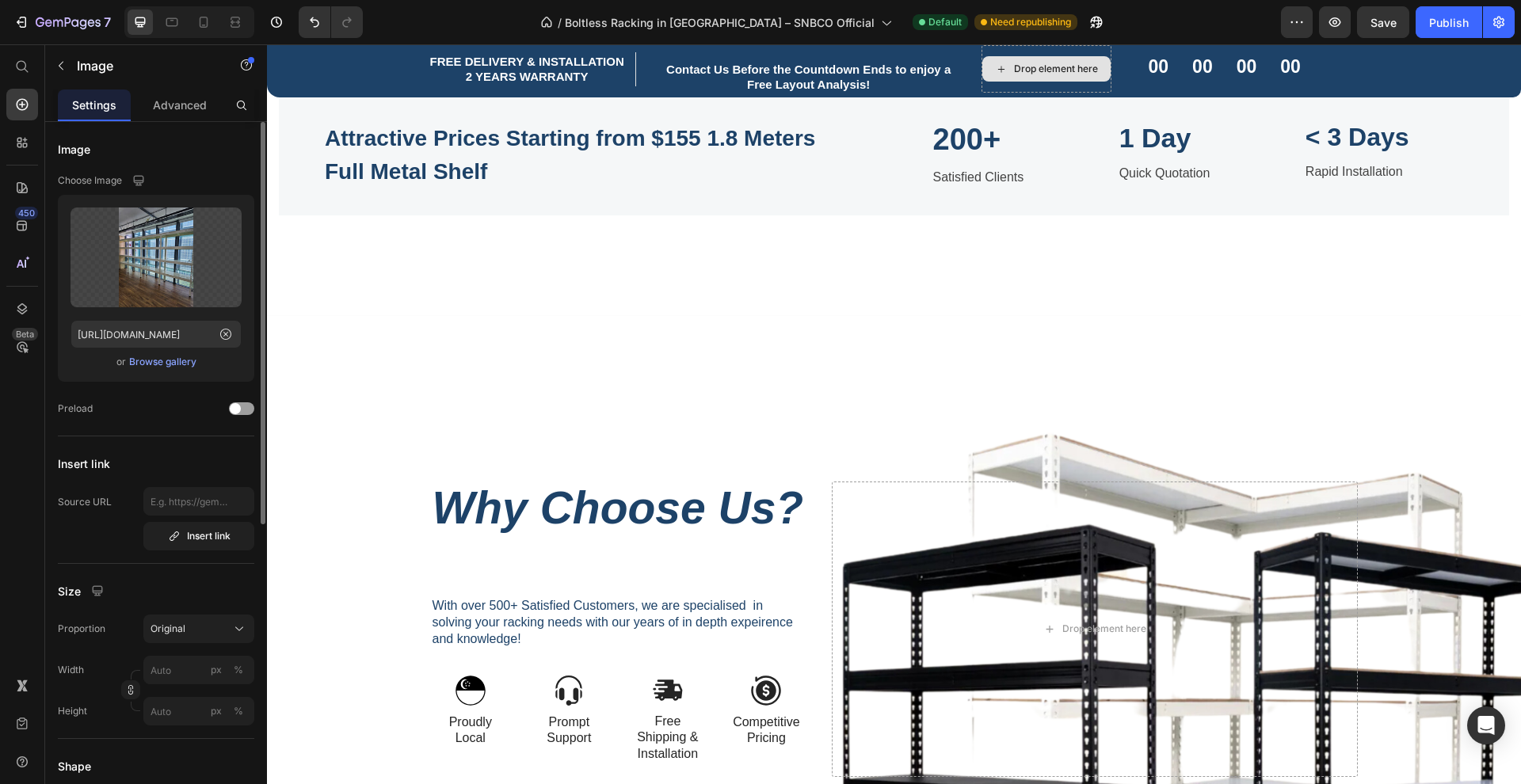 scroll, scrollTop: 1772, scrollLeft: 0, axis: vertical 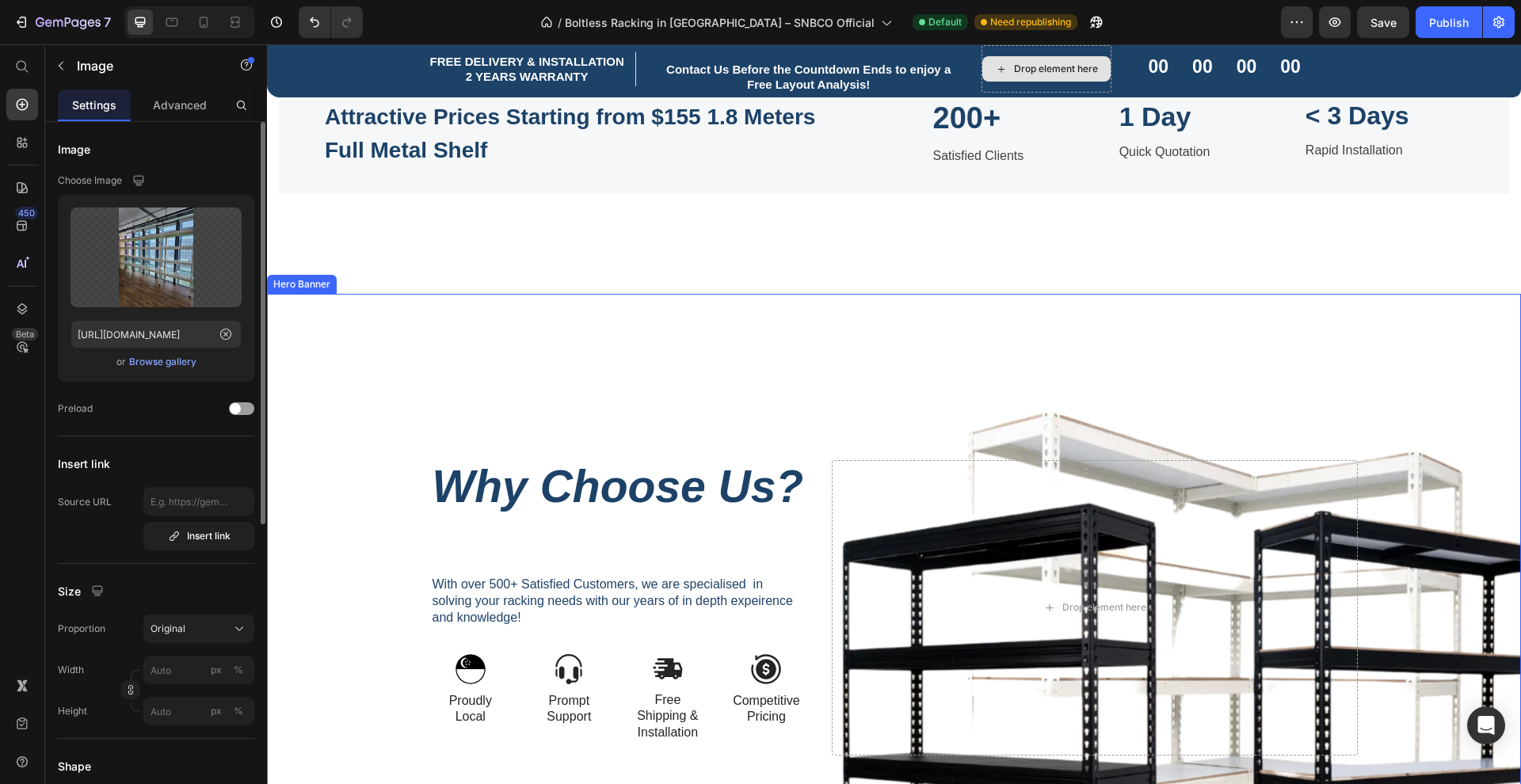click at bounding box center (894, 588) 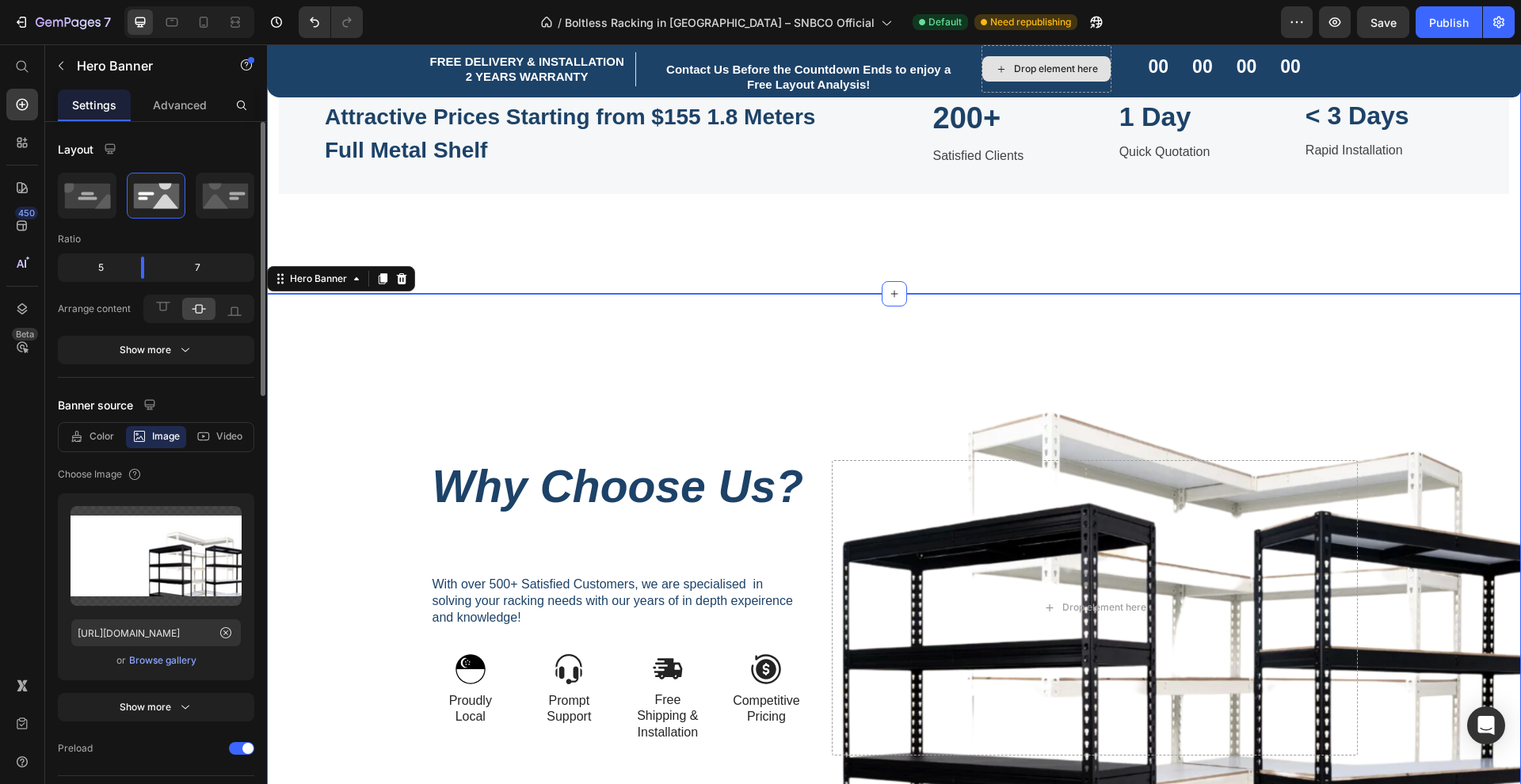 click on "Attractive Prices Starting from $155 1.8 Meters Full Metal Shelf Heading 200+ Heading Satisfied Clients Text block  1 Day Heading Quick Quotation Text block < 3 Days Heading Rapid Installation Text block Row Row Section 5" at bounding box center (894, 152) 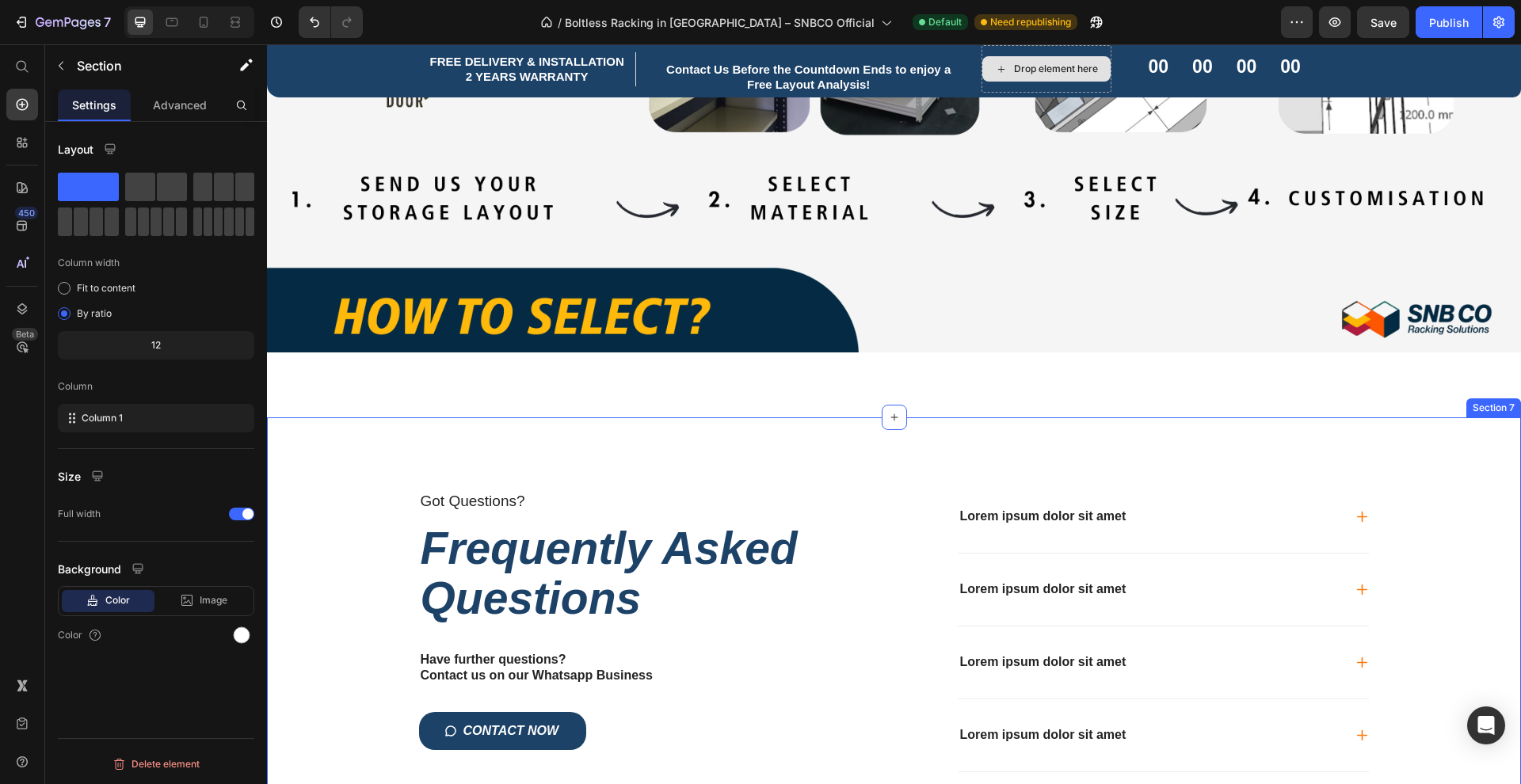 scroll, scrollTop: 3628, scrollLeft: 0, axis: vertical 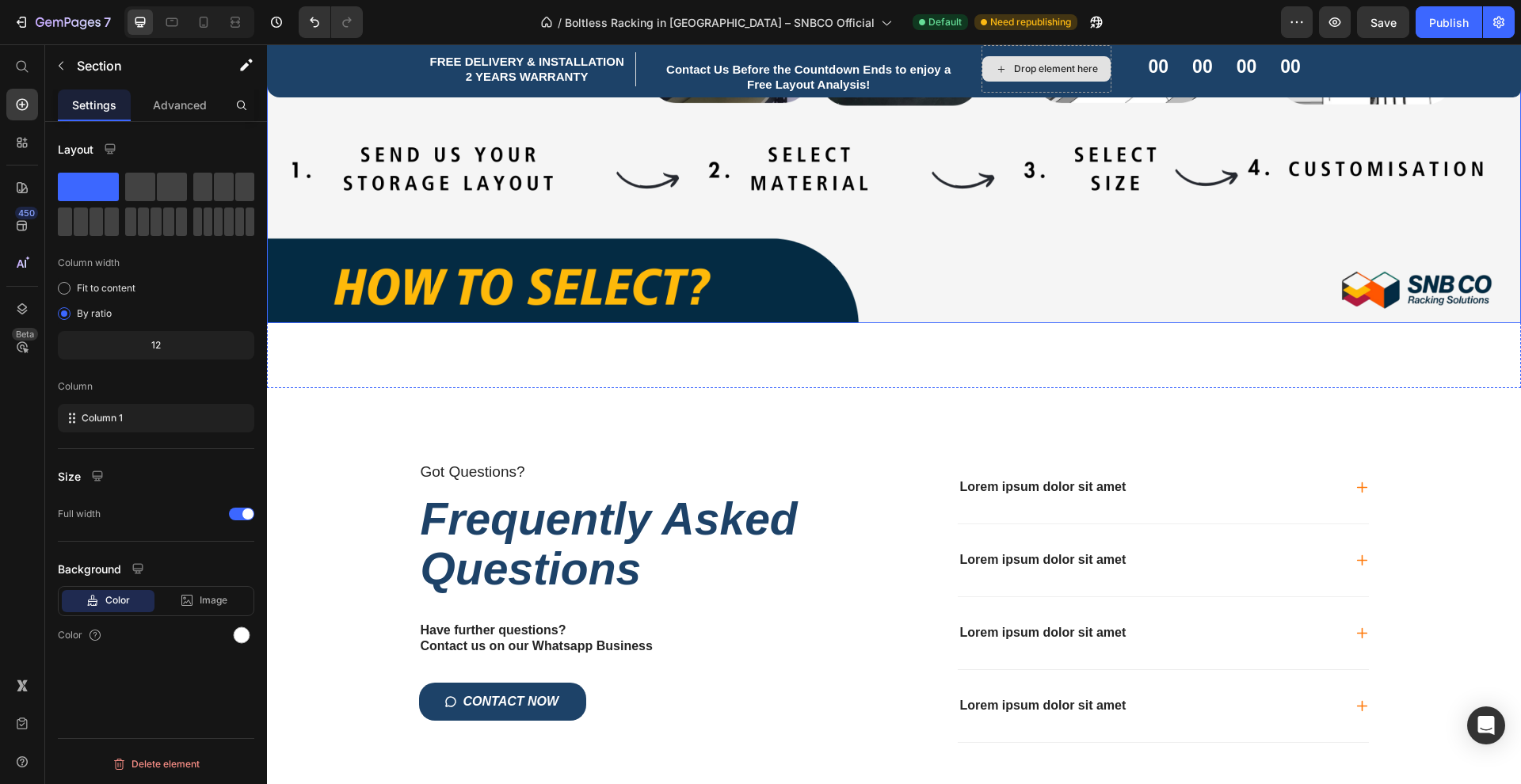 click at bounding box center [894, 10] 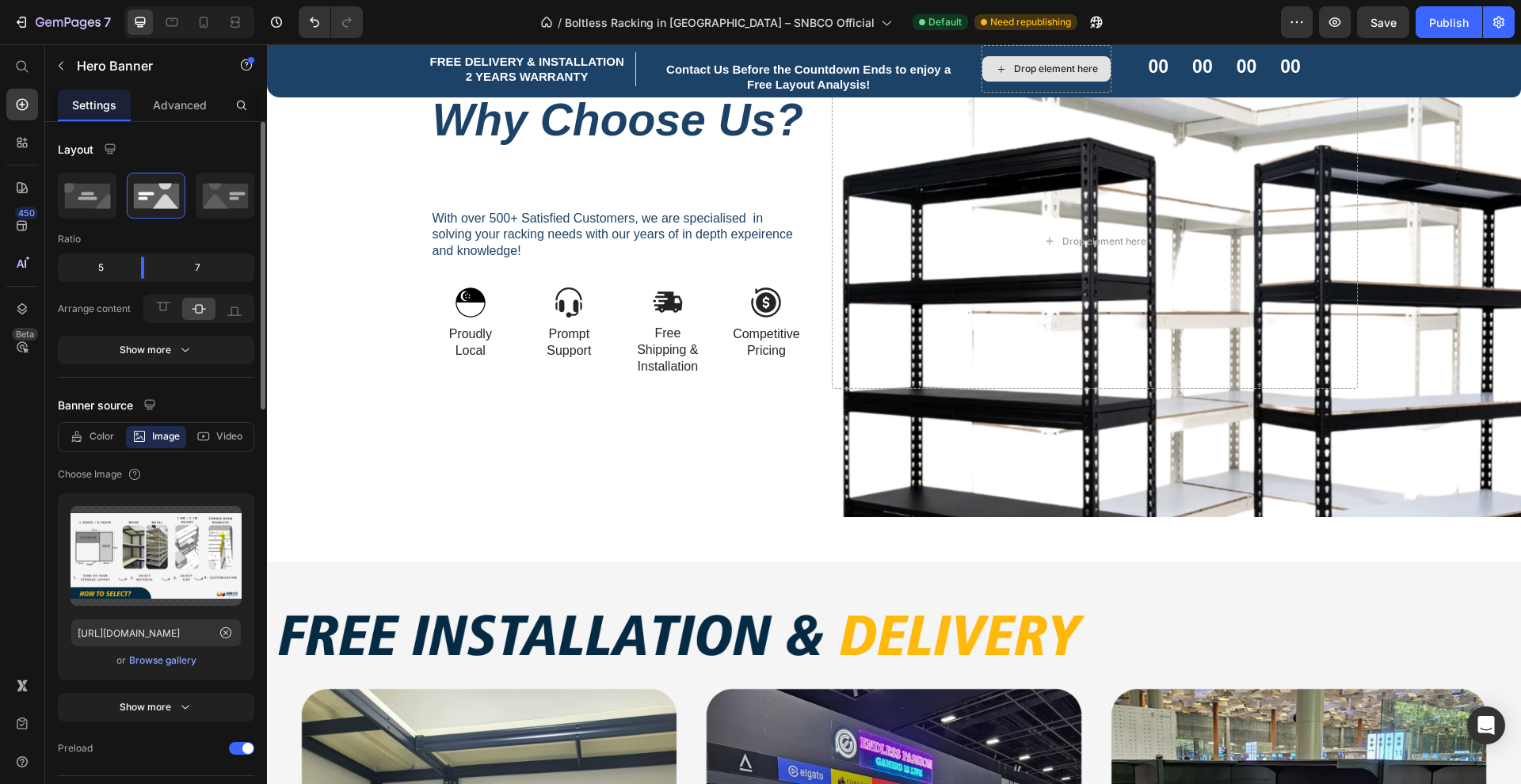 scroll, scrollTop: 2091, scrollLeft: 0, axis: vertical 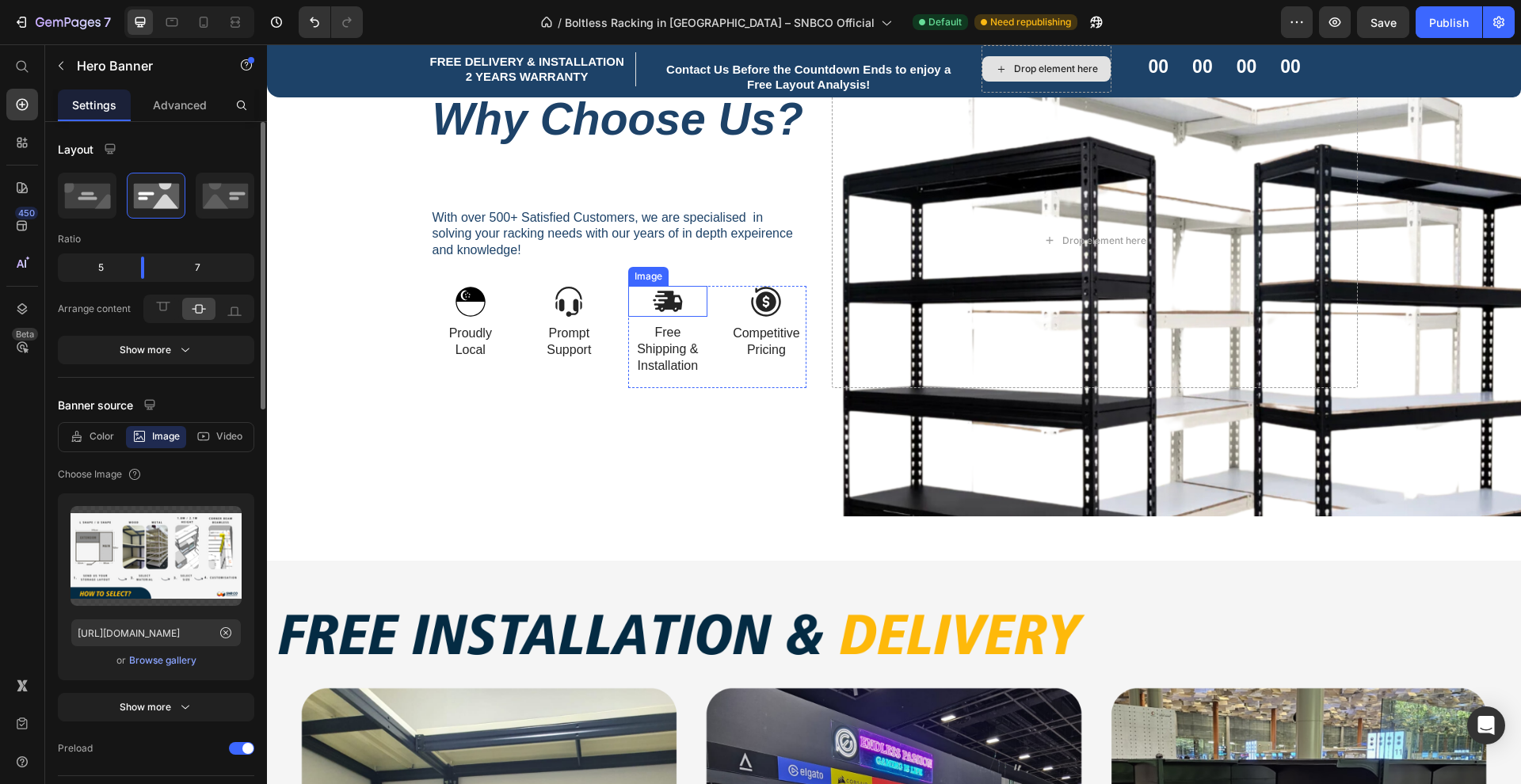 click at bounding box center (668, 301) 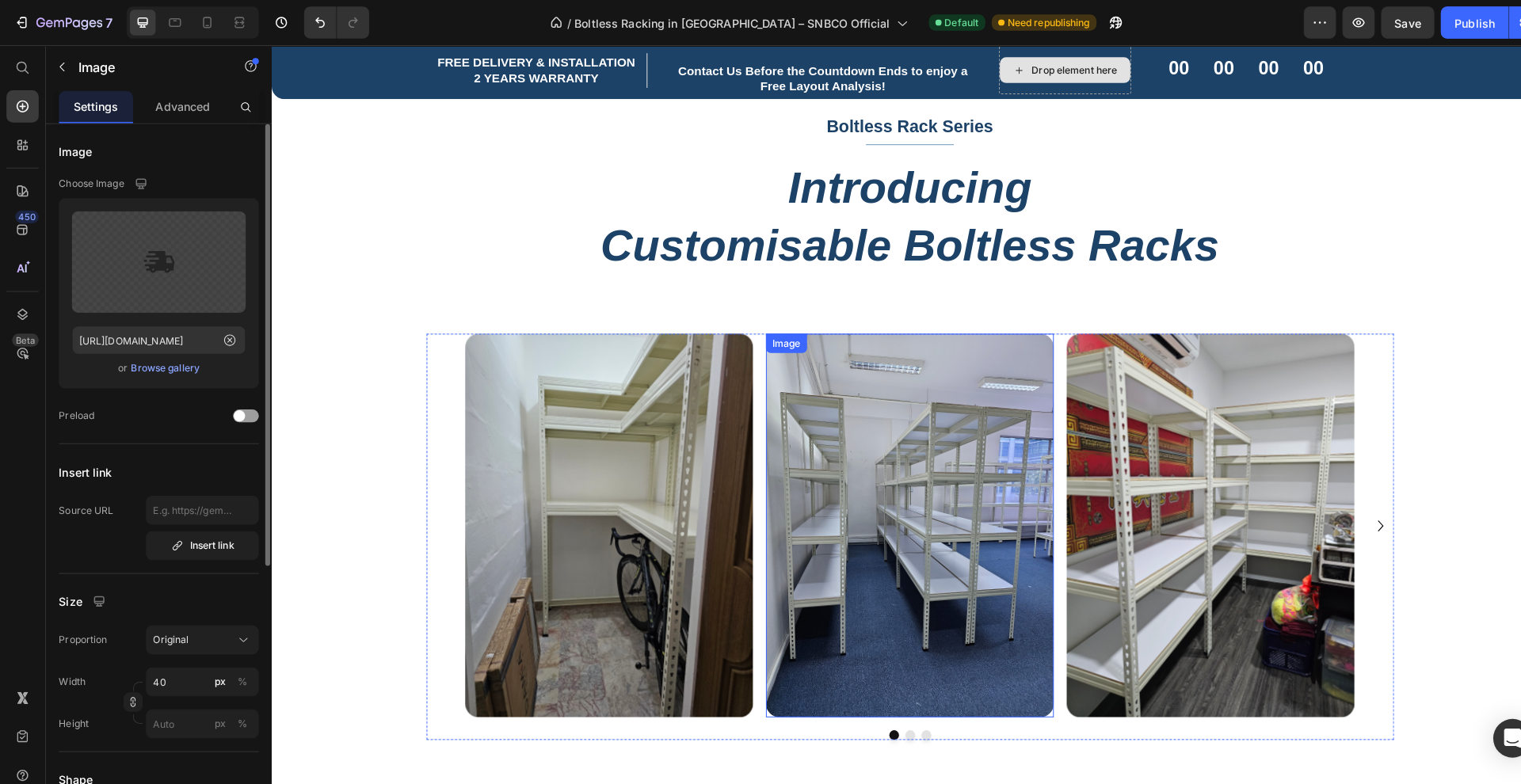 click at bounding box center [898, 517] 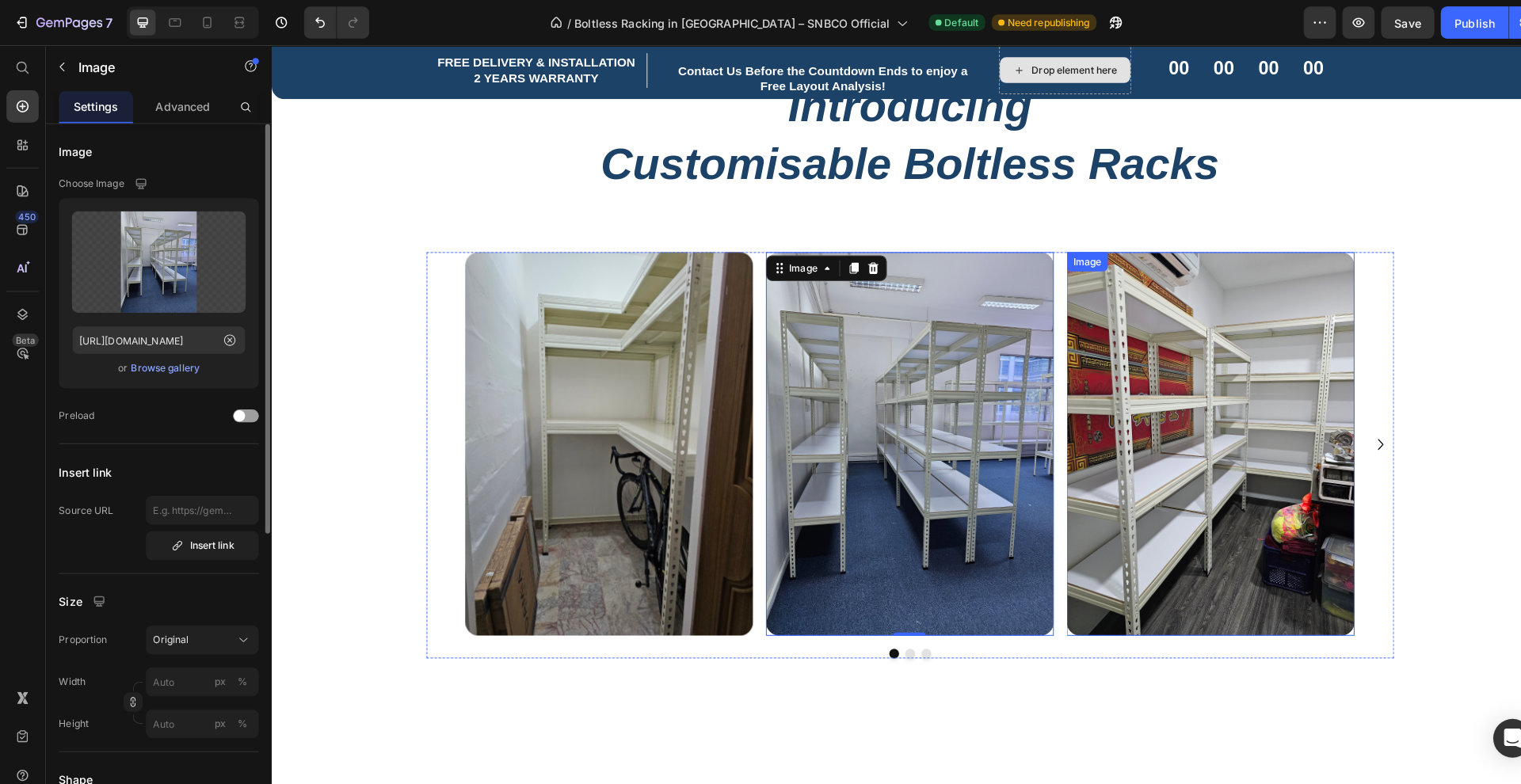 scroll, scrollTop: 804, scrollLeft: 0, axis: vertical 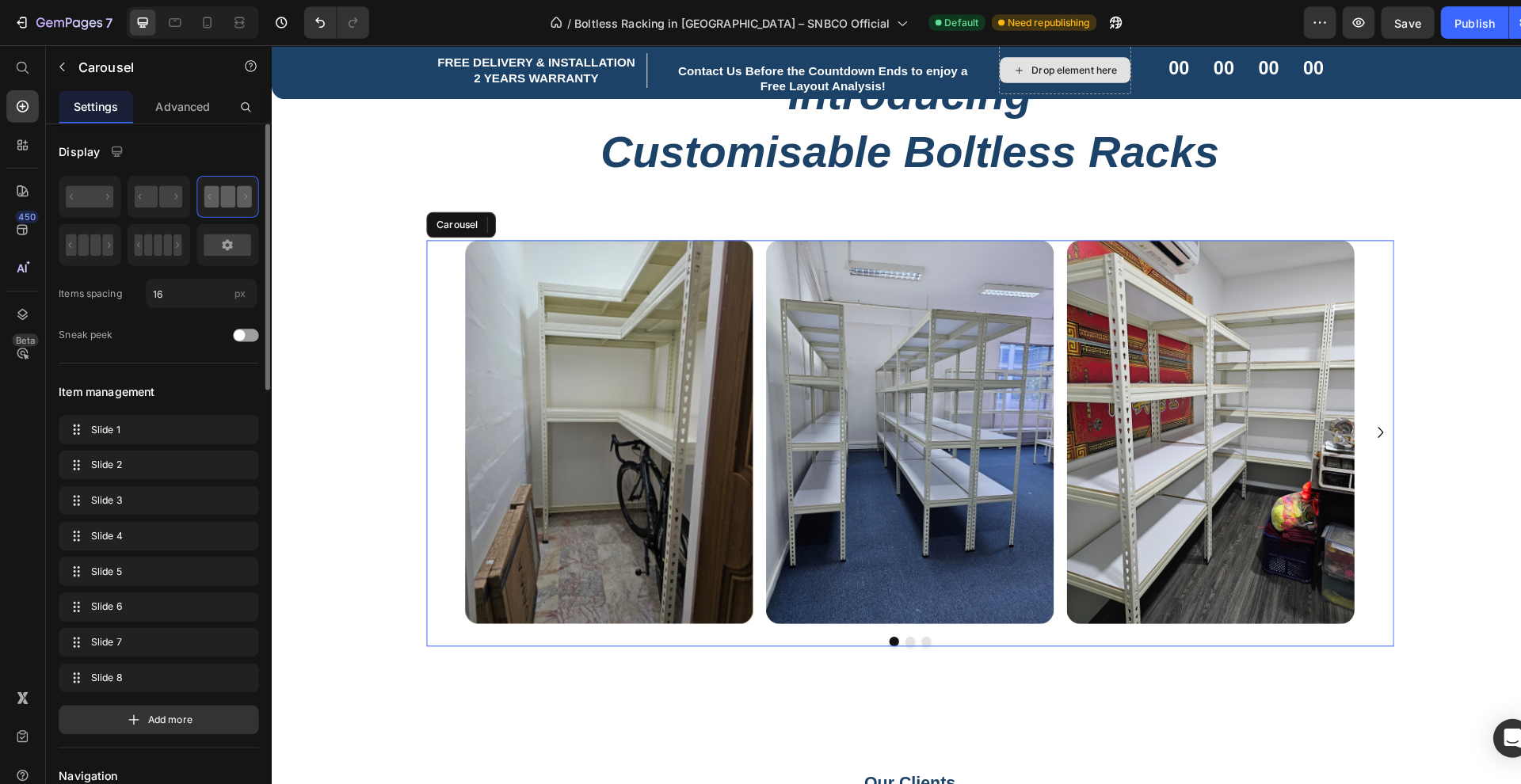 click 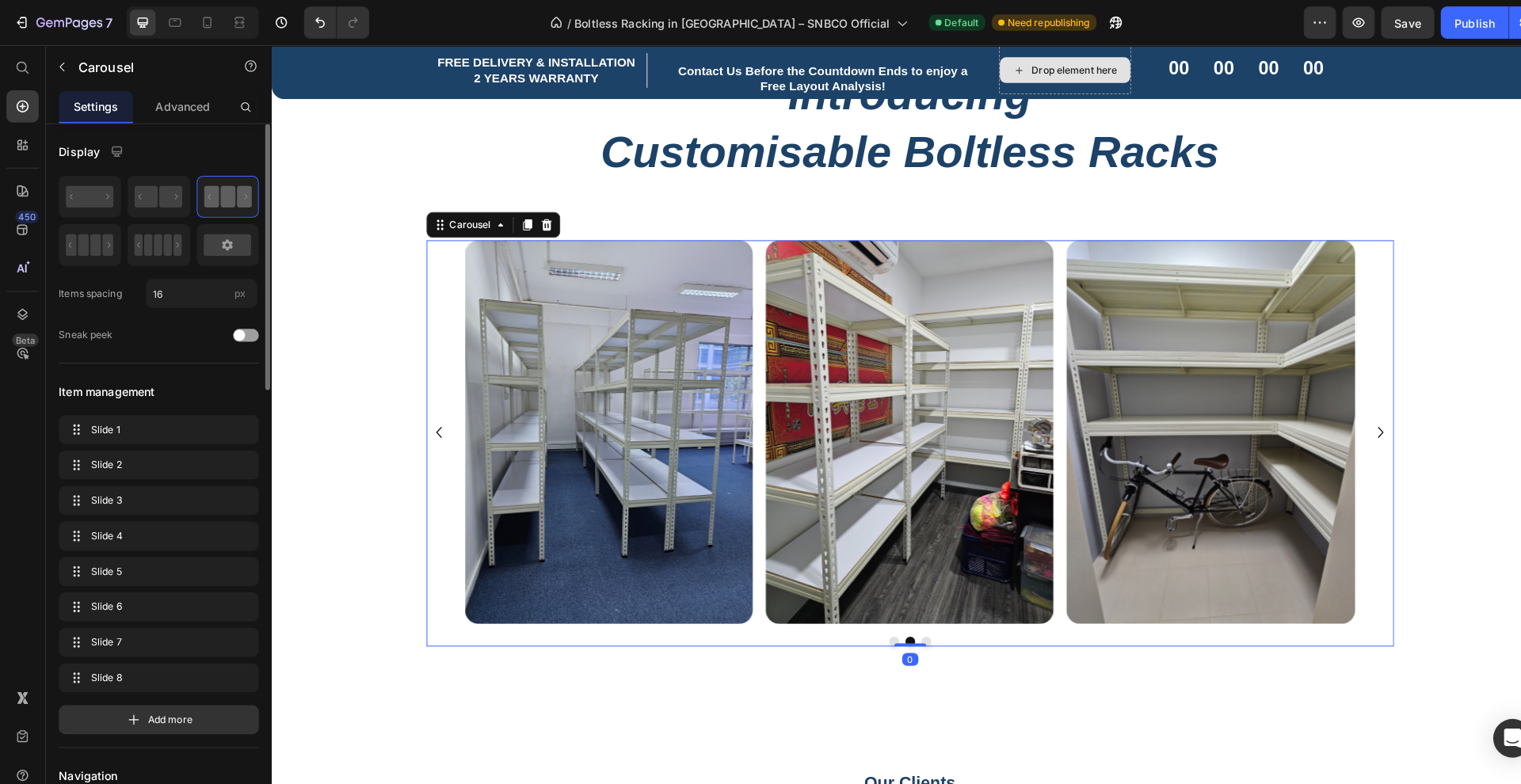 click 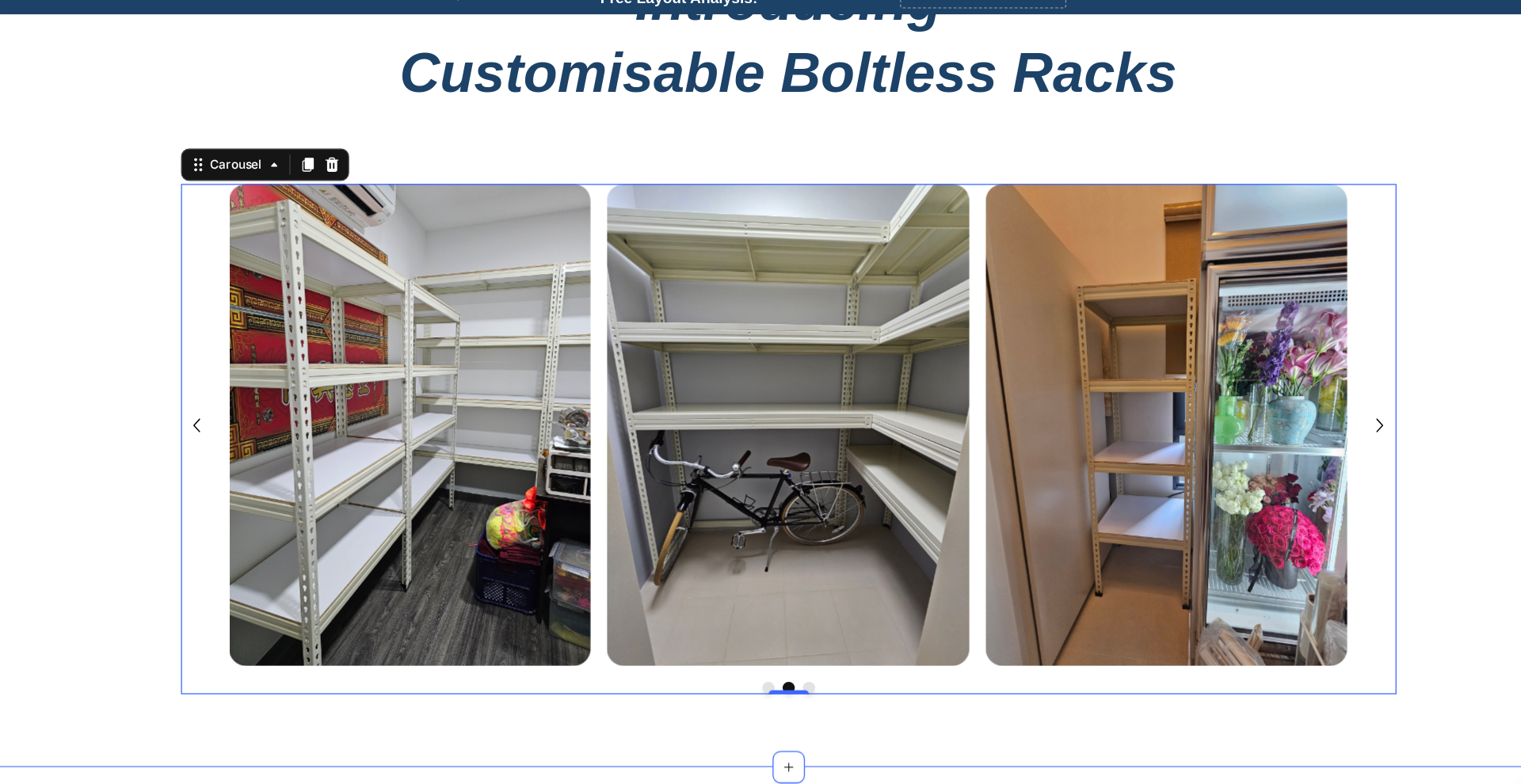 scroll, scrollTop: 811, scrollLeft: 0, axis: vertical 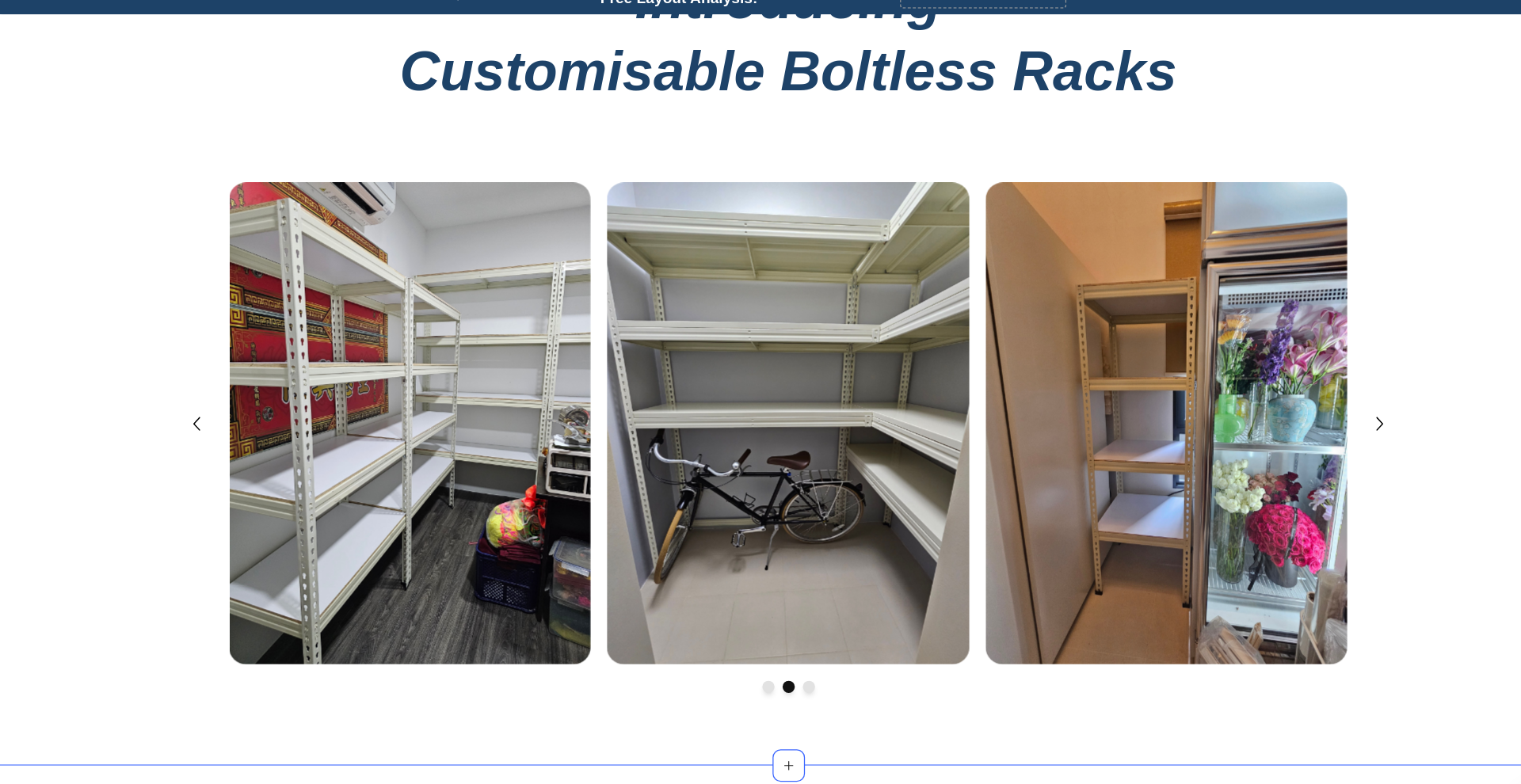 click on "Boltless Rack Series Text block                Title Line Row Introducing  Customisable Boltless Racks Heading Row
Image Image Image Image Image Image Image Image
[GEOGRAPHIC_DATA]" at bounding box center [613, 222] 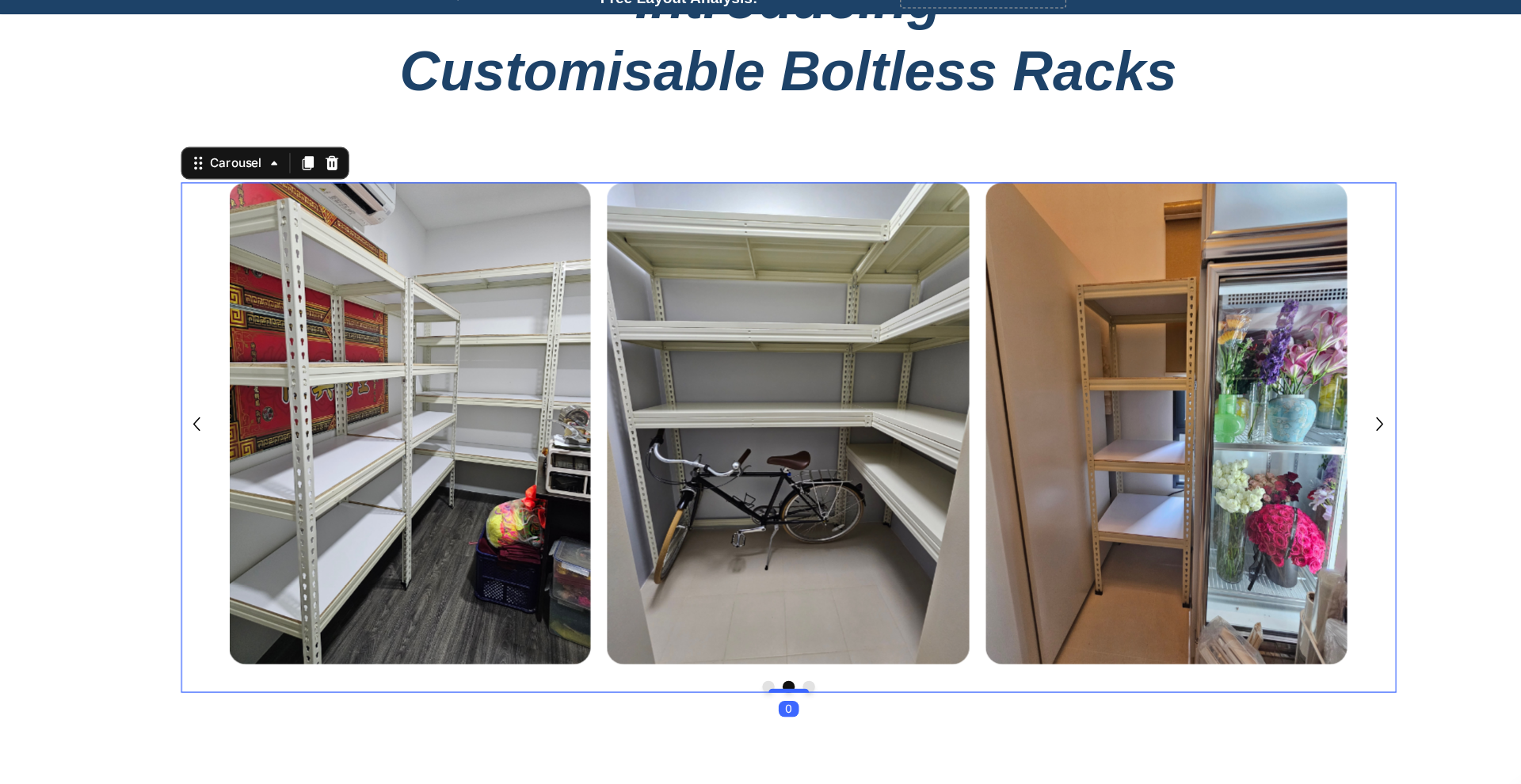 click 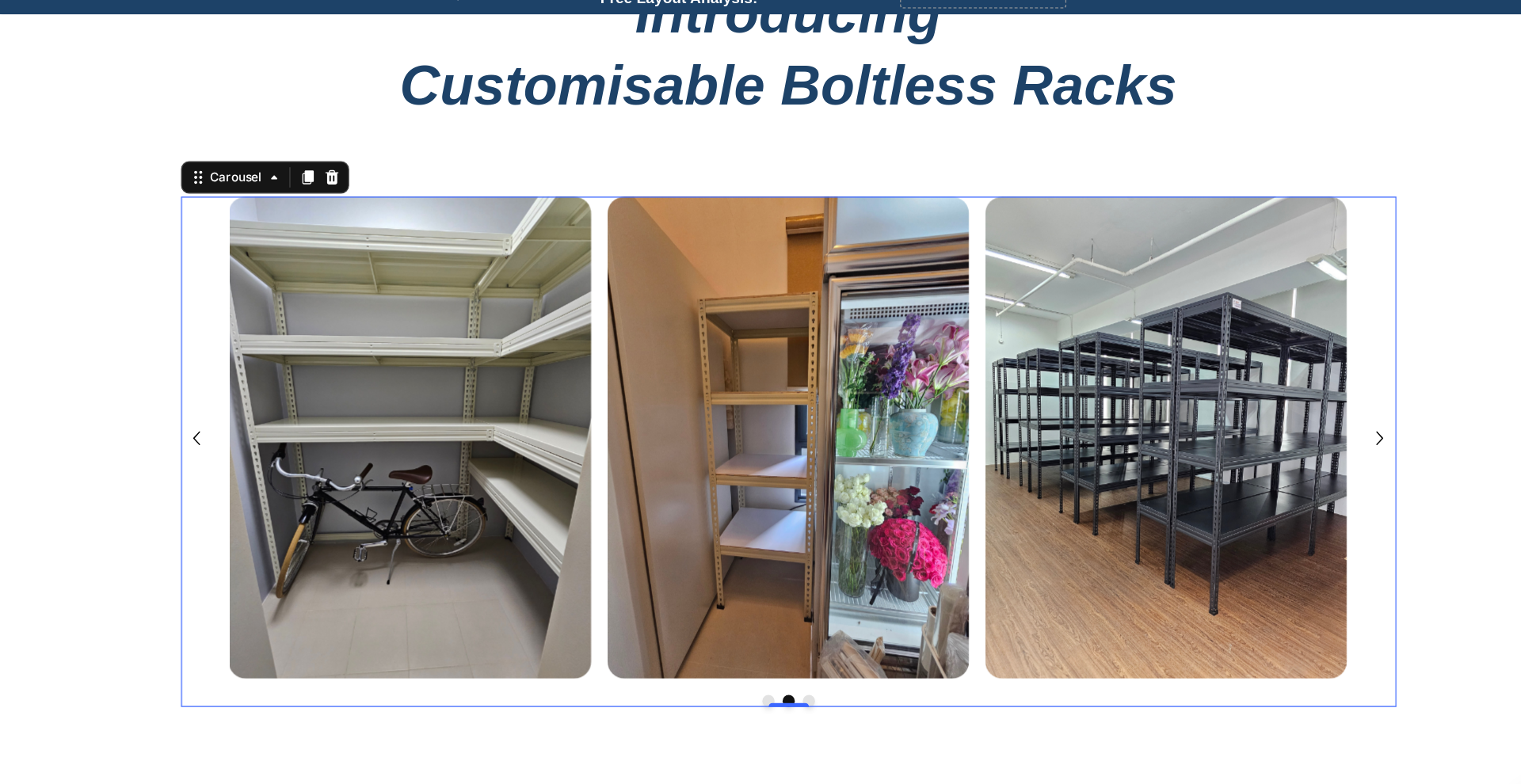 scroll, scrollTop: 801, scrollLeft: 0, axis: vertical 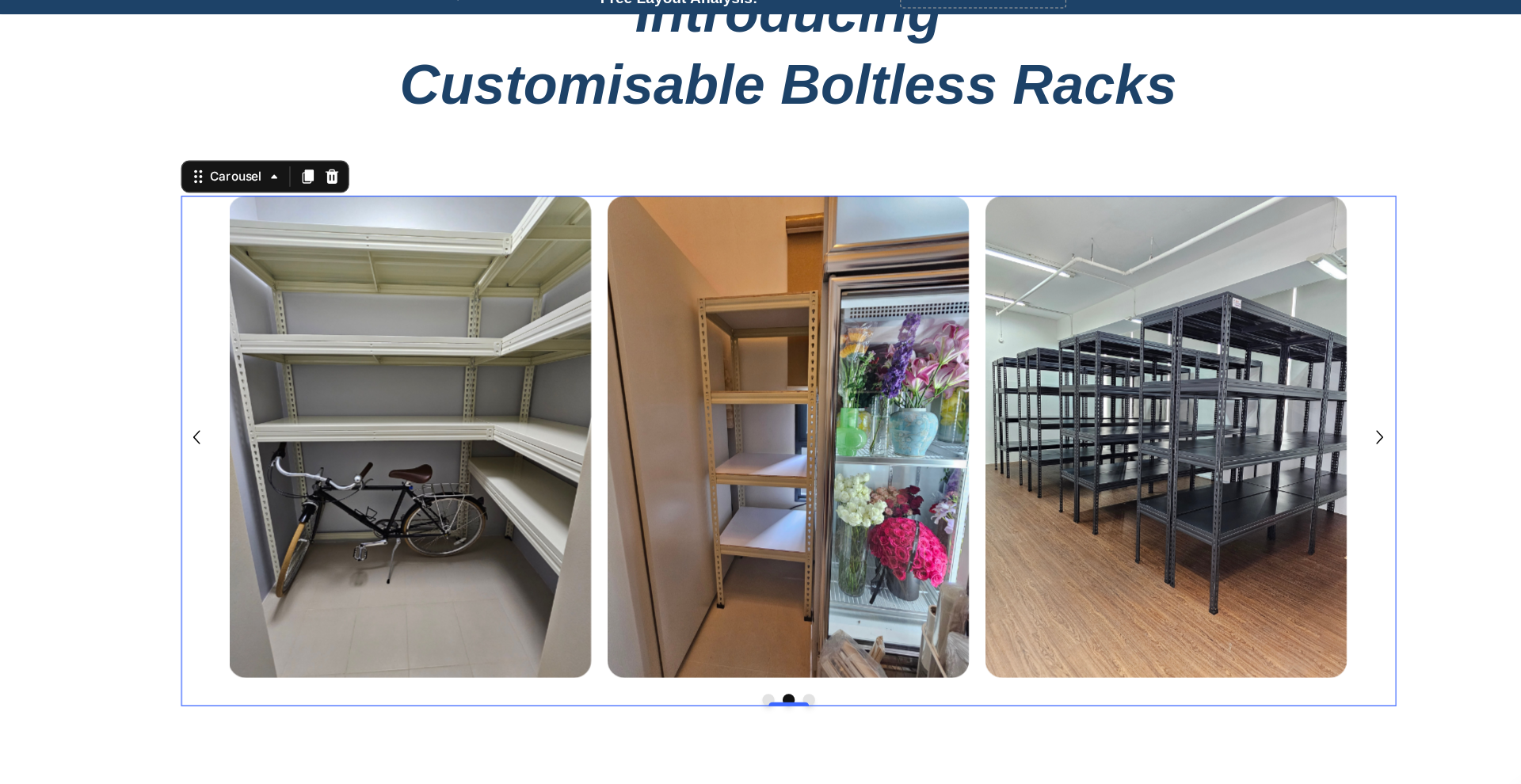 click 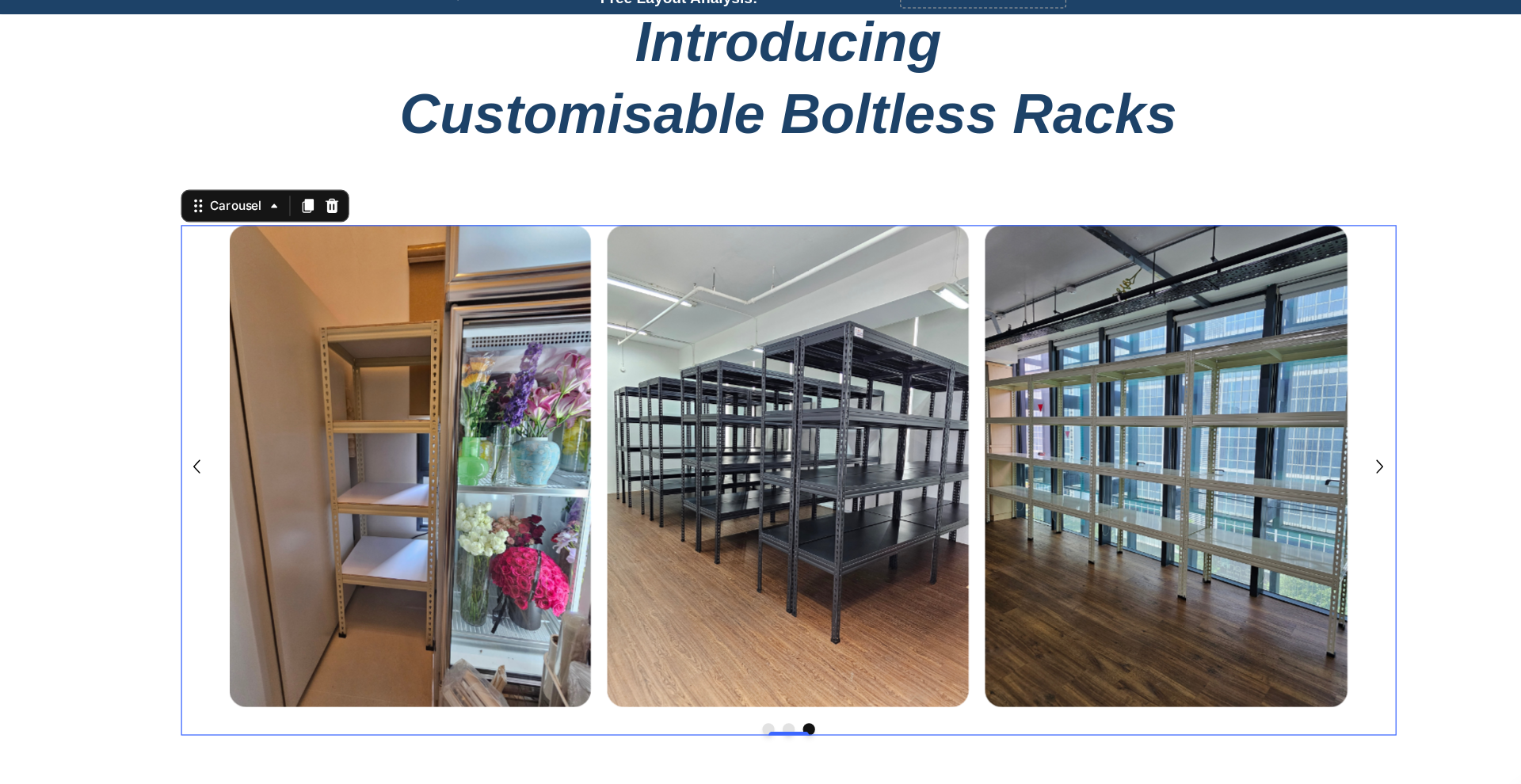 scroll, scrollTop: 783, scrollLeft: 0, axis: vertical 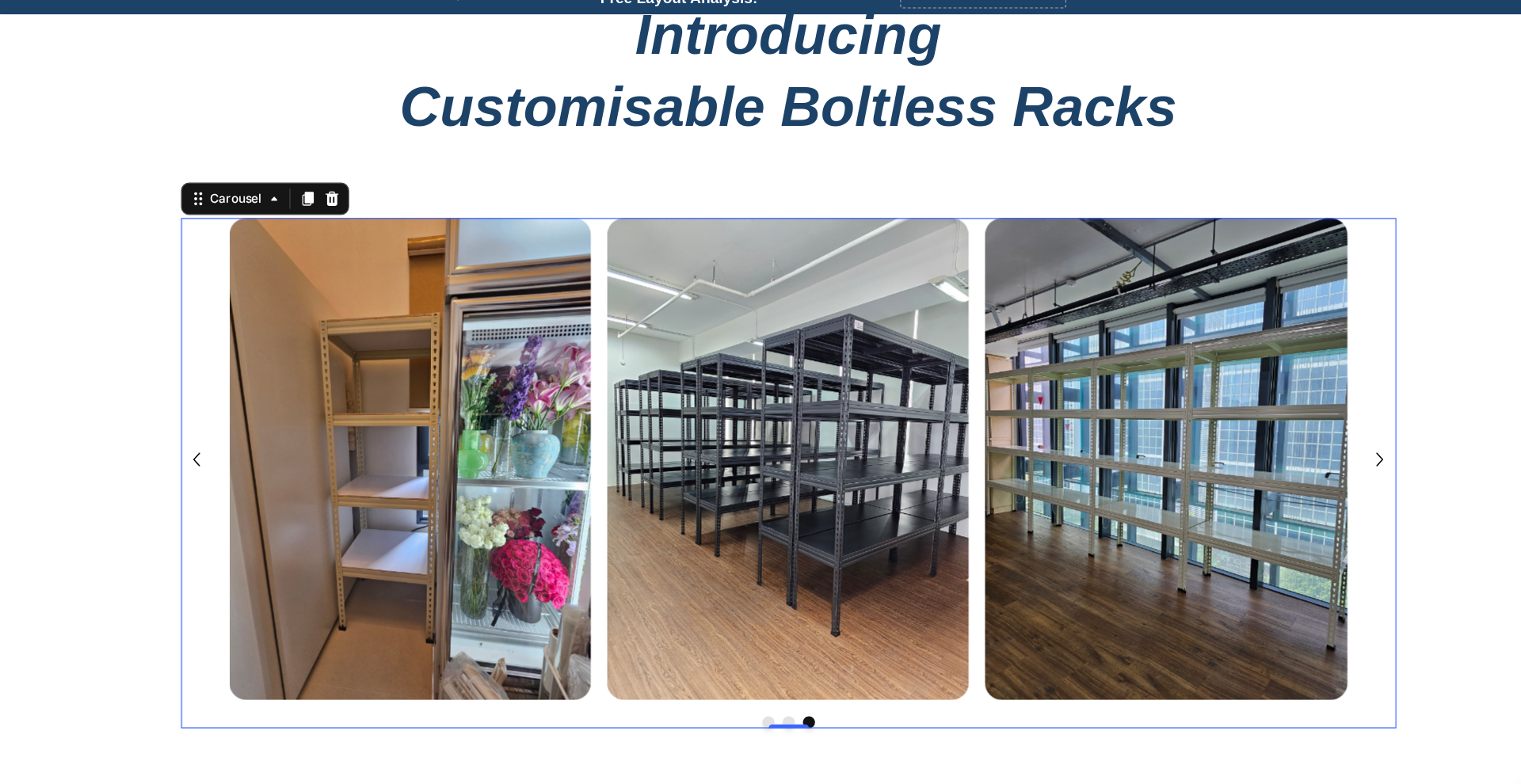 click on "Image Image Image Image Image Image Image Image" at bounding box center [614, 348] 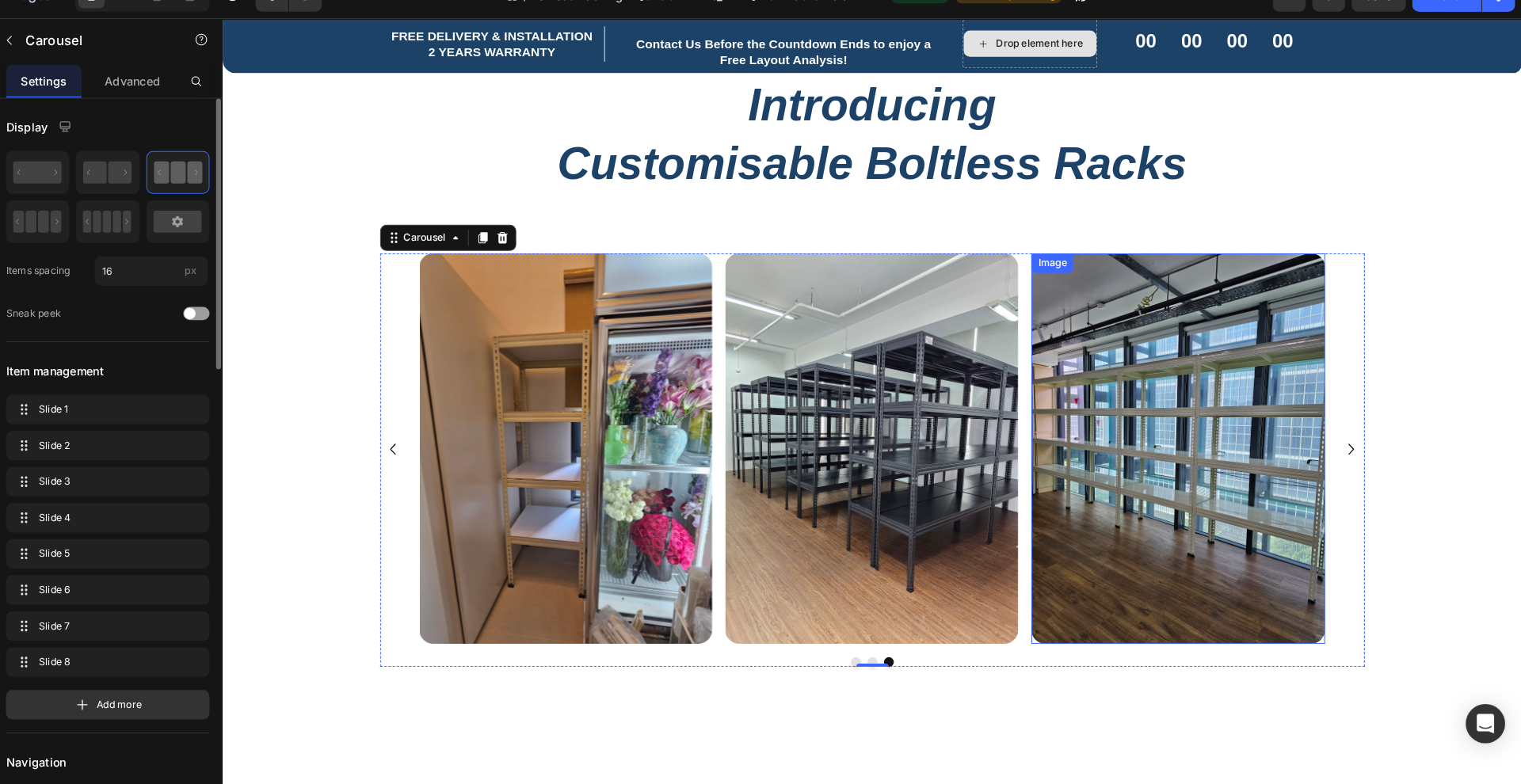 scroll, scrollTop: 765, scrollLeft: 0, axis: vertical 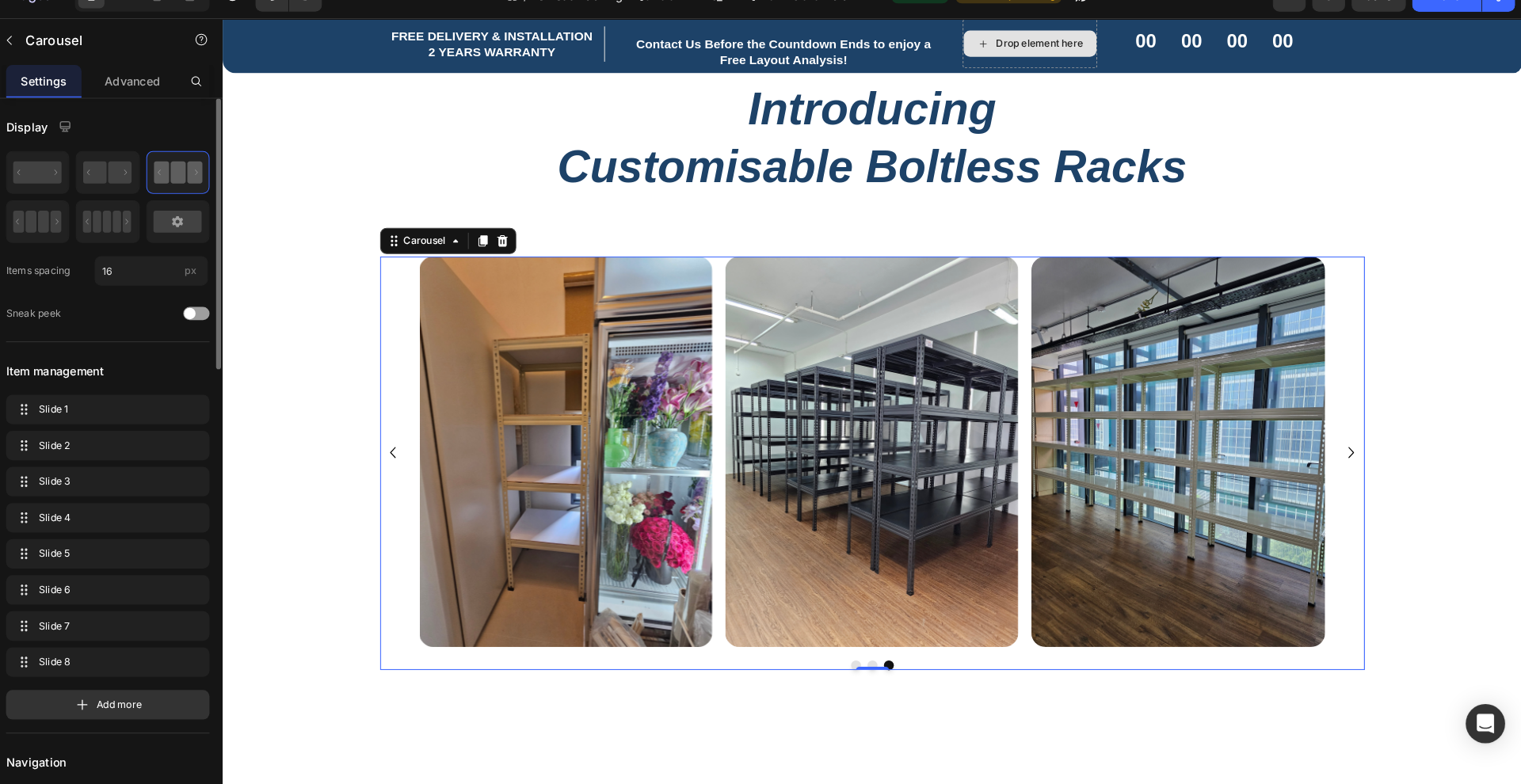 click 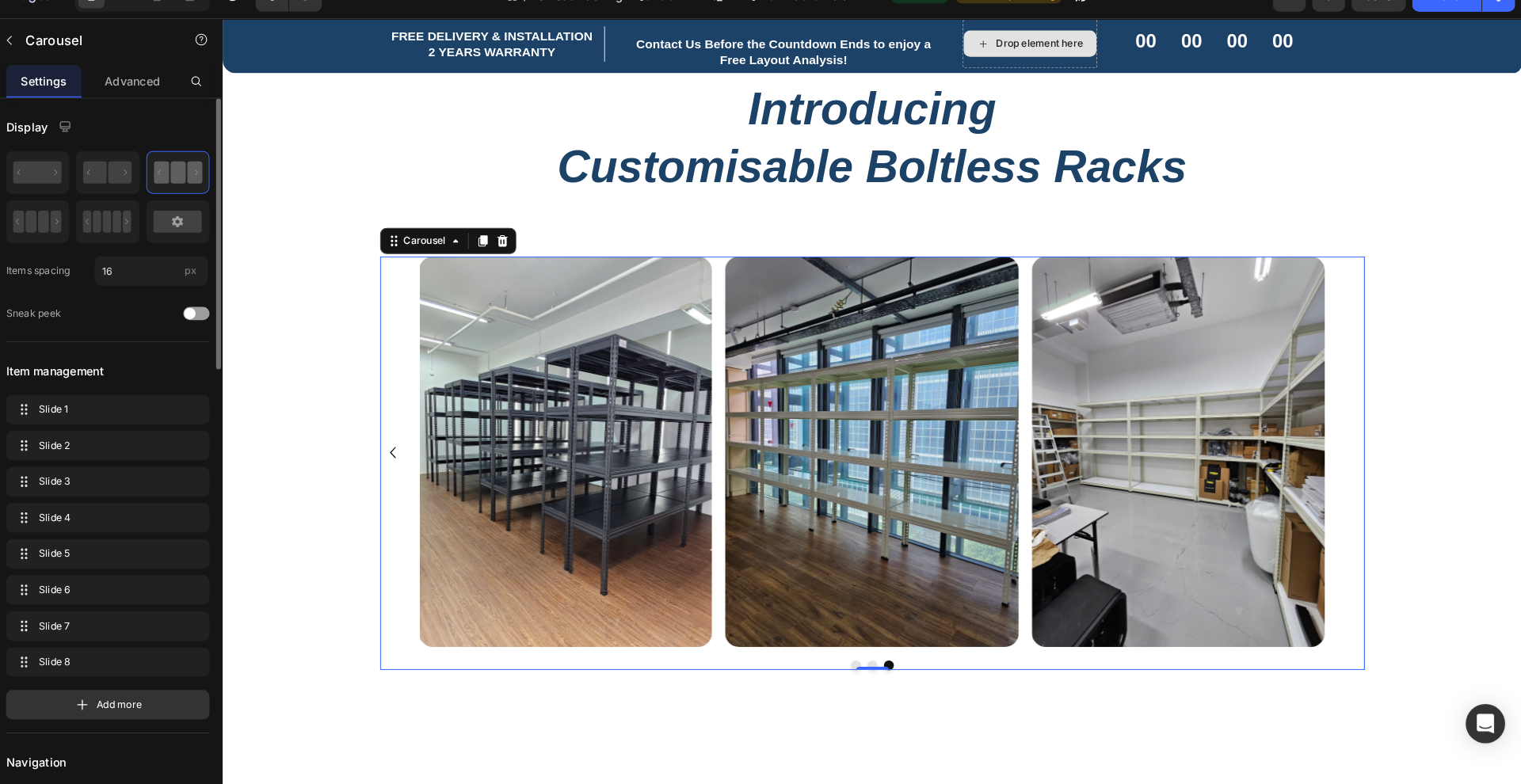 click on "Image Image Image Image Image Image Image Image" at bounding box center (850, 437) 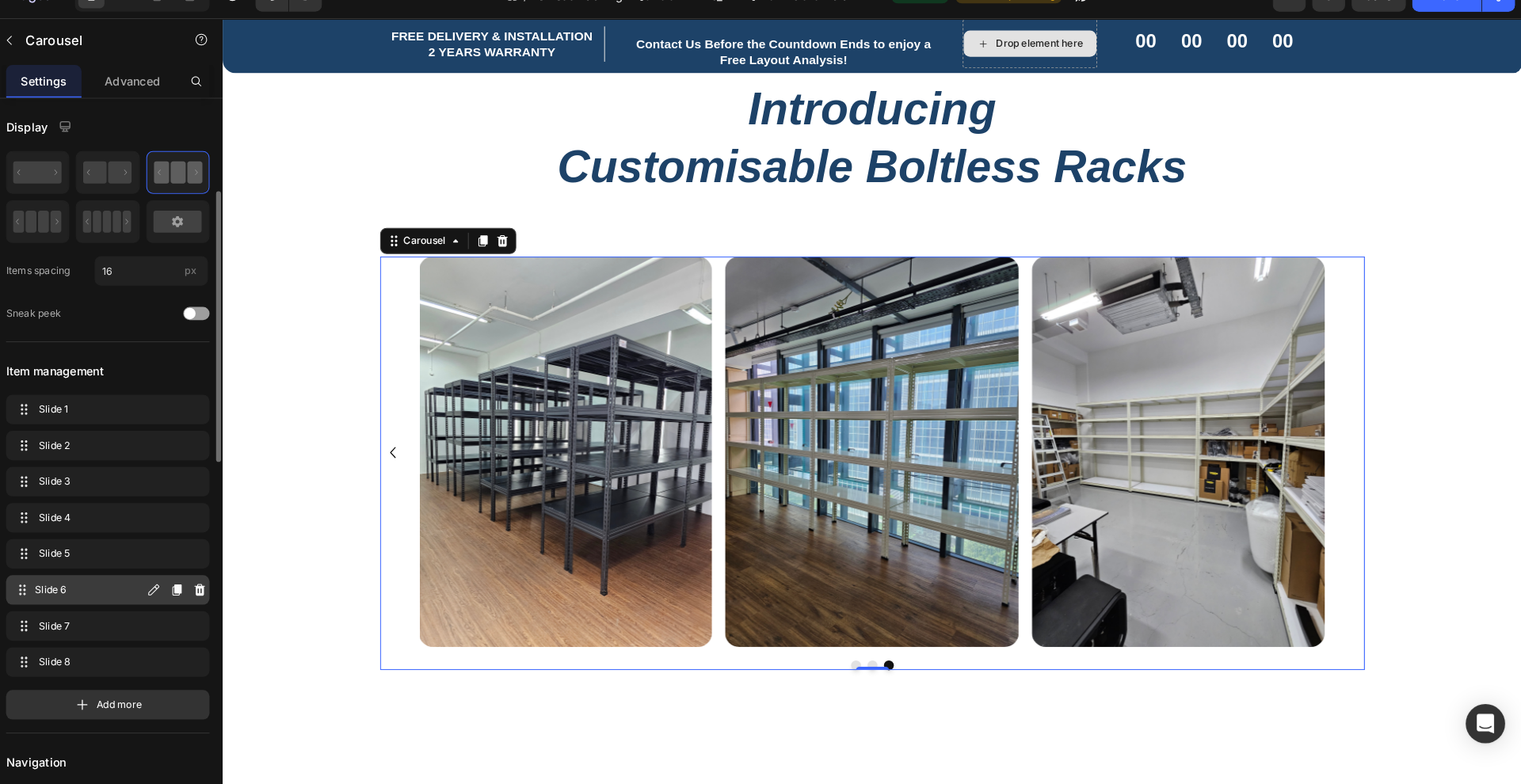 scroll, scrollTop: 170, scrollLeft: 0, axis: vertical 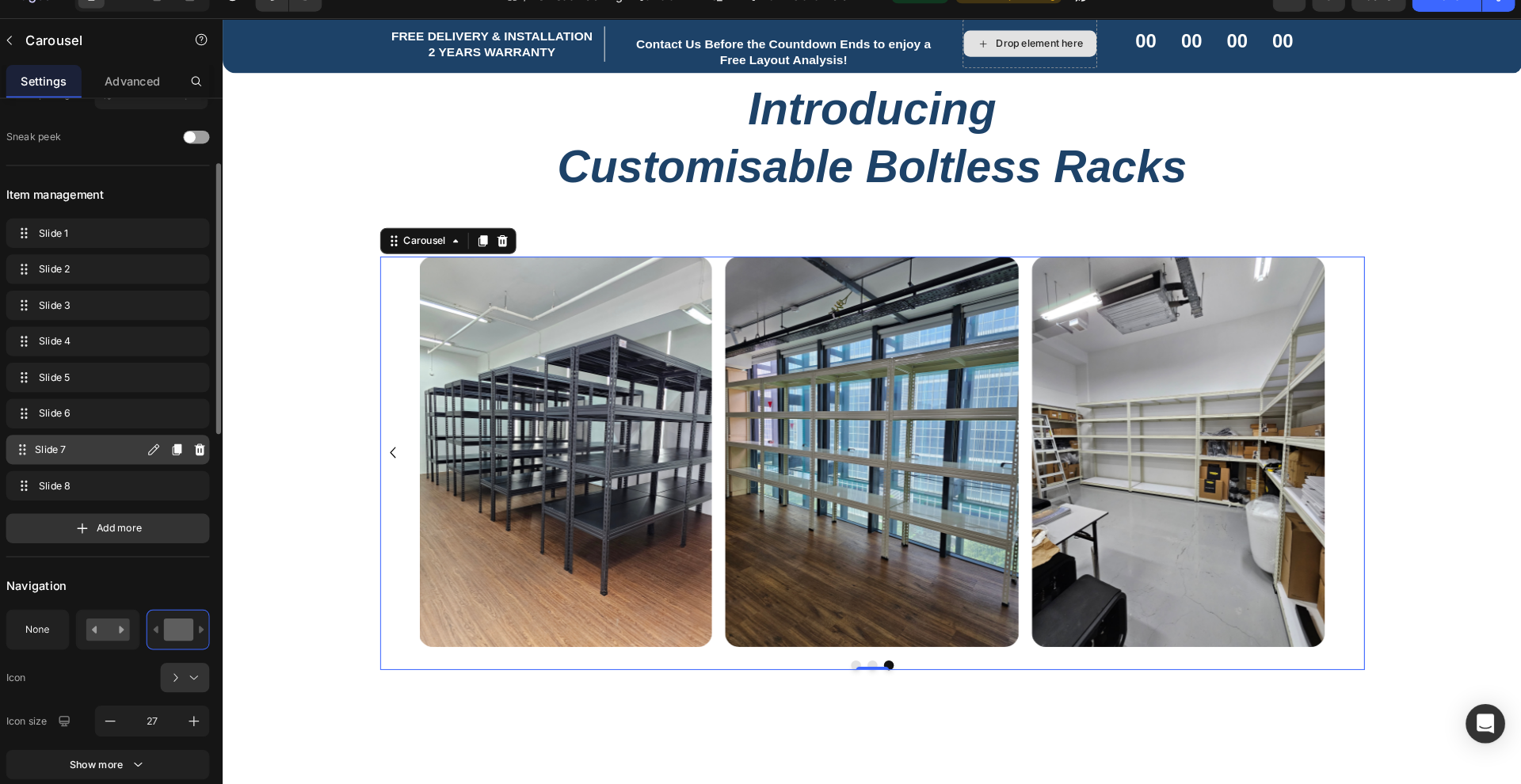 click on "Slide 7 Slide 7" at bounding box center (128, 461) 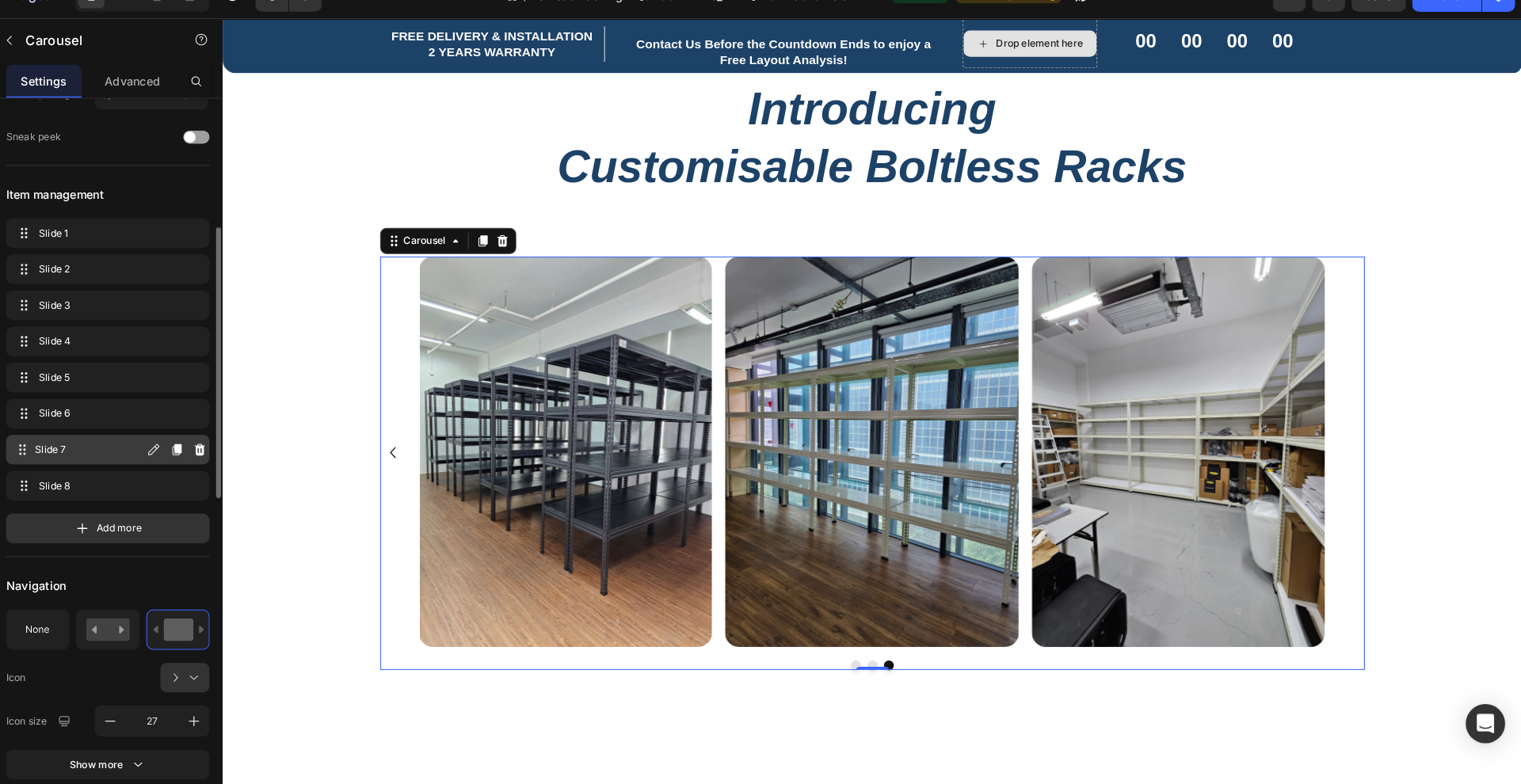 scroll, scrollTop: 238, scrollLeft: 0, axis: vertical 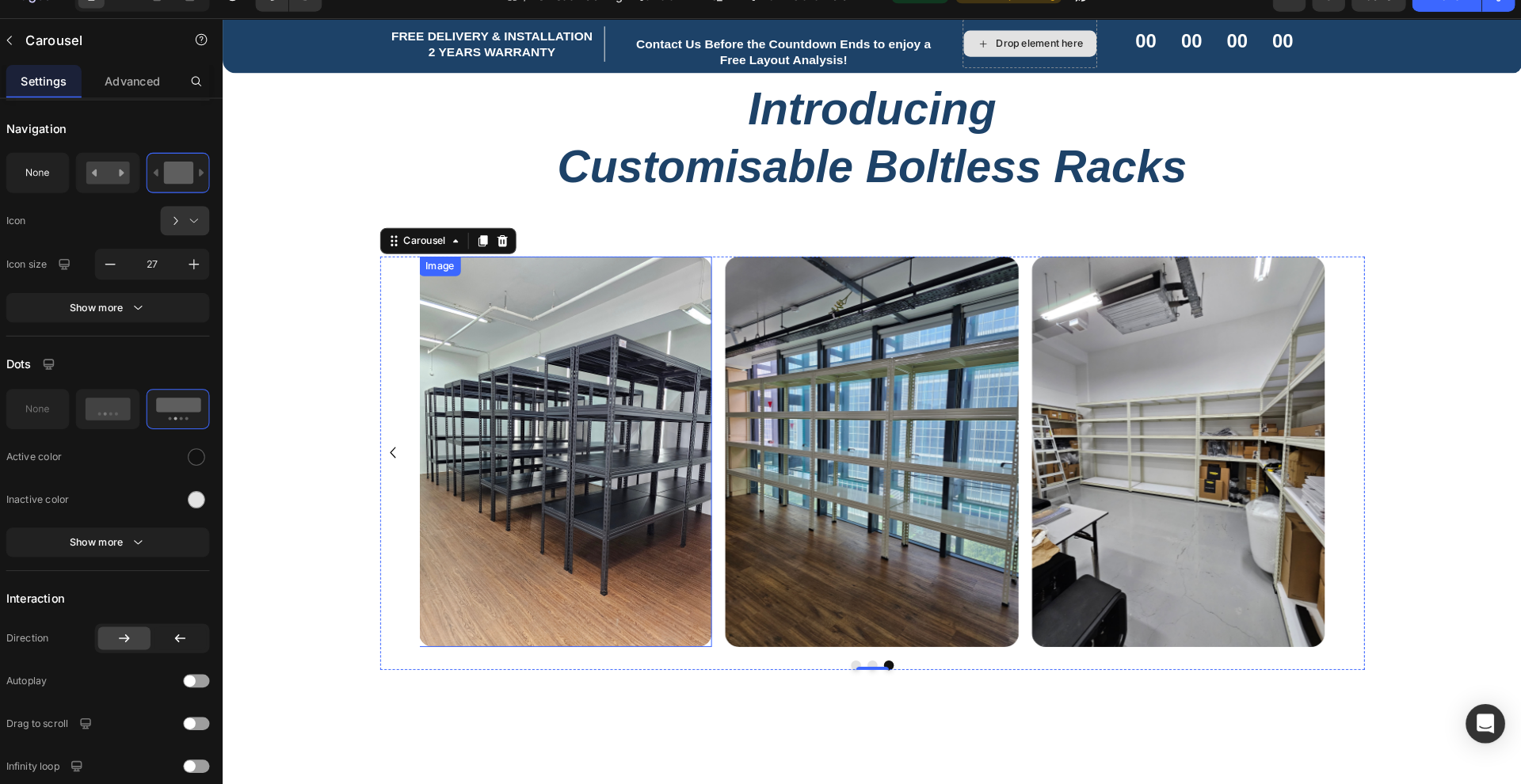 click at bounding box center [553, 437] 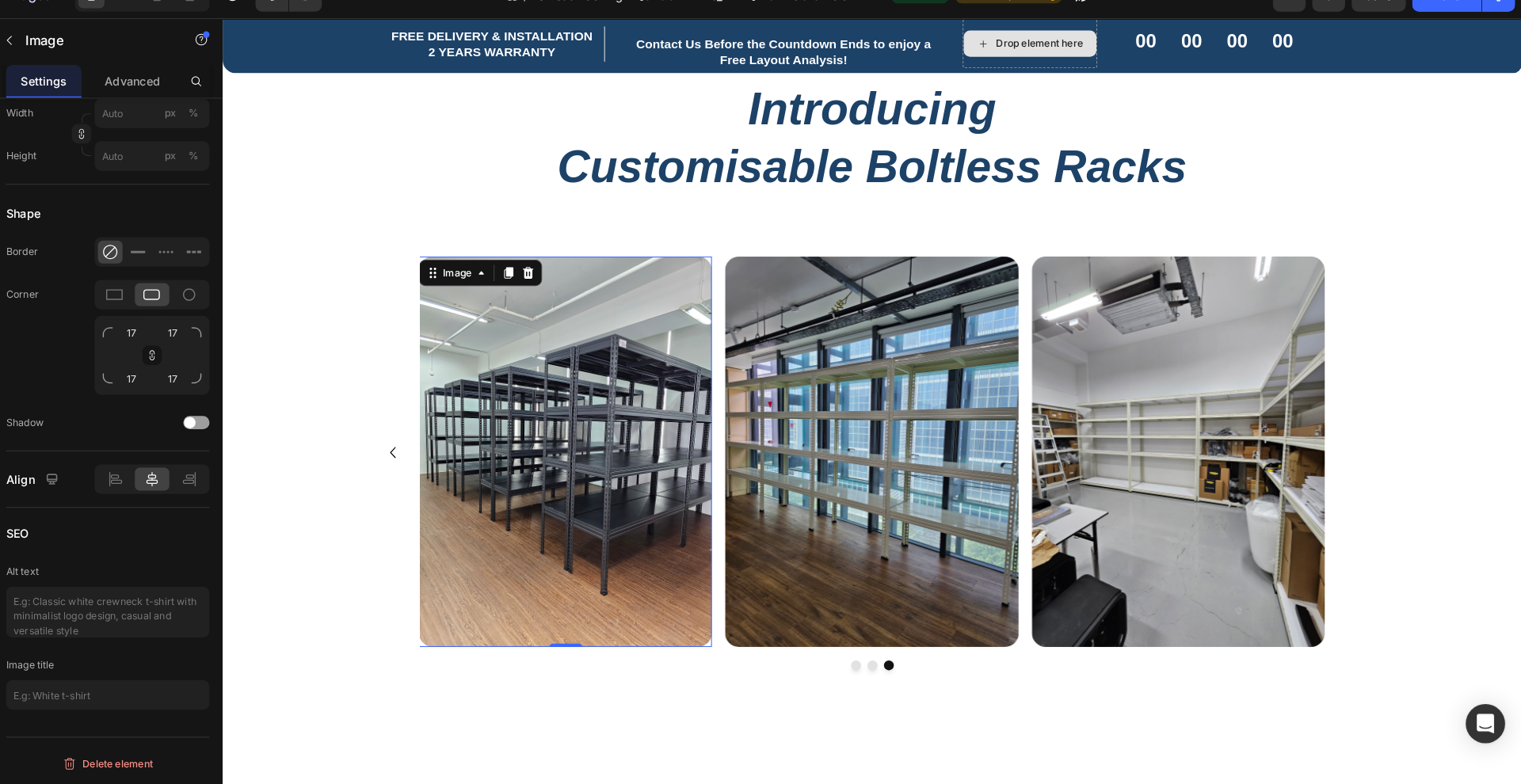 scroll, scrollTop: 0, scrollLeft: 0, axis: both 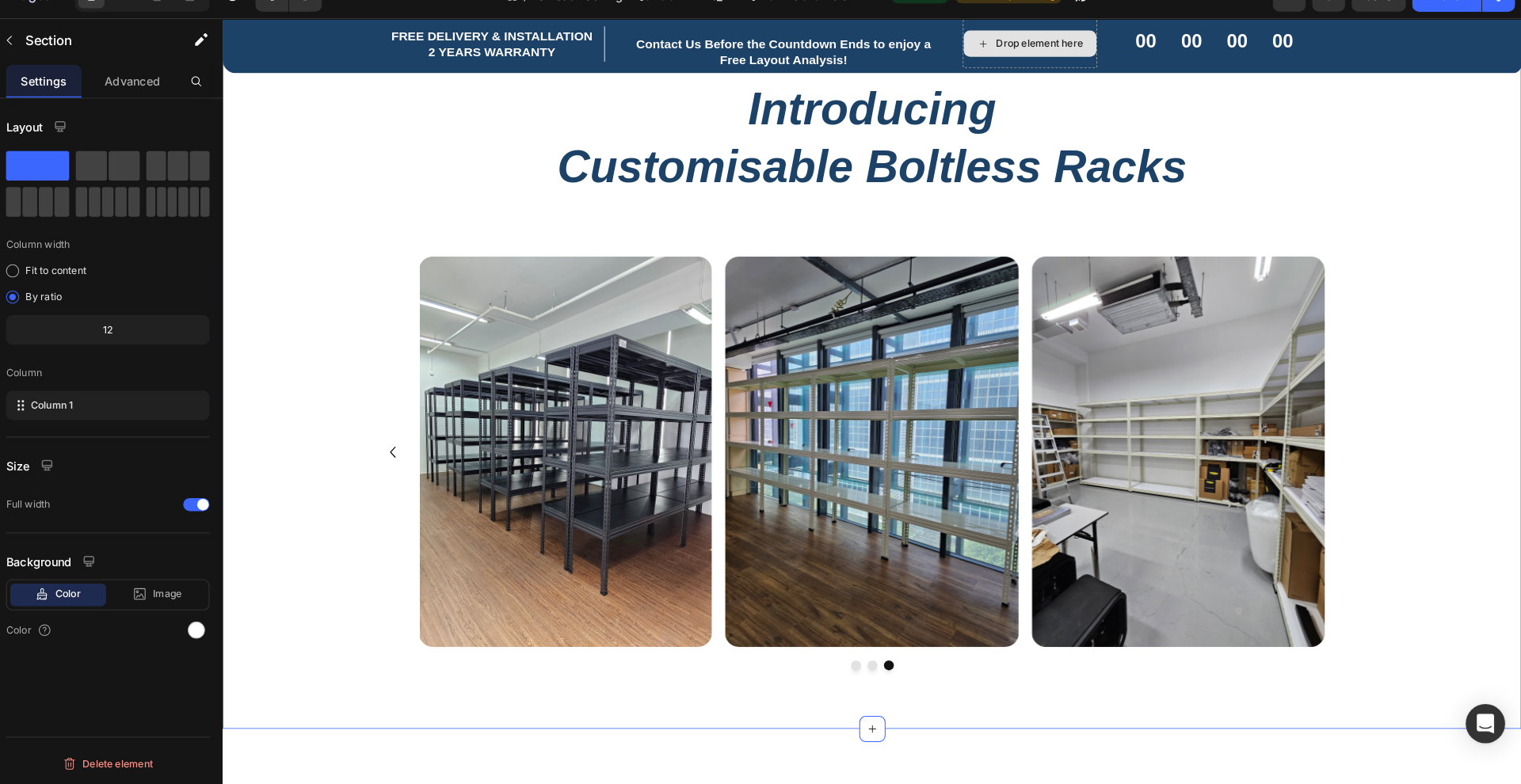 click on "Boltless Rack Series Text block                Title Line Row Introducing  Customisable Boltless Racks Heading Row
Image Image Image Image Image Image Image Image
[GEOGRAPHIC_DATA]" at bounding box center [849, 339] 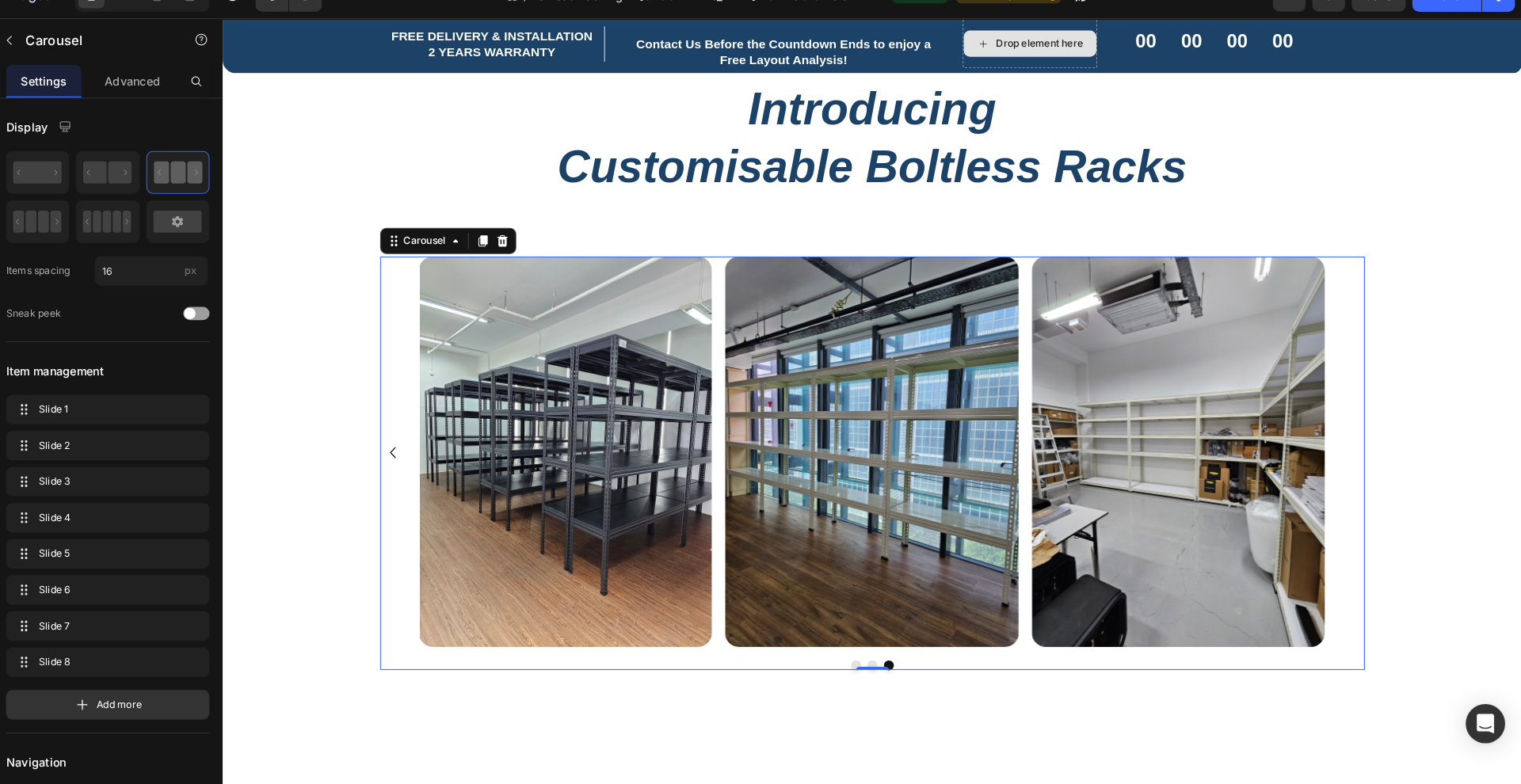 click on "Image Image Image Image Image Image Image Image" at bounding box center (850, 437) 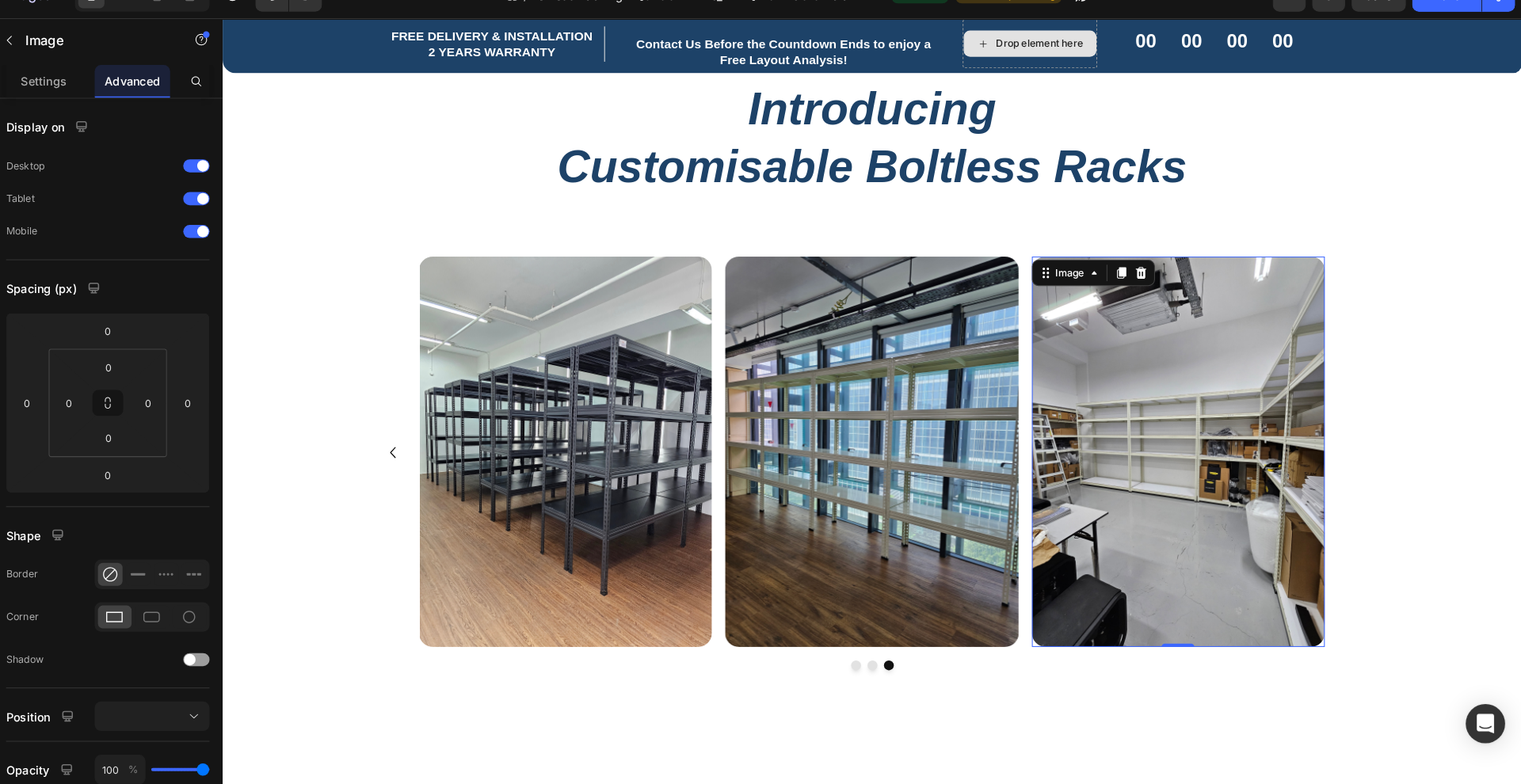 click at bounding box center (1145, 437) 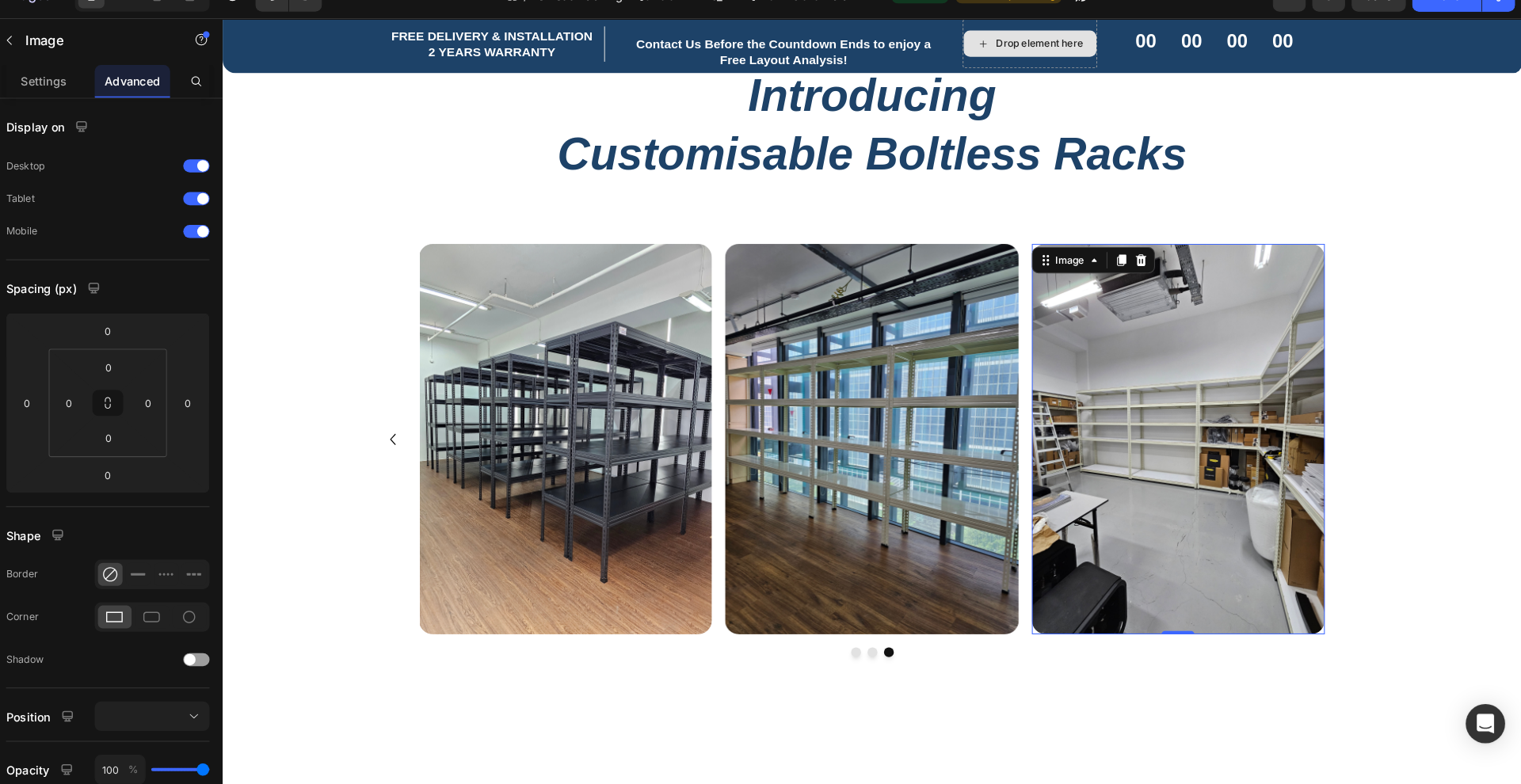 scroll, scrollTop: 782, scrollLeft: 0, axis: vertical 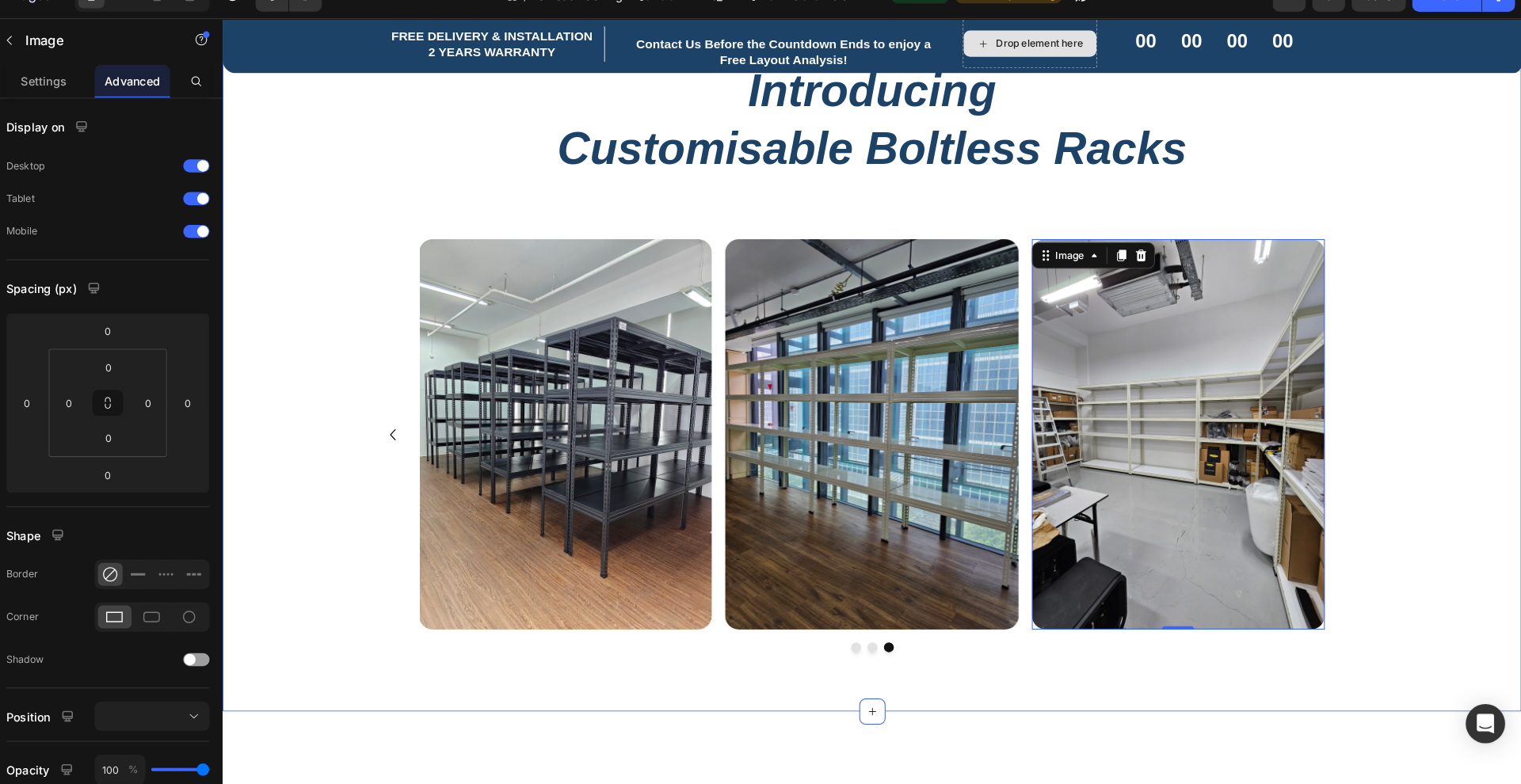 click on "Boltless Rack Series Text block                Title Line Row Introducing  Customisable Boltless Racks Heading Row
Image Image Image Image Image Image Image Image   0
[GEOGRAPHIC_DATA]" at bounding box center [849, 322] 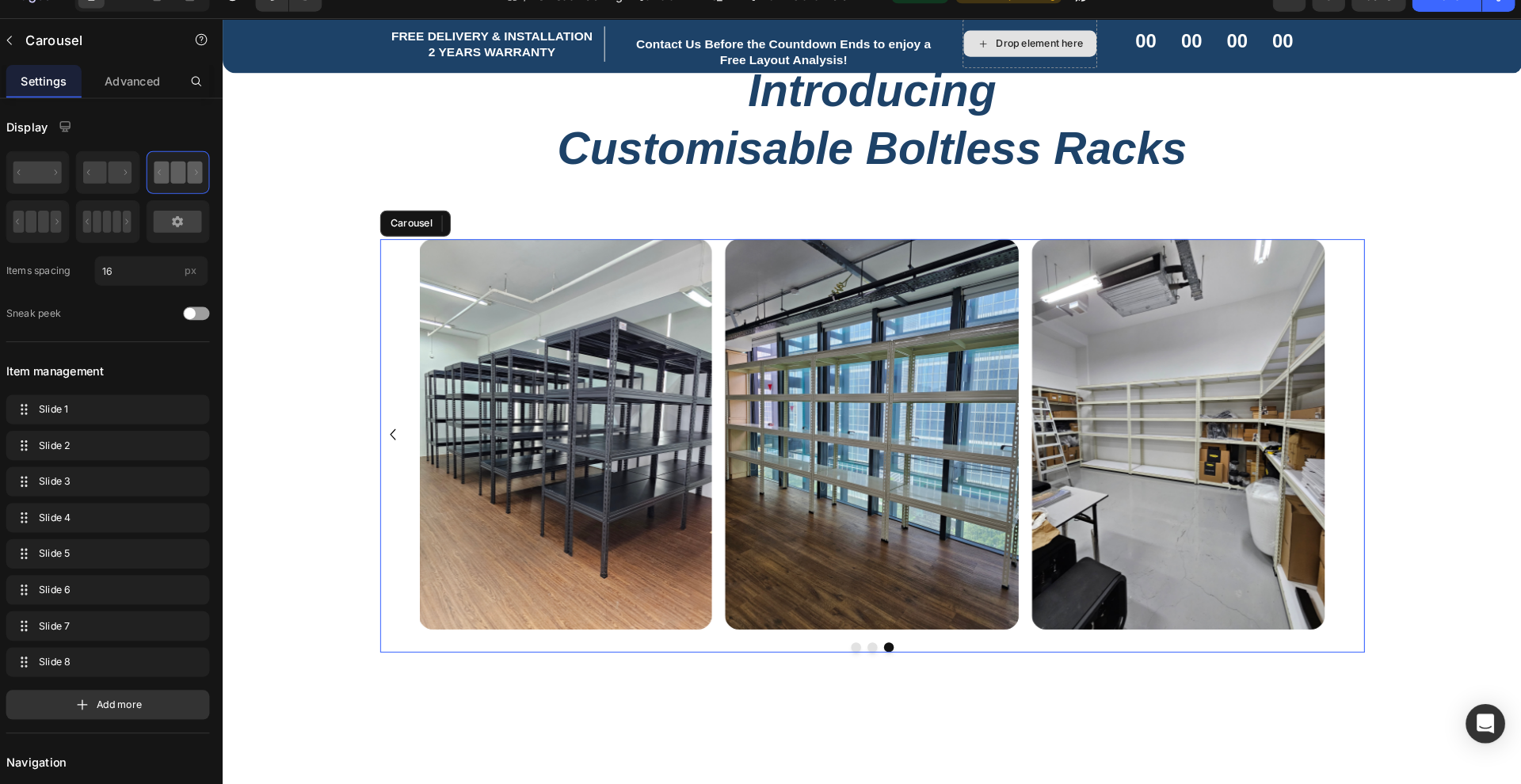 click at bounding box center [850, 626] 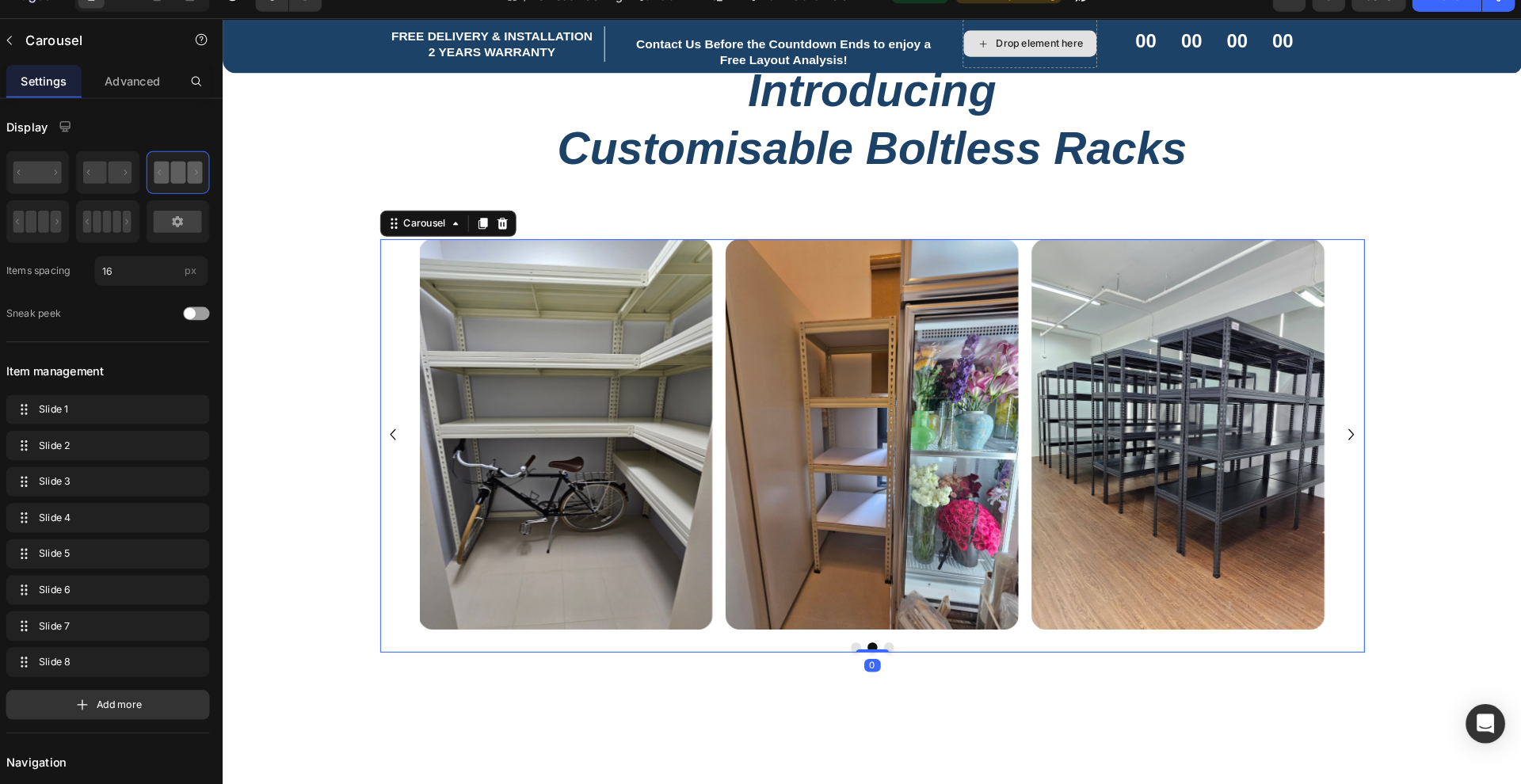 click at bounding box center (850, 626) 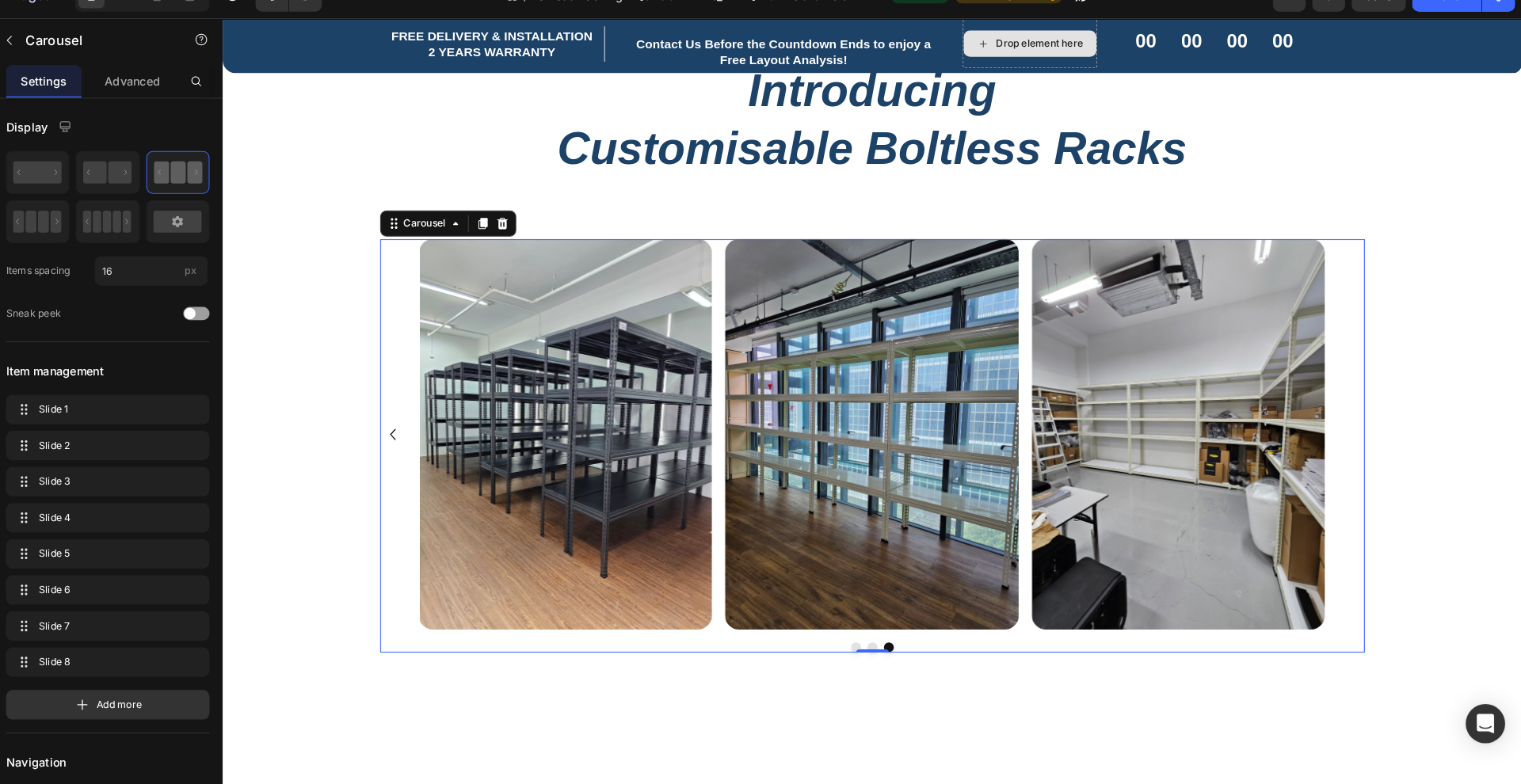 click on "0" at bounding box center [850, 643] 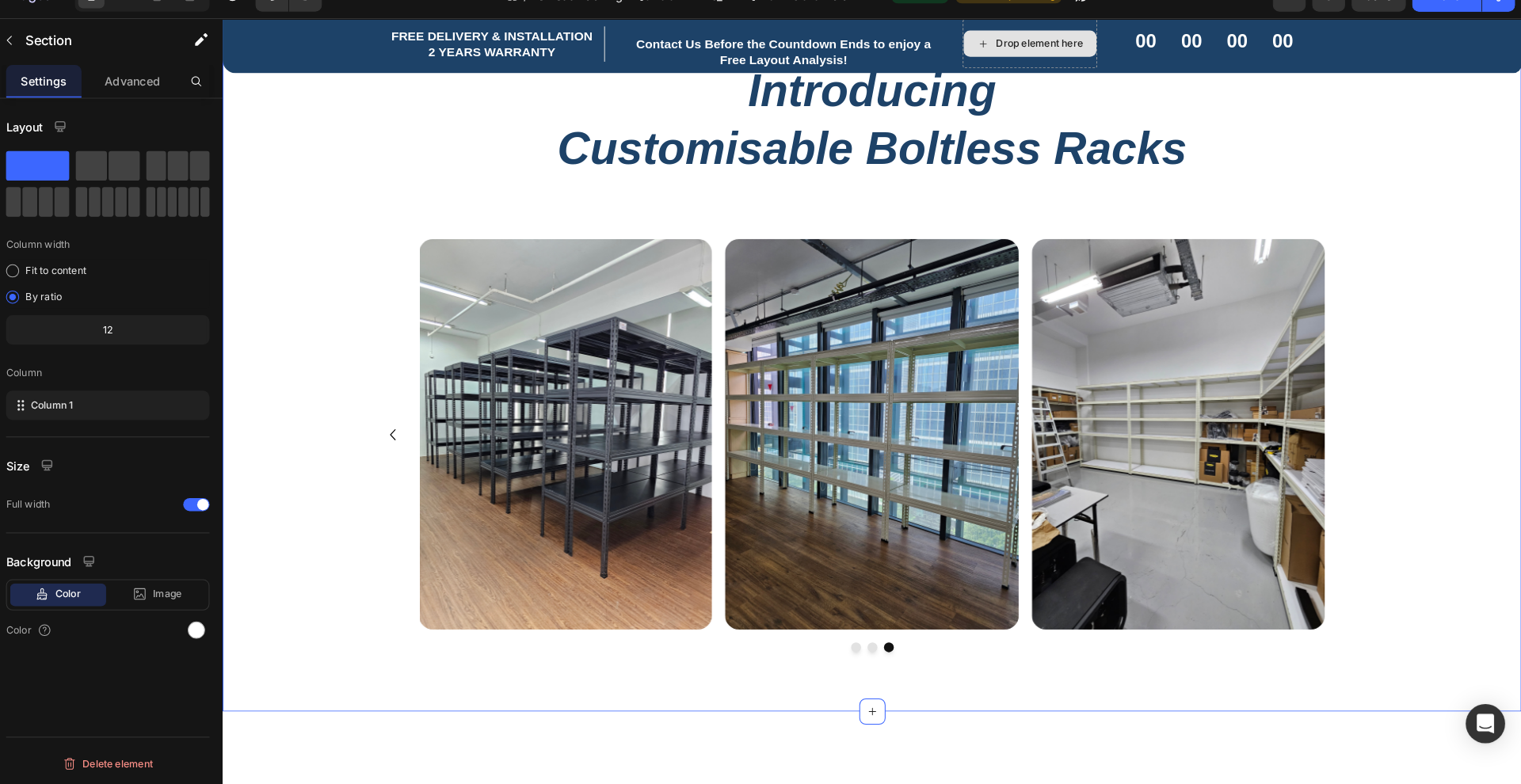 click on "Boltless Rack Series Text block                Title Line Row Introducing  Customisable Boltless Racks Heading Row
Image Image Image Image Image Image Image Image
Carousel Row Section 3   You can create reusable sections Create Theme Section AI Content Write with GemAI What would you like to describe here? Tone and Voice Persuasive Product Show more Generate" at bounding box center (849, 322) 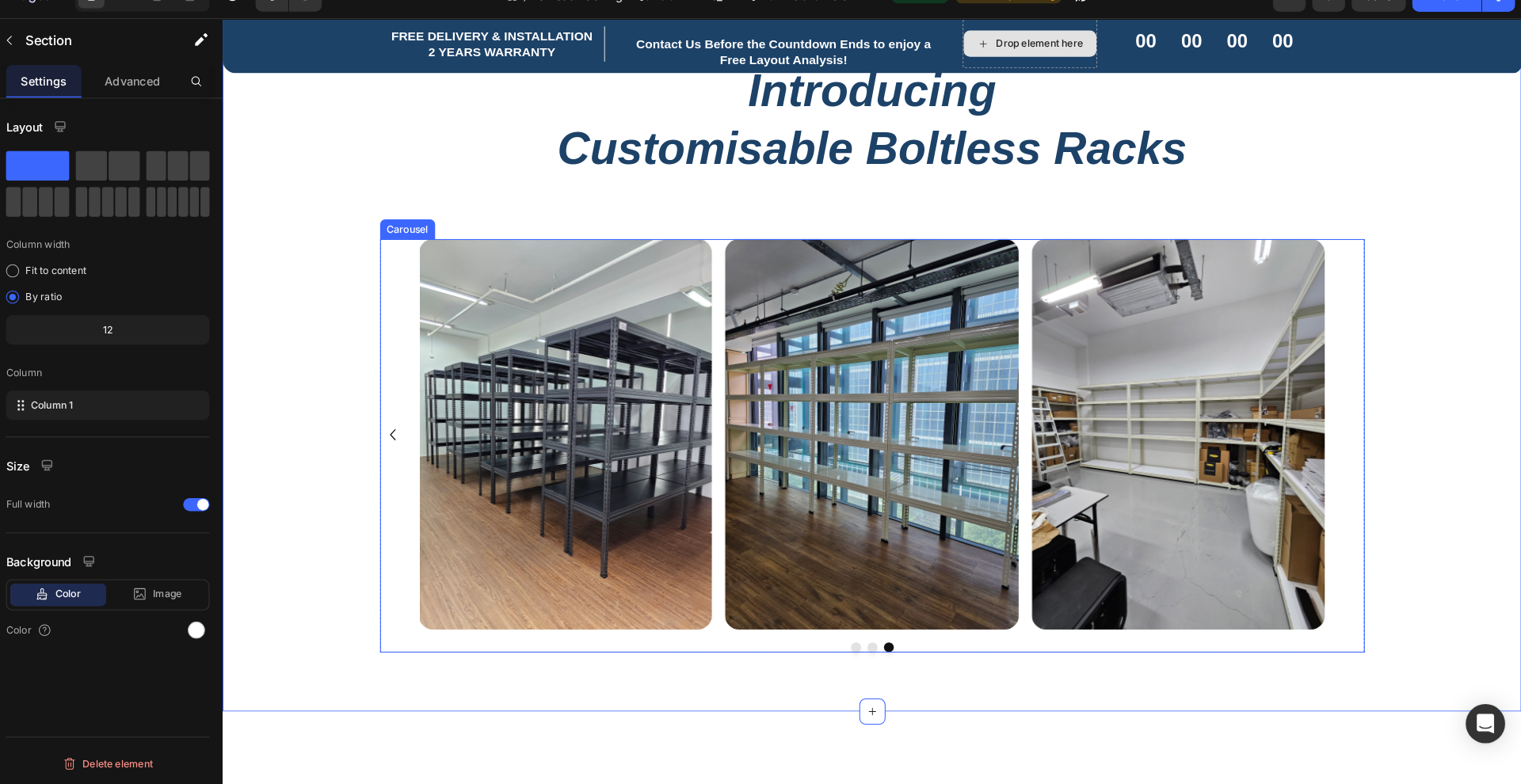 click on "Image Image Image Image Image Image Image Image
[GEOGRAPHIC_DATA]" at bounding box center [850, 431] 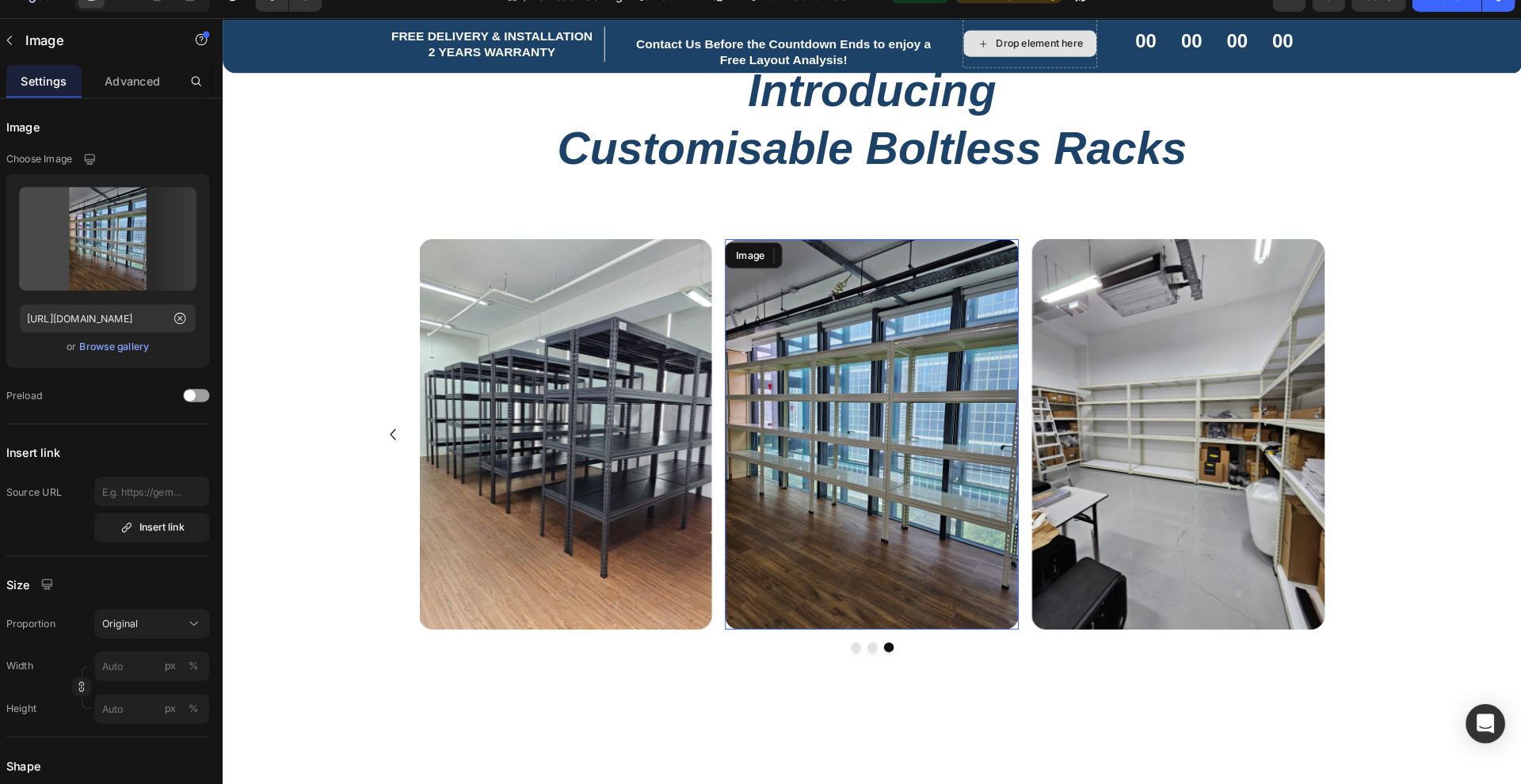 click at bounding box center (849, 420) 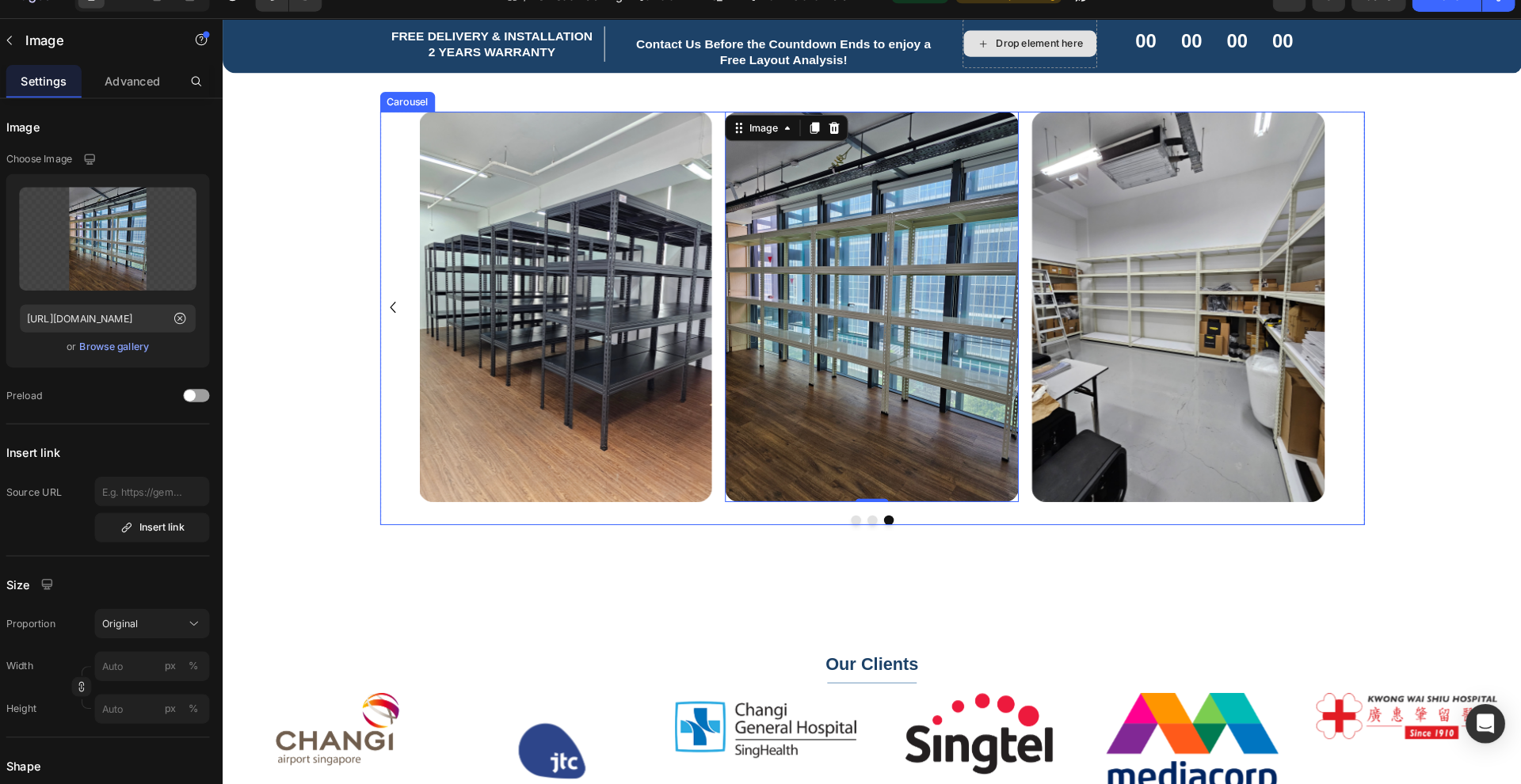 scroll, scrollTop: 873, scrollLeft: 0, axis: vertical 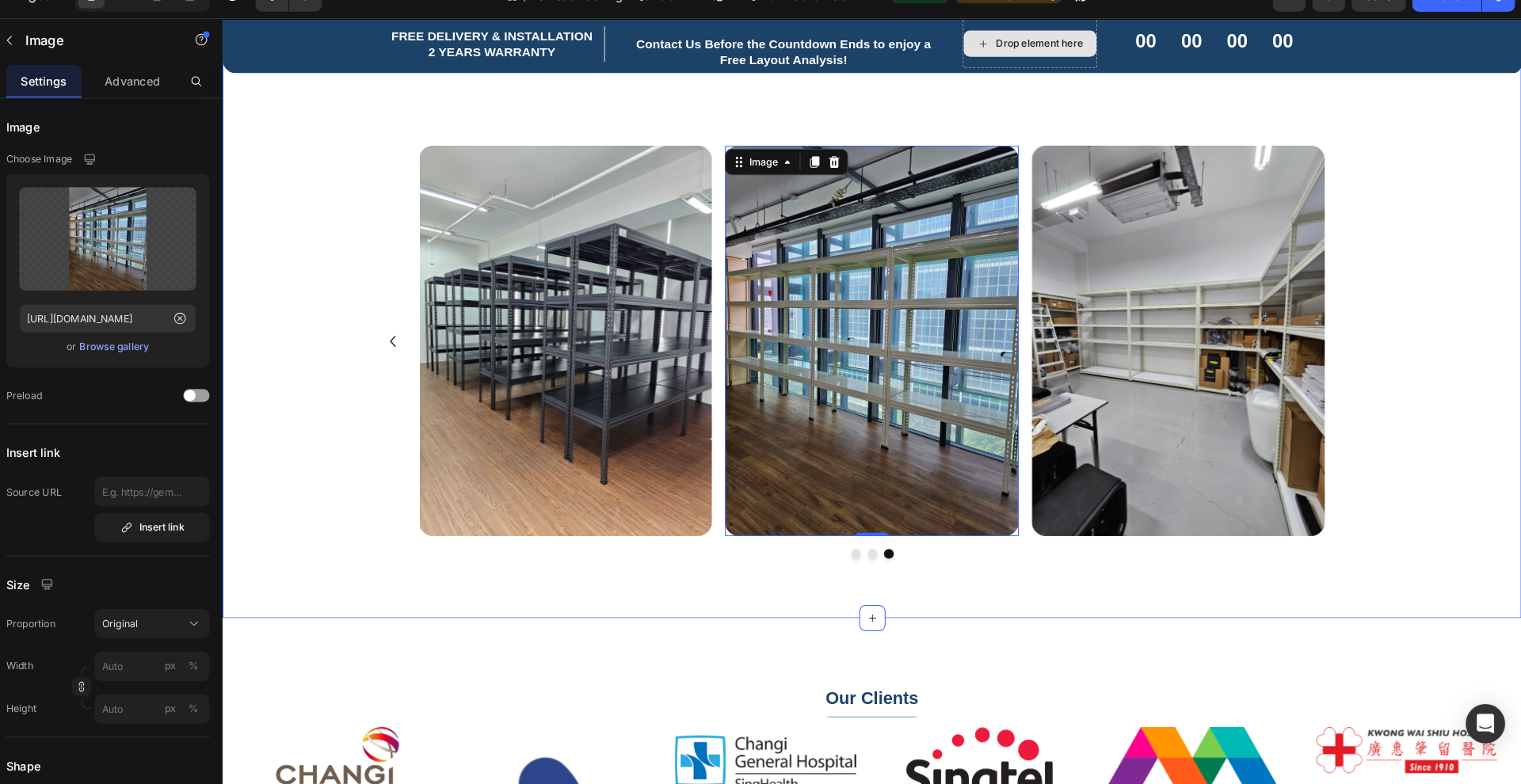 click on "Boltless Rack Series Text block                Title Line Row Introducing  Customisable Boltless Racks Heading Row
Image Image Image Image Image Image Image   0 Image
[GEOGRAPHIC_DATA]" at bounding box center (849, 231) 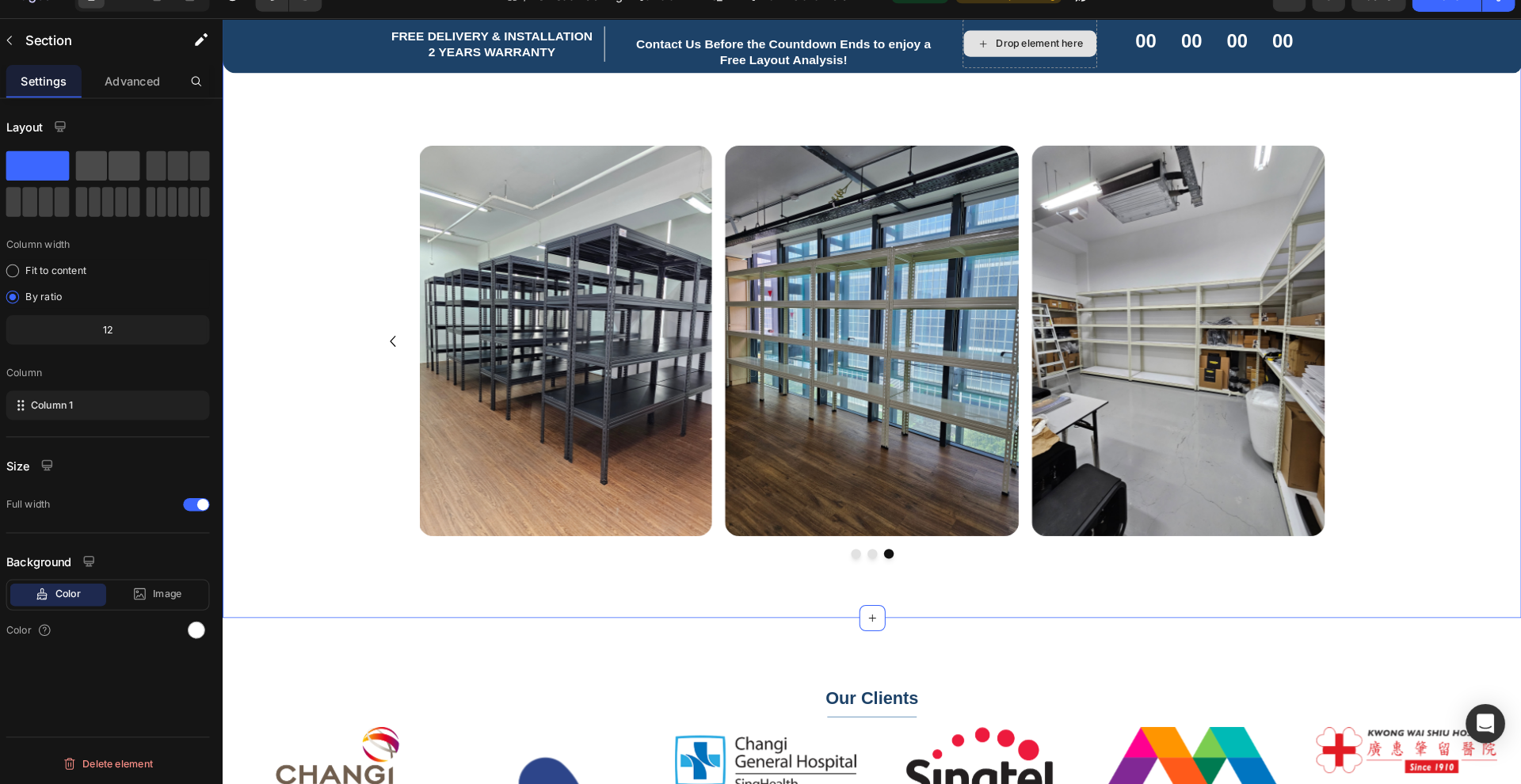 click 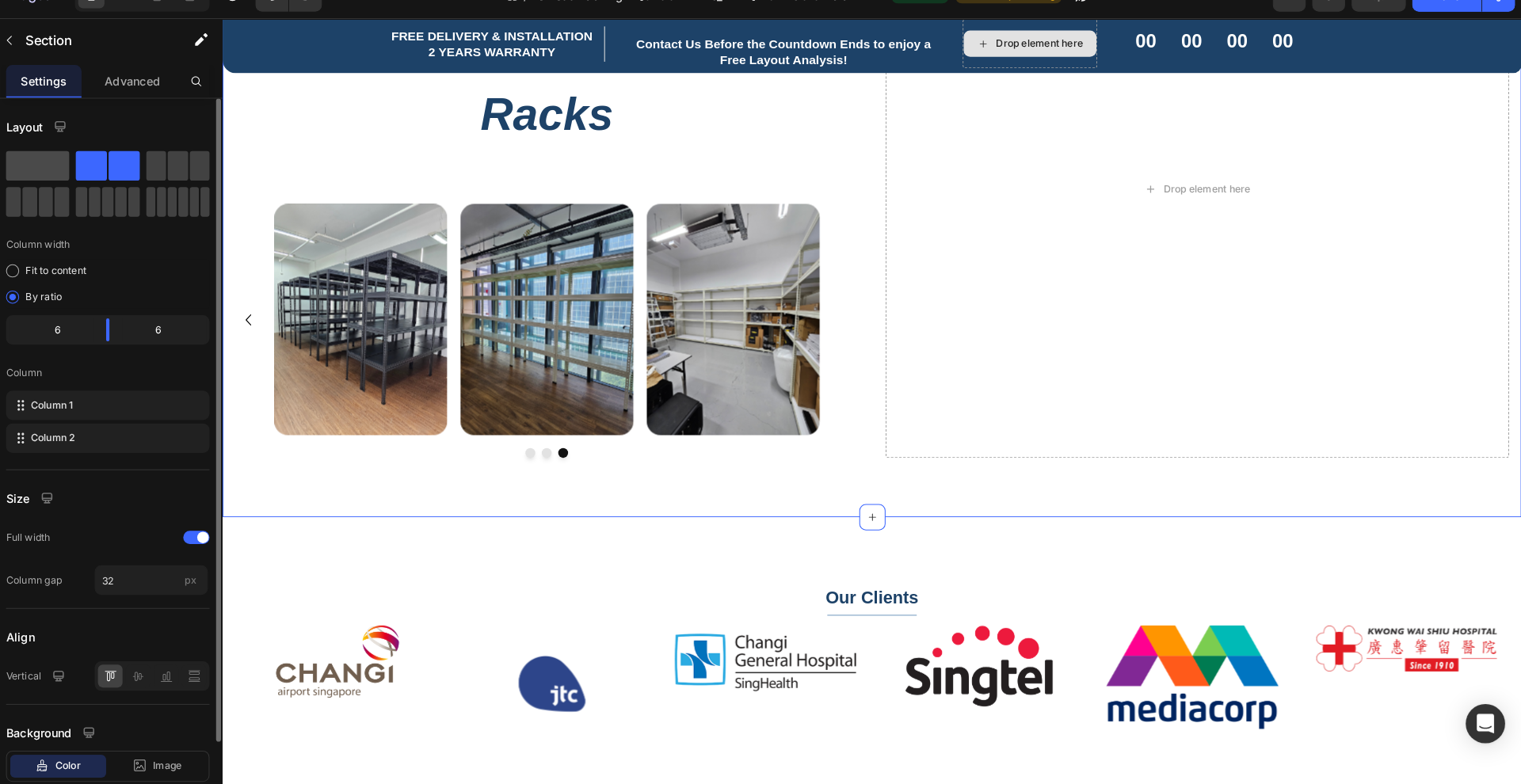 click 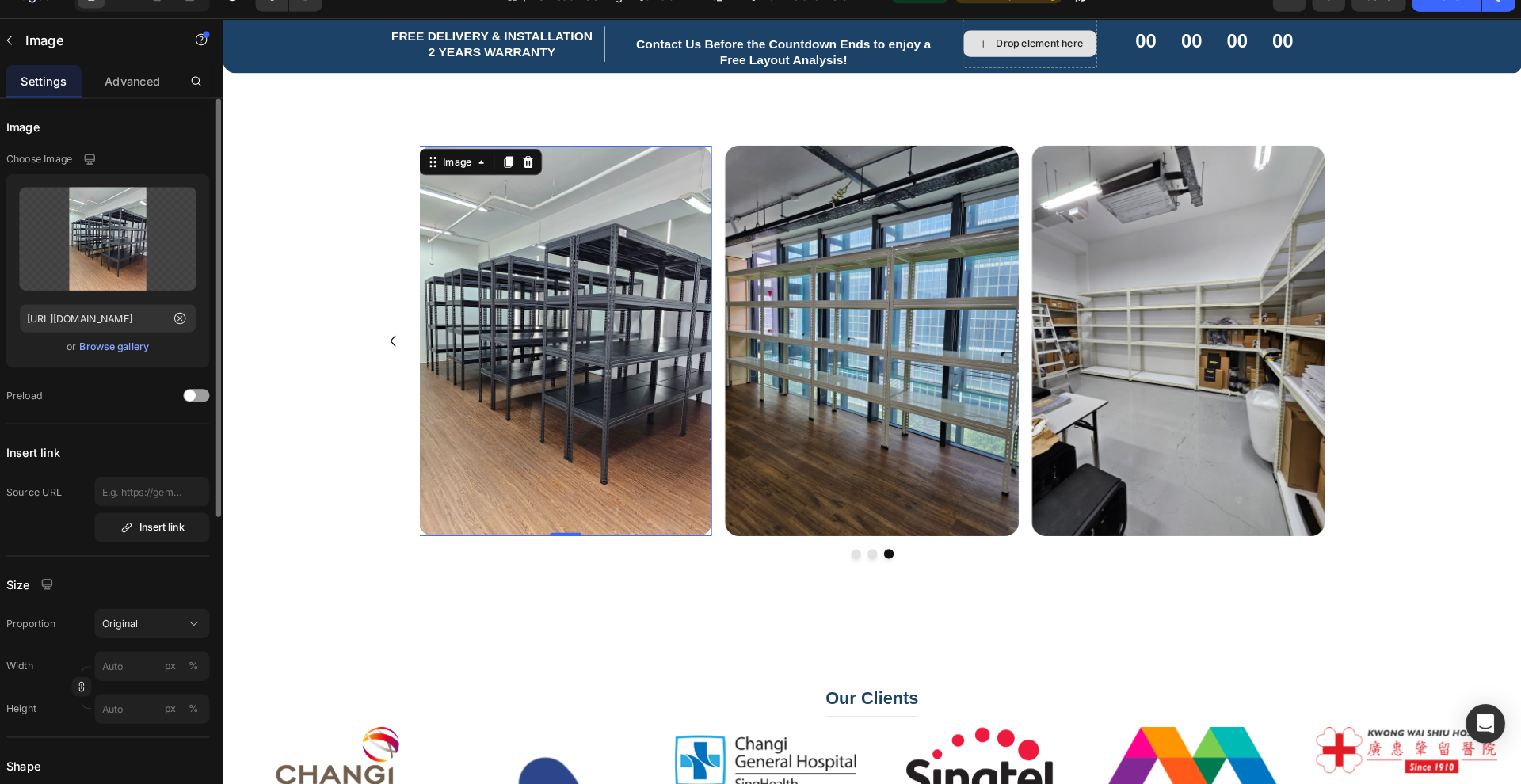 click at bounding box center [553, 329] 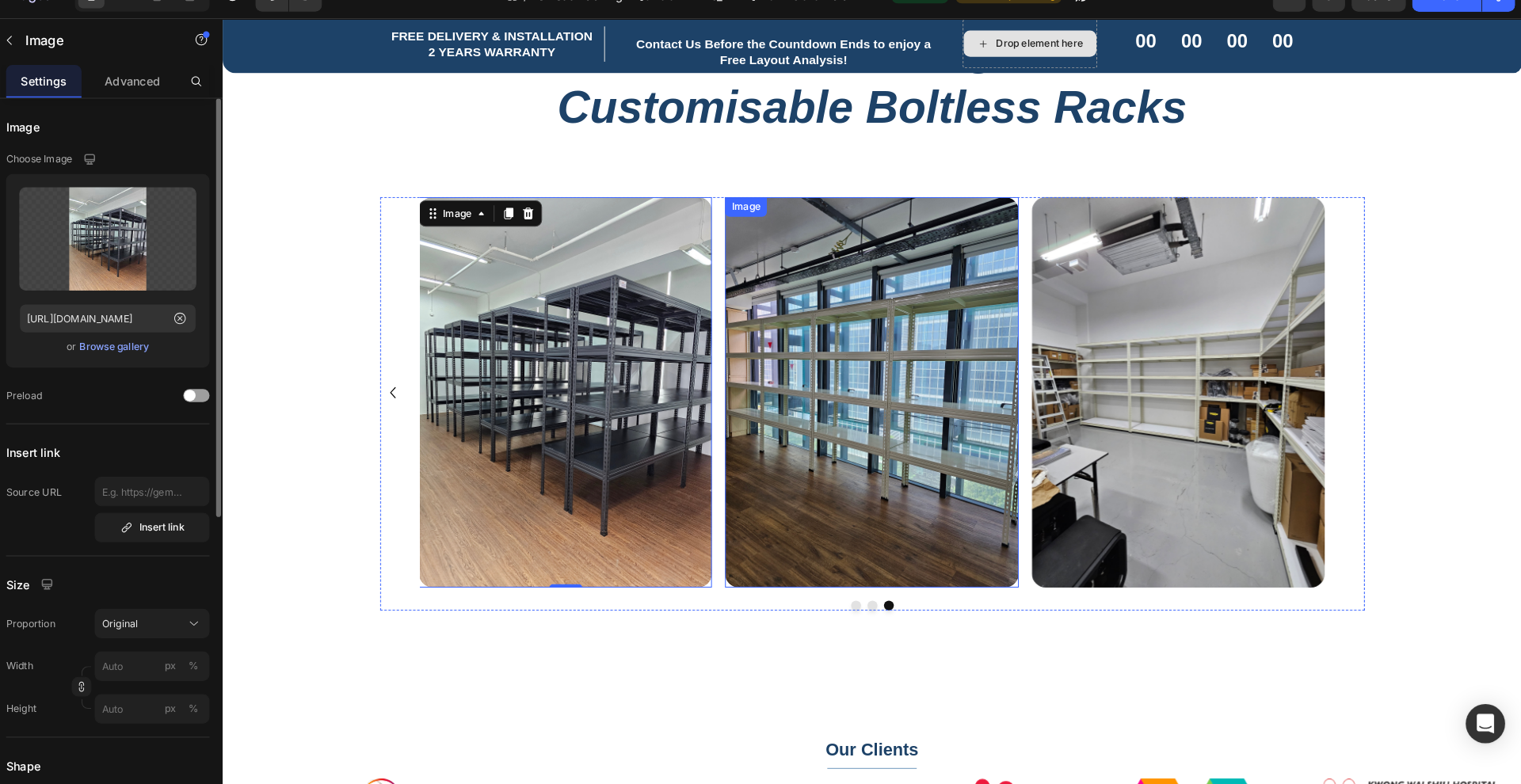 scroll, scrollTop: 811, scrollLeft: 0, axis: vertical 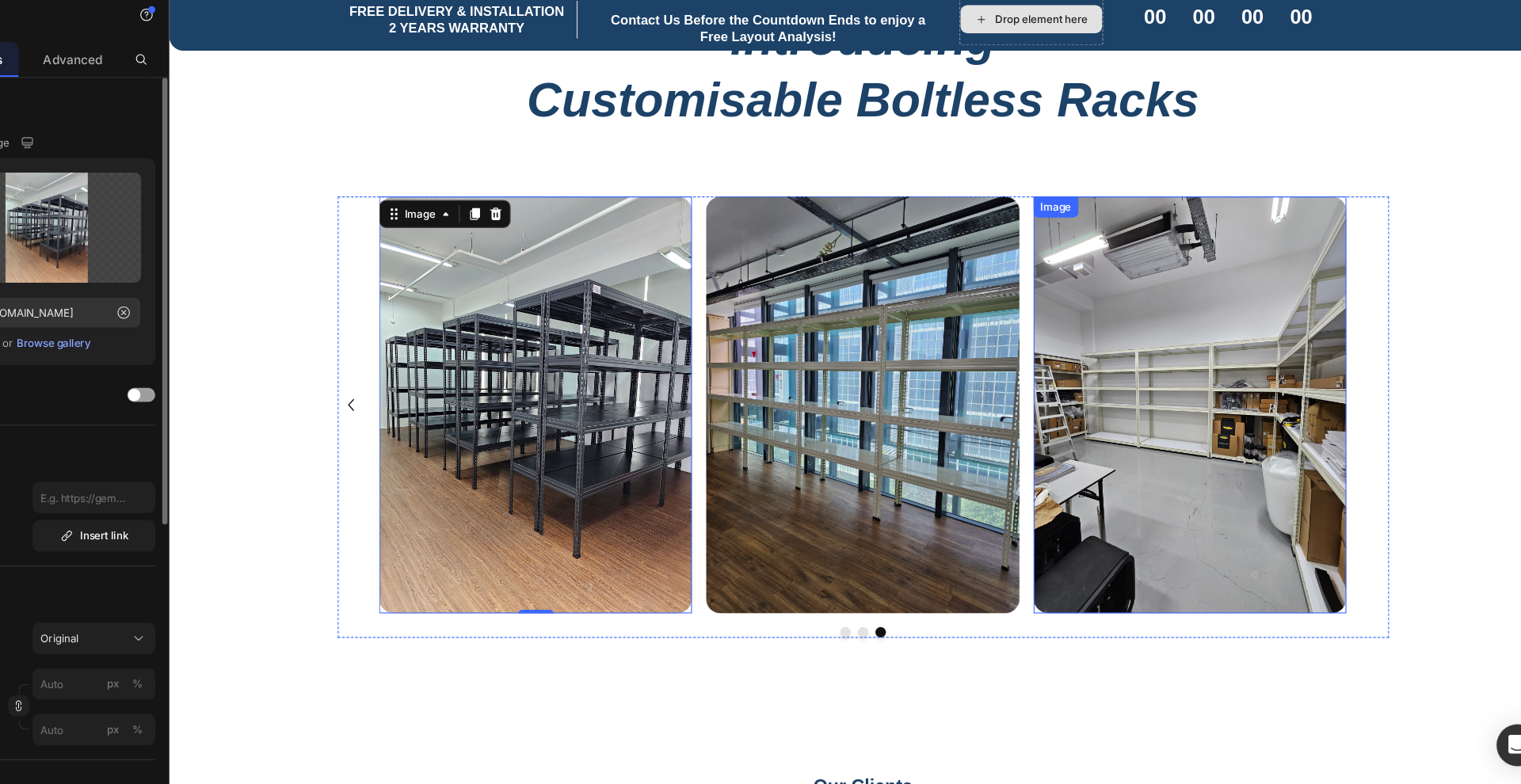 click at bounding box center [1091, 365] 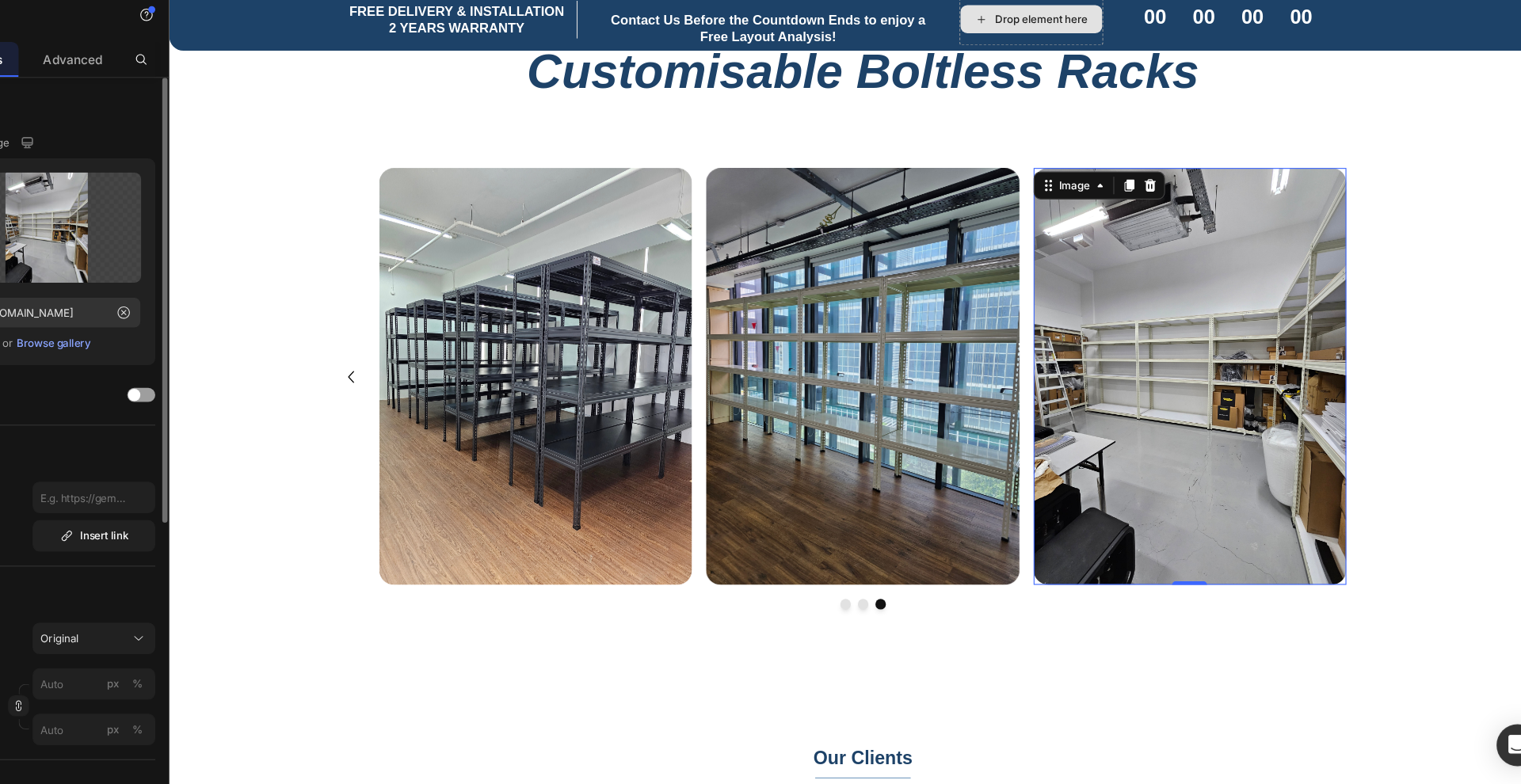 scroll, scrollTop: 842, scrollLeft: 0, axis: vertical 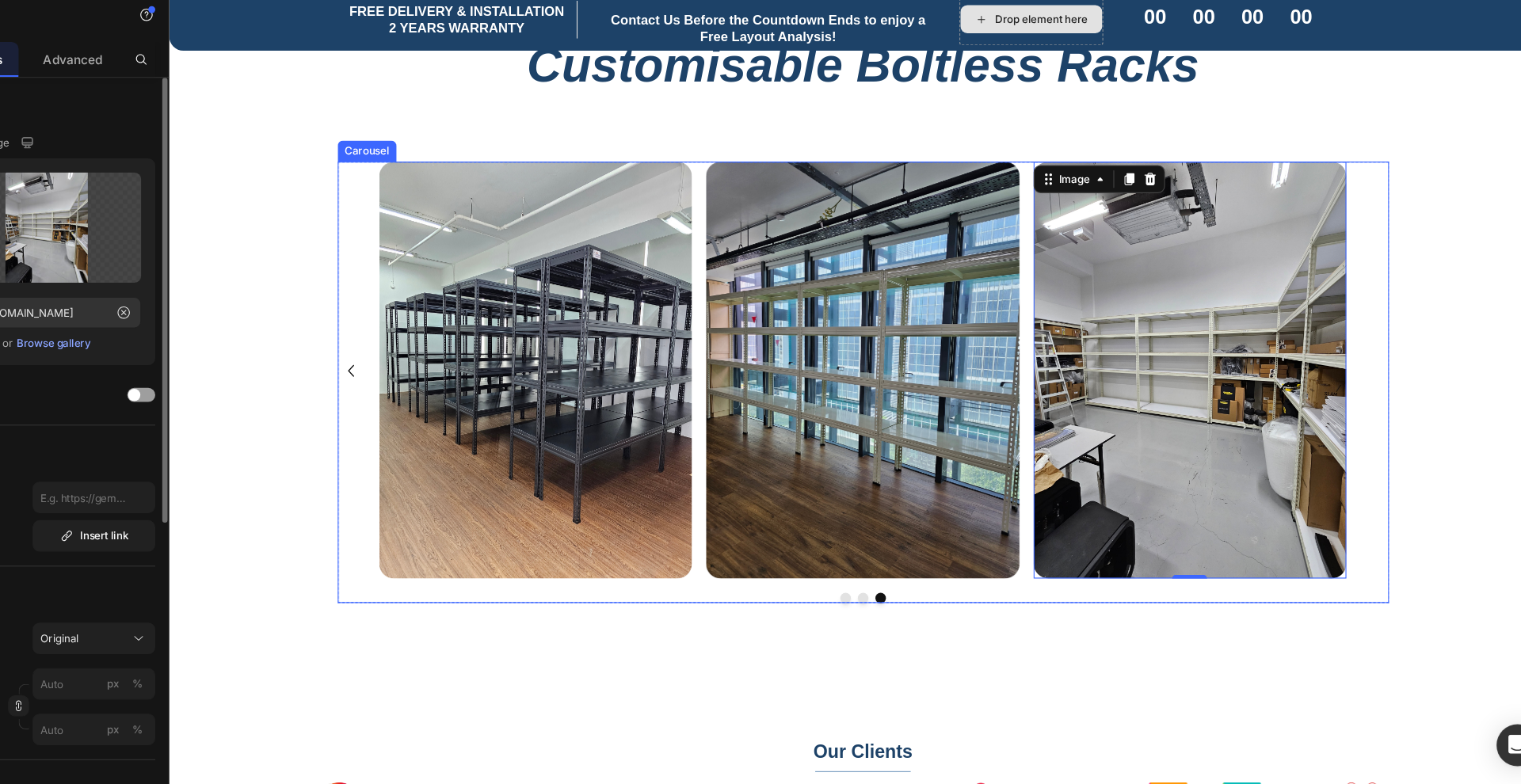 click on "Image Image Image Image Image Image Image Image   0" at bounding box center [796, 334] 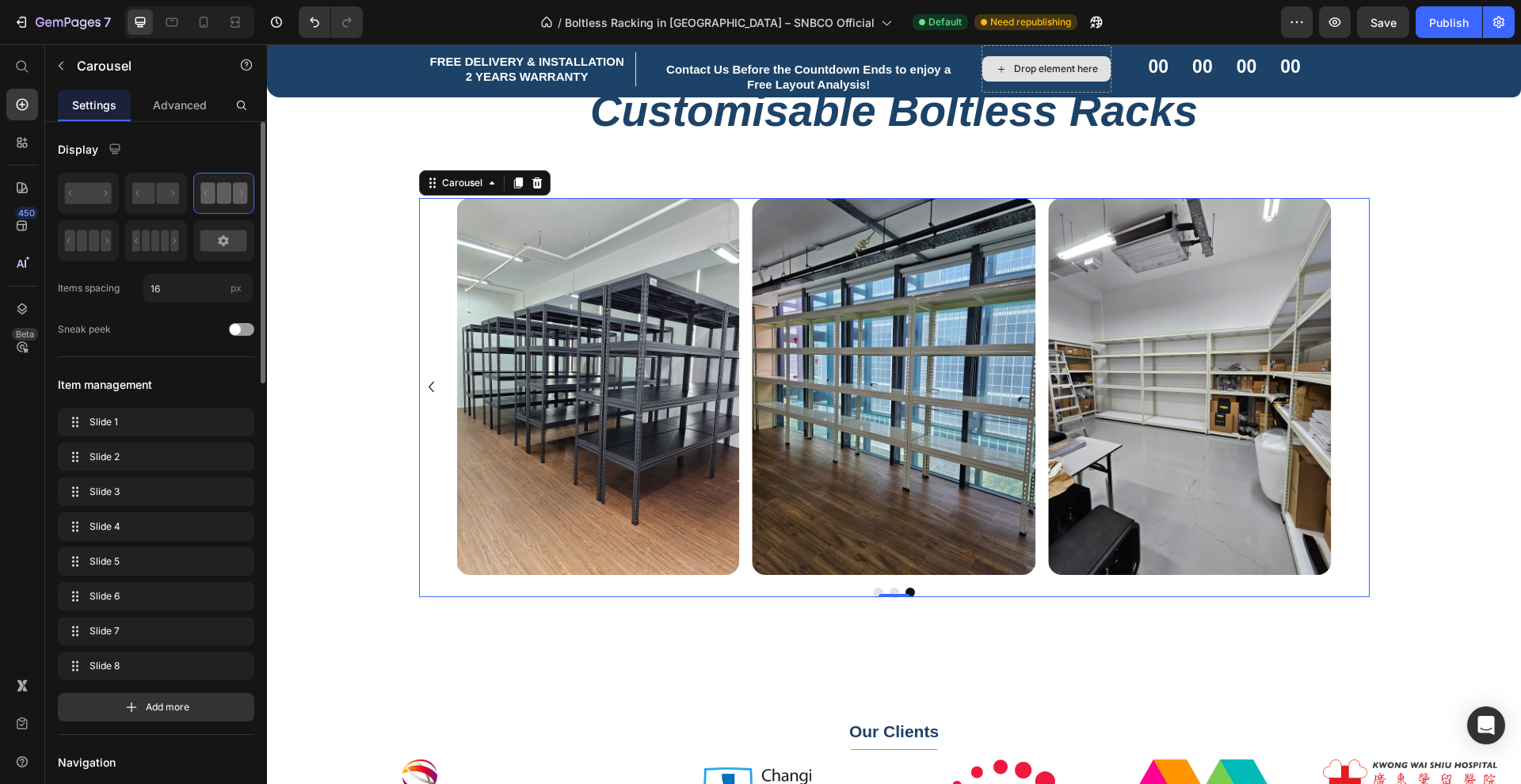 click on "Image Image Image Image Image Image Image Image" at bounding box center [894, 386] 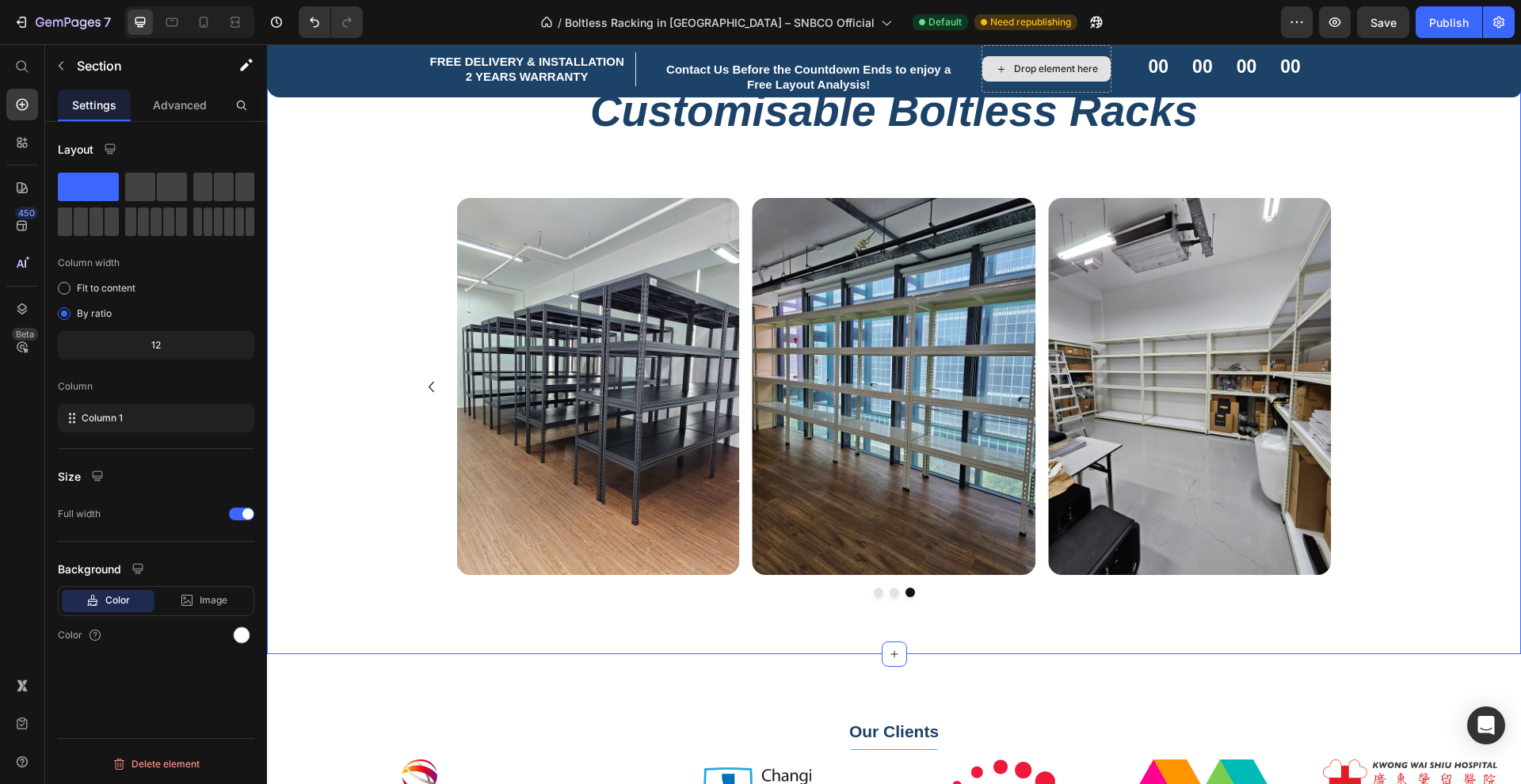 click on "Boltless Rack Series Text block                Title Line Row Introducing  Customisable Boltless Racks Heading Row
Image Image Image Image Image Image Image Image
Carousel   0 Row Section 3" at bounding box center (894, 288) 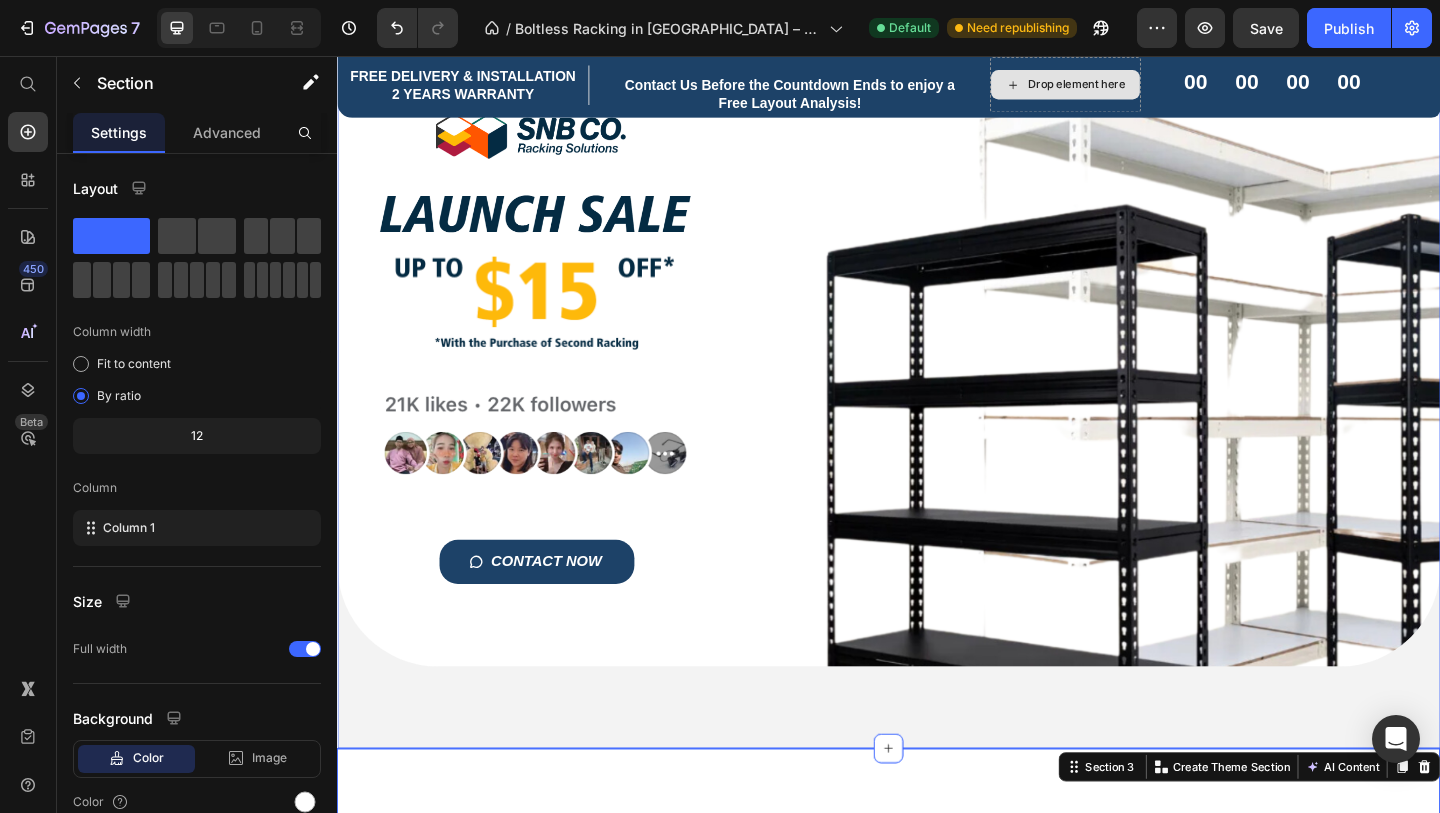scroll, scrollTop: 154, scrollLeft: 0, axis: vertical 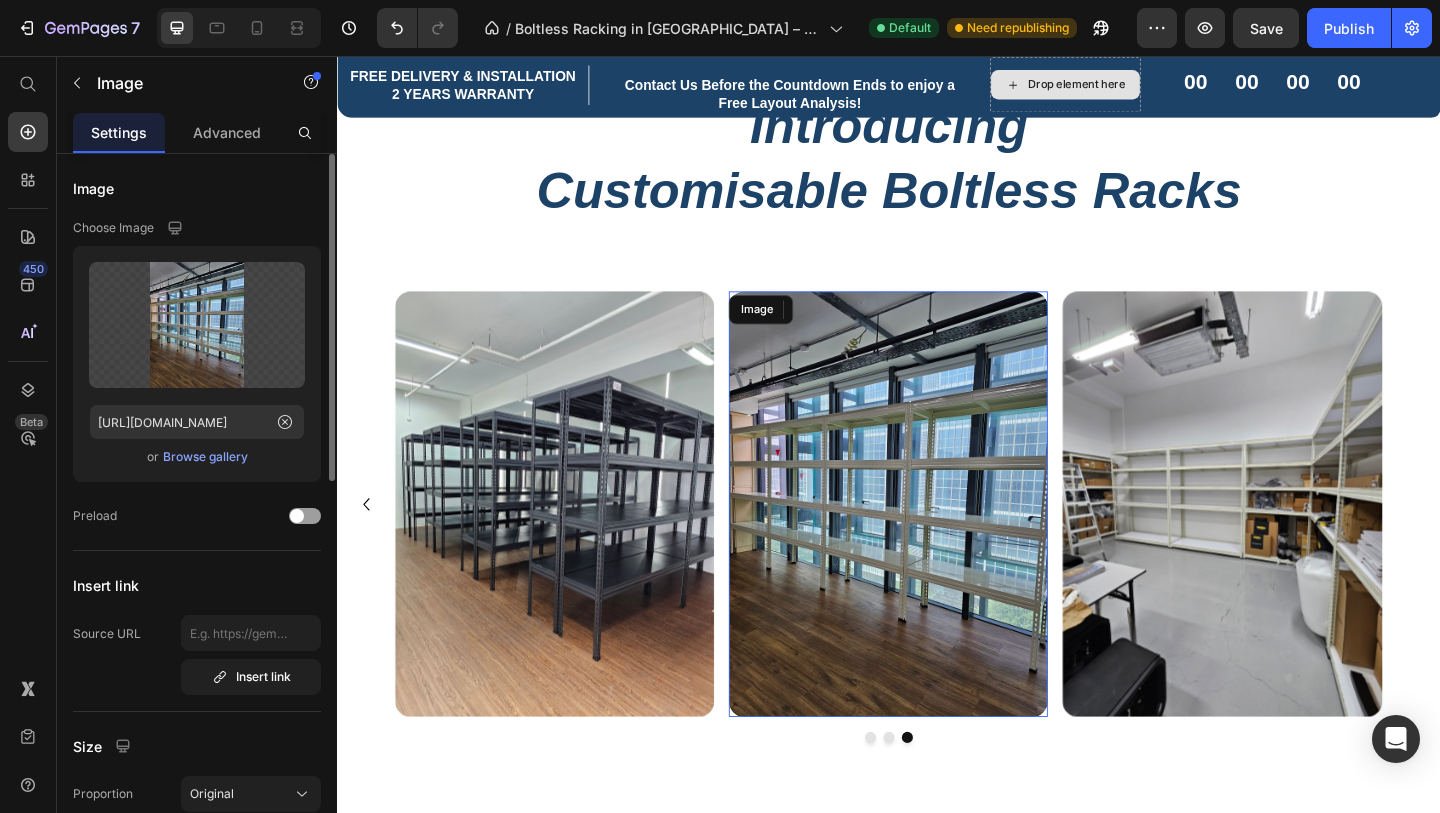 click at bounding box center [936, 543] 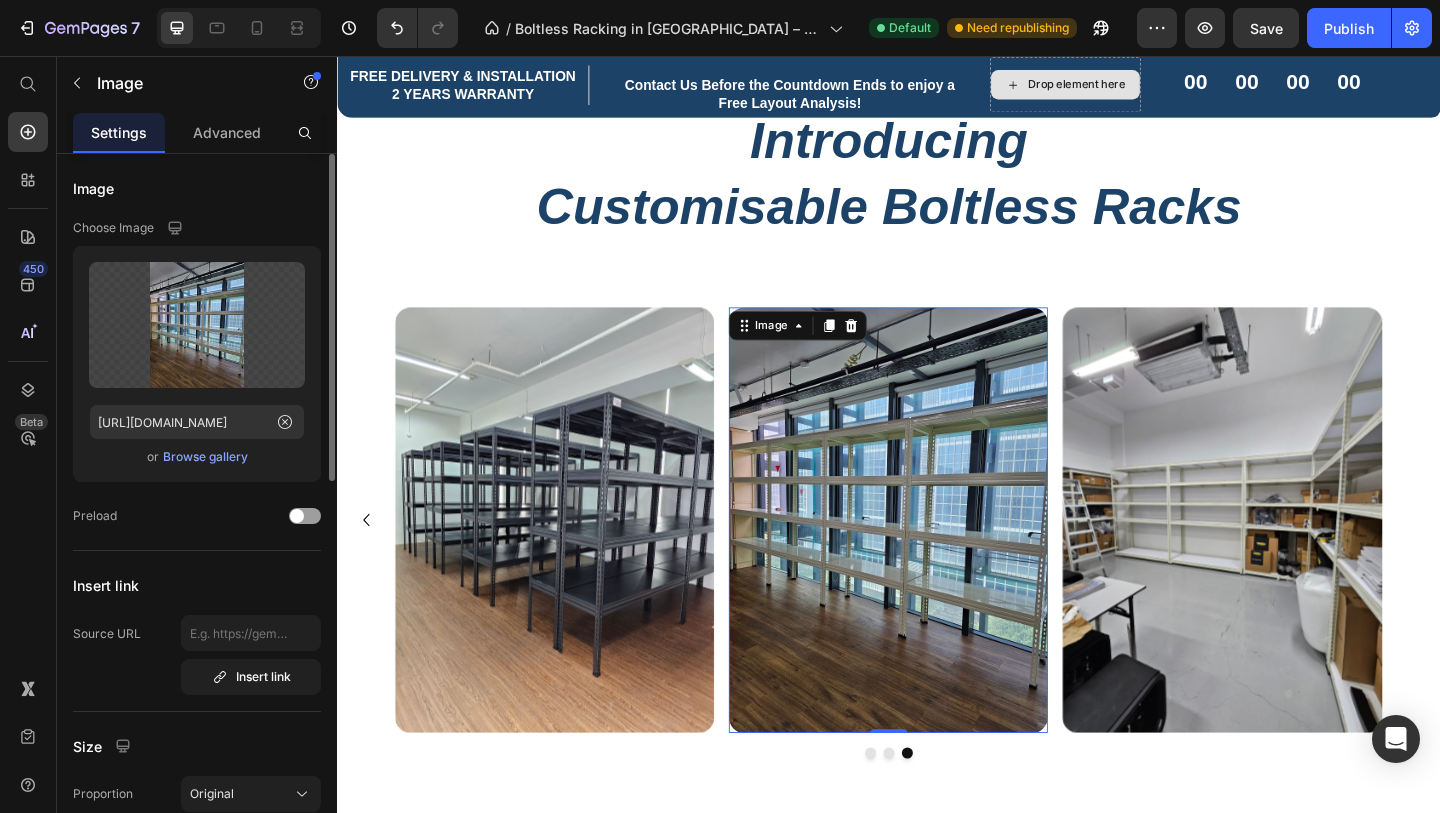 scroll, scrollTop: 971, scrollLeft: 0, axis: vertical 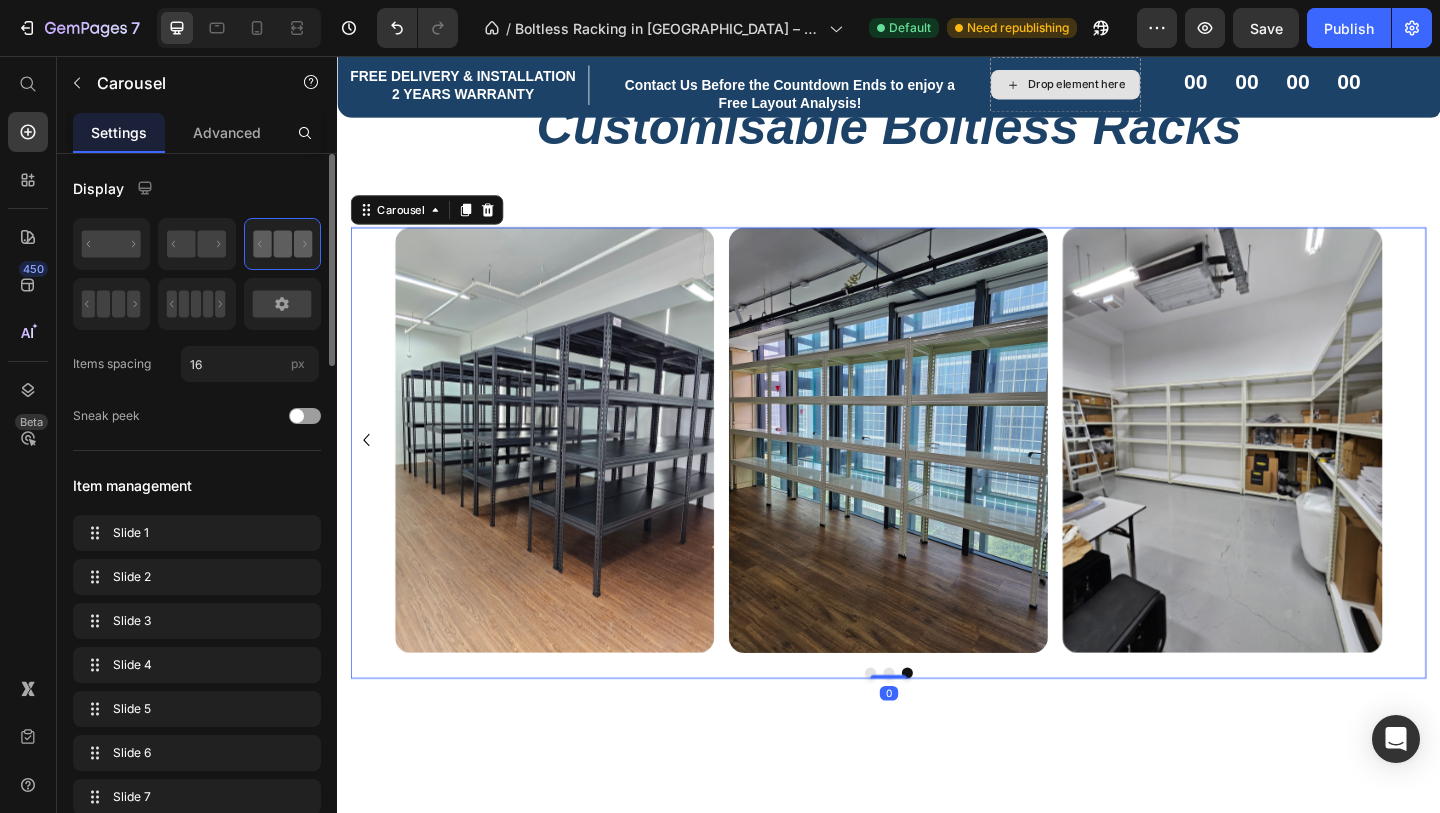 click at bounding box center (917, 727) 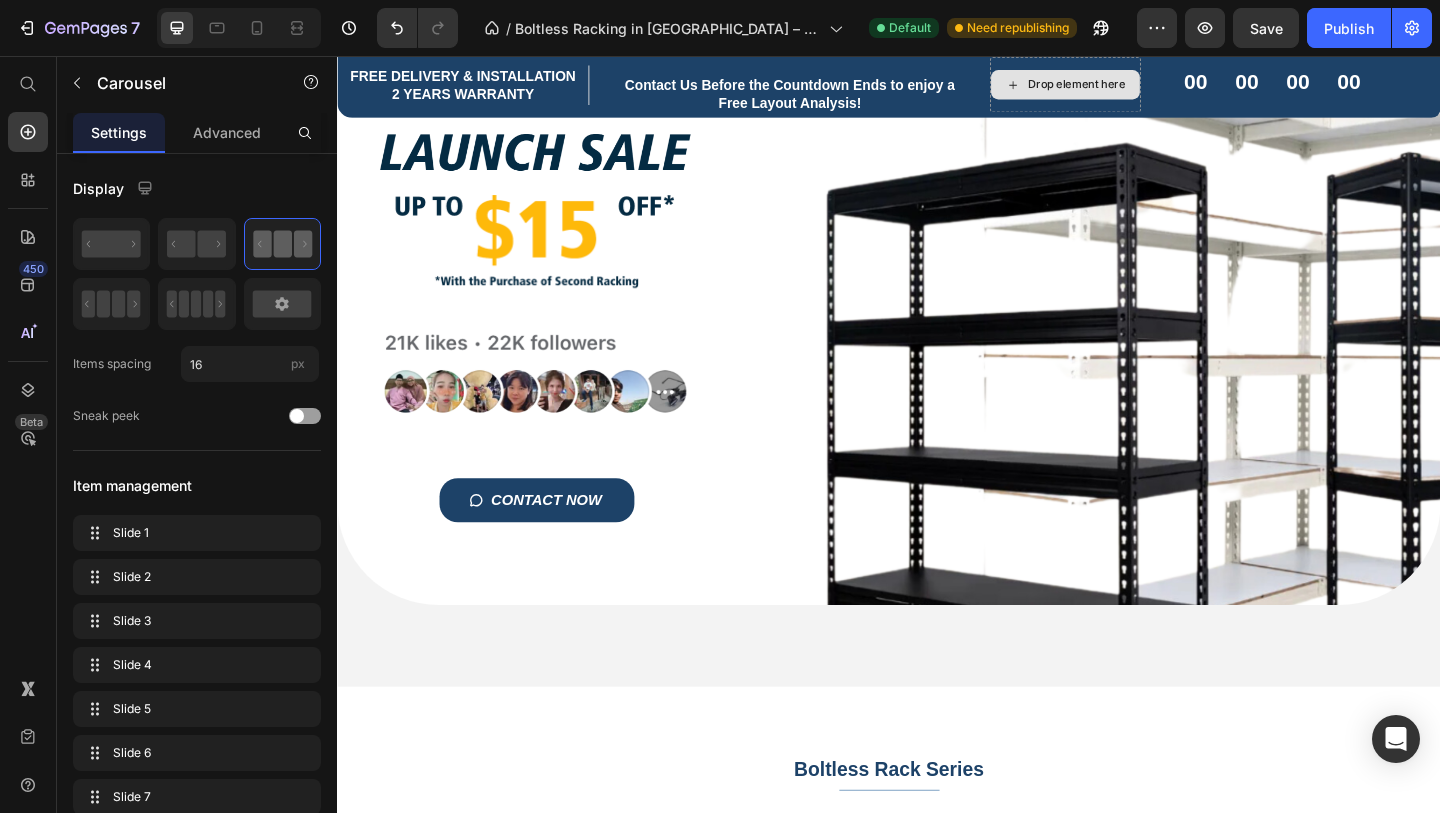 scroll, scrollTop: 930, scrollLeft: 0, axis: vertical 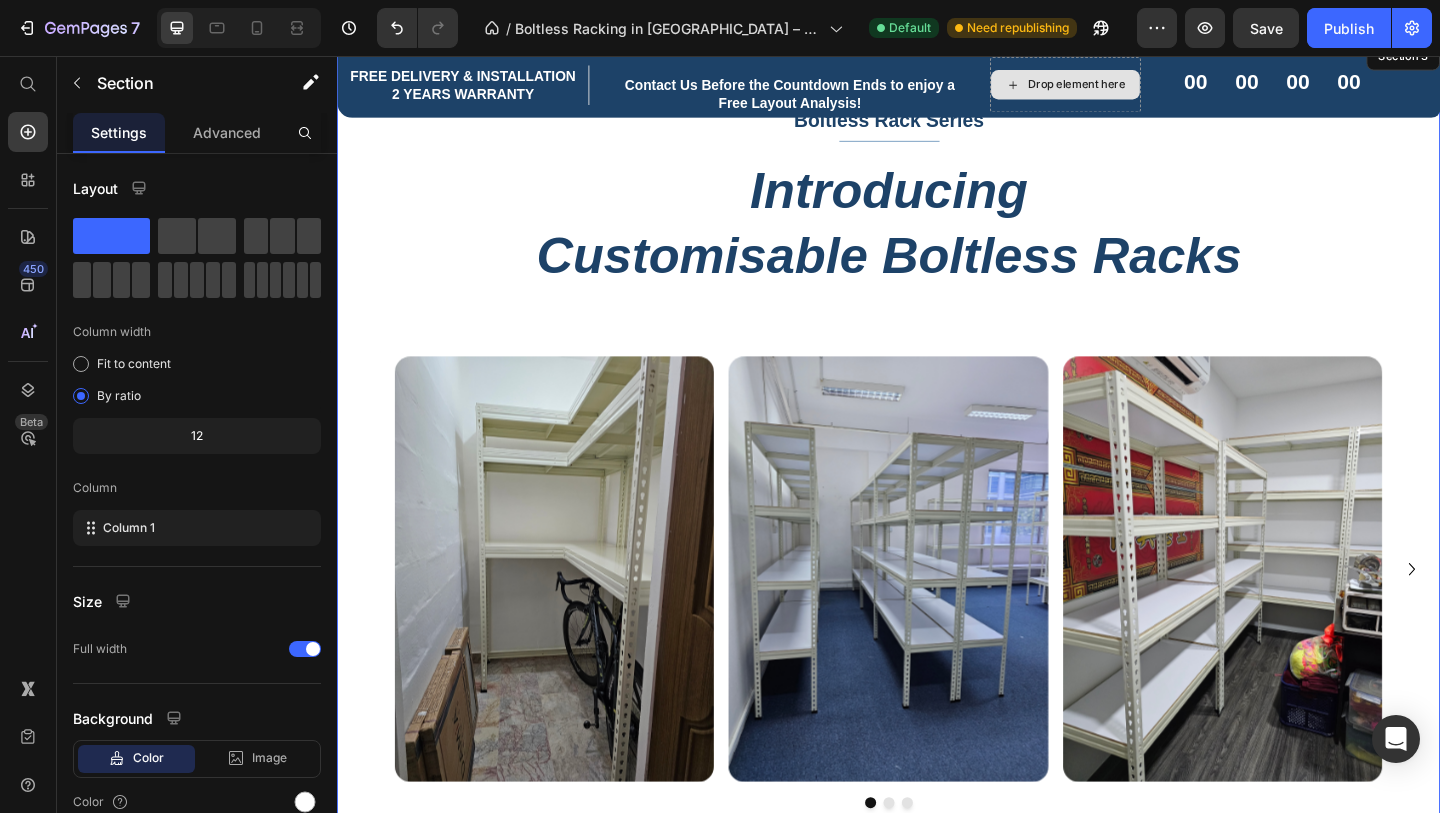 click on "Boltless Rack Series Text block                Title Line Row Introducing  Customisable Boltless Racks Heading Row
Image Image Image Image Image Image Image Image
Carousel   0 Row" at bounding box center [937, 491] 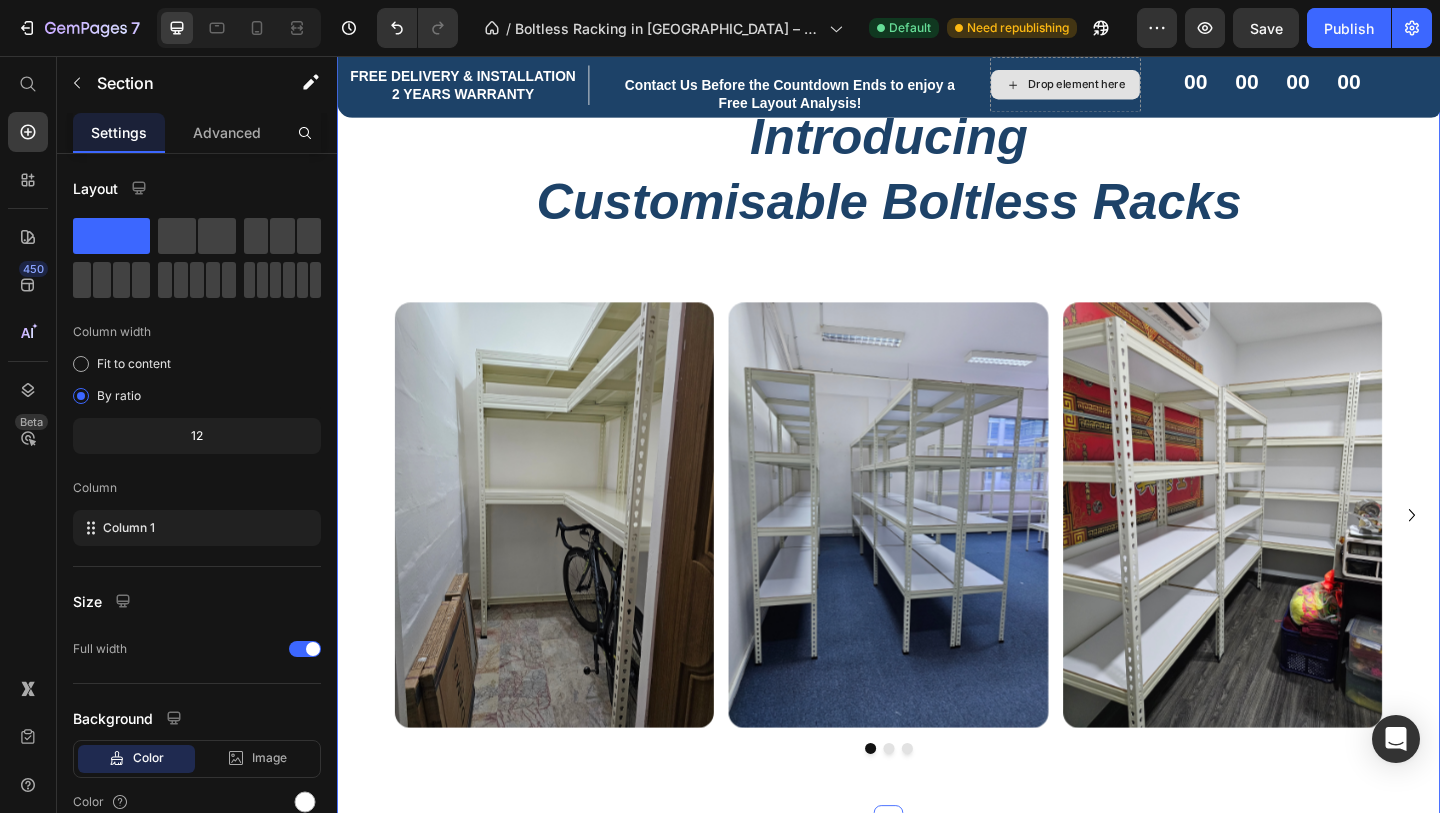scroll, scrollTop: 996, scrollLeft: 0, axis: vertical 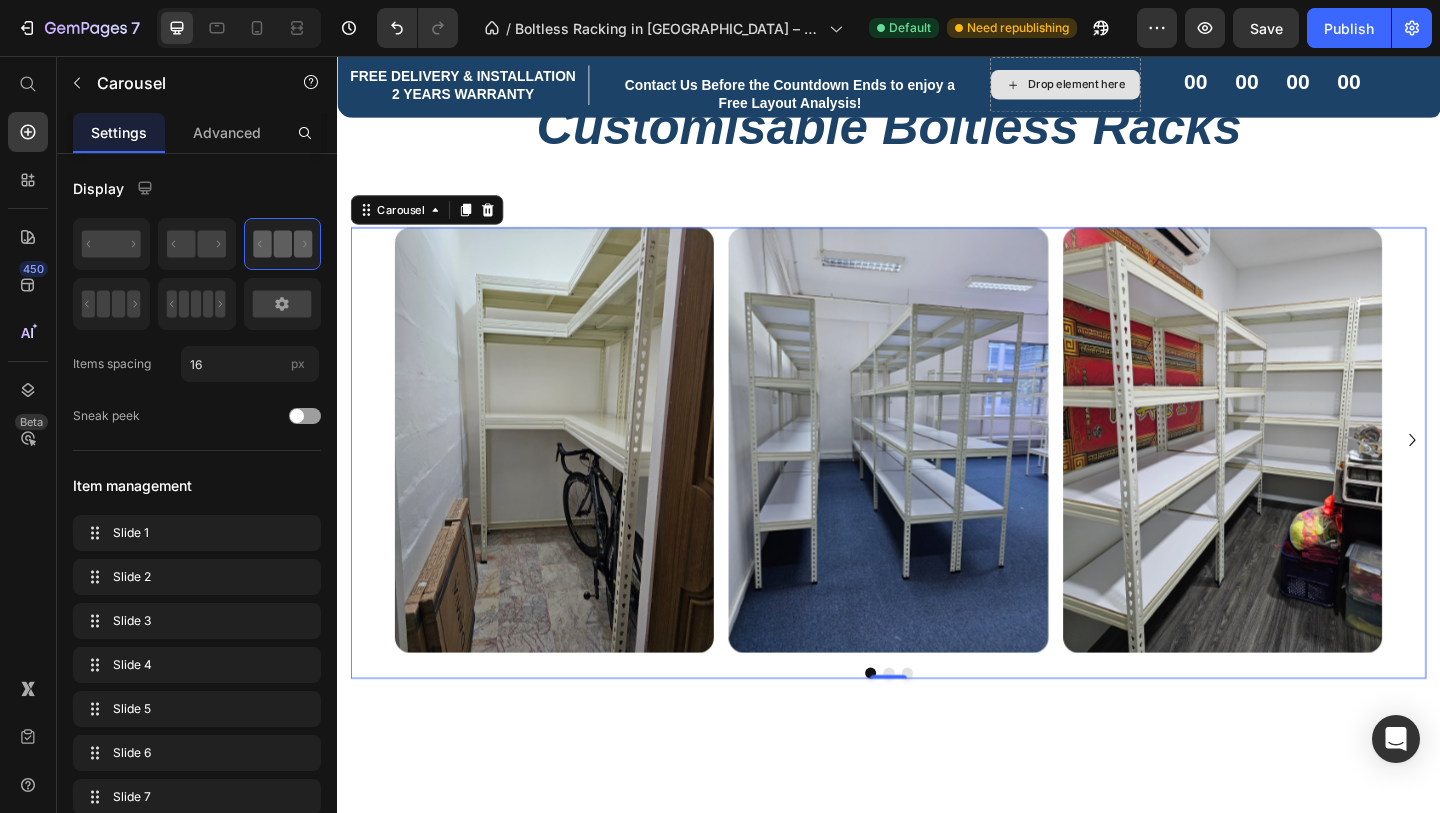 click at bounding box center (937, 727) 